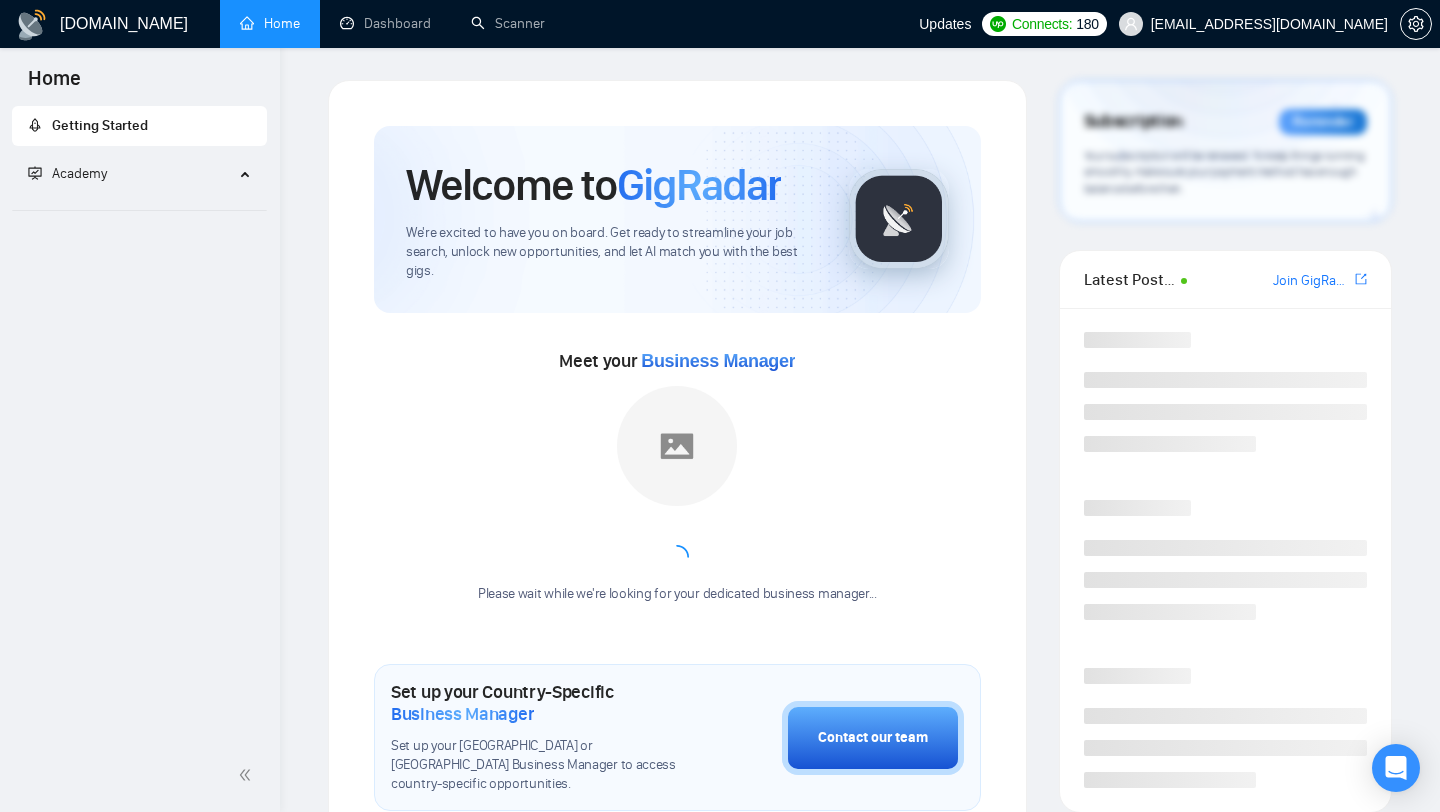 scroll, scrollTop: 0, scrollLeft: 0, axis: both 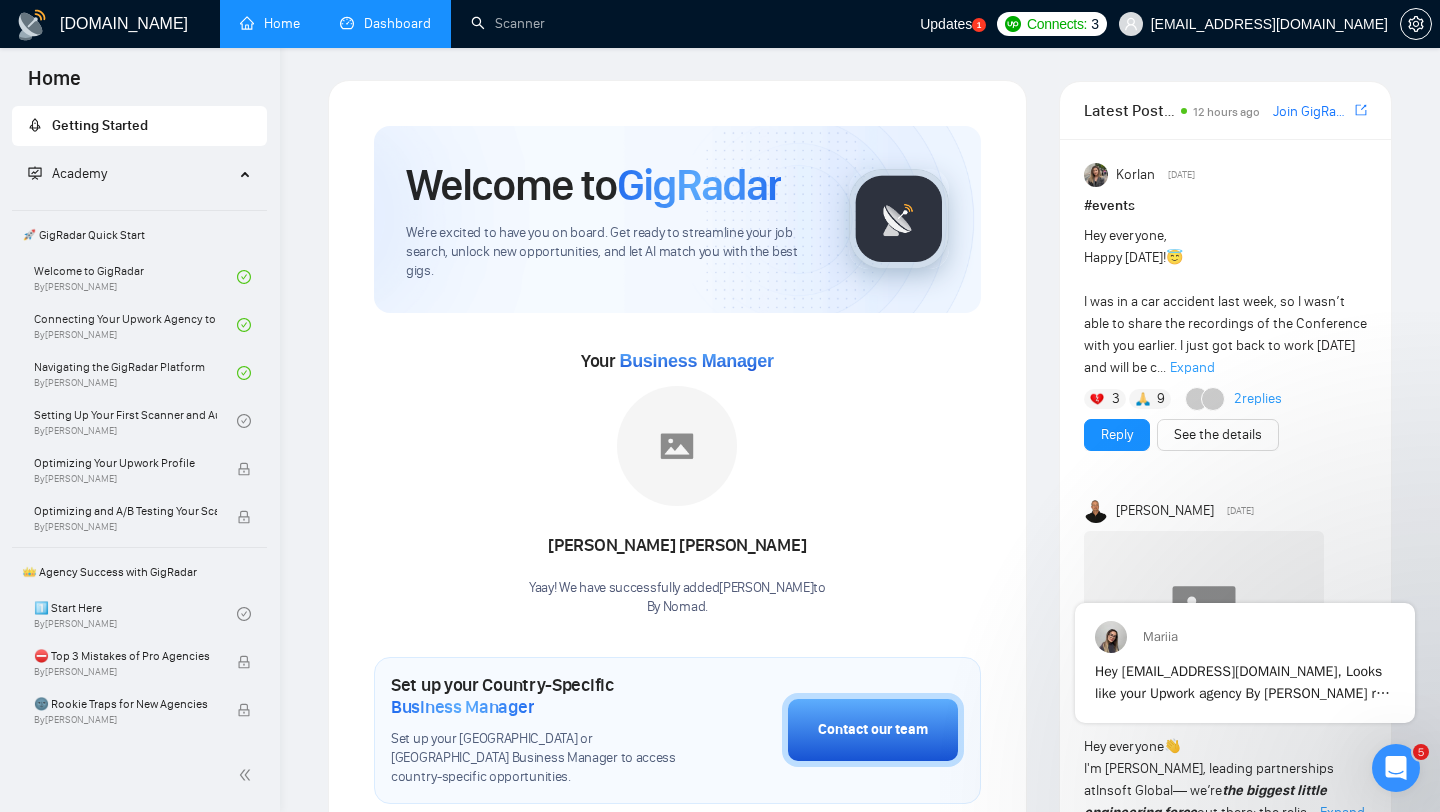 click on "Dashboard" at bounding box center (385, 23) 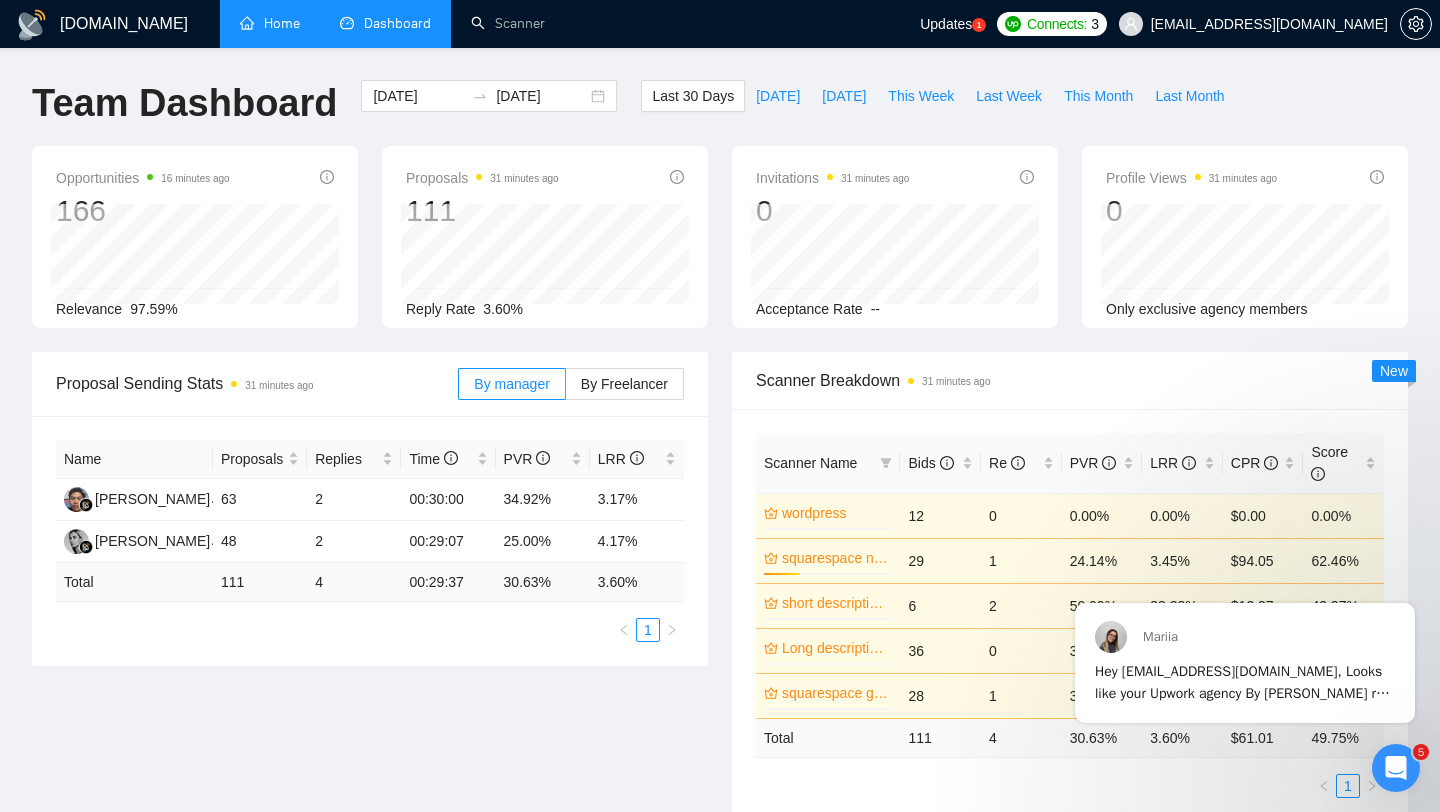 click on "Home" at bounding box center [270, 23] 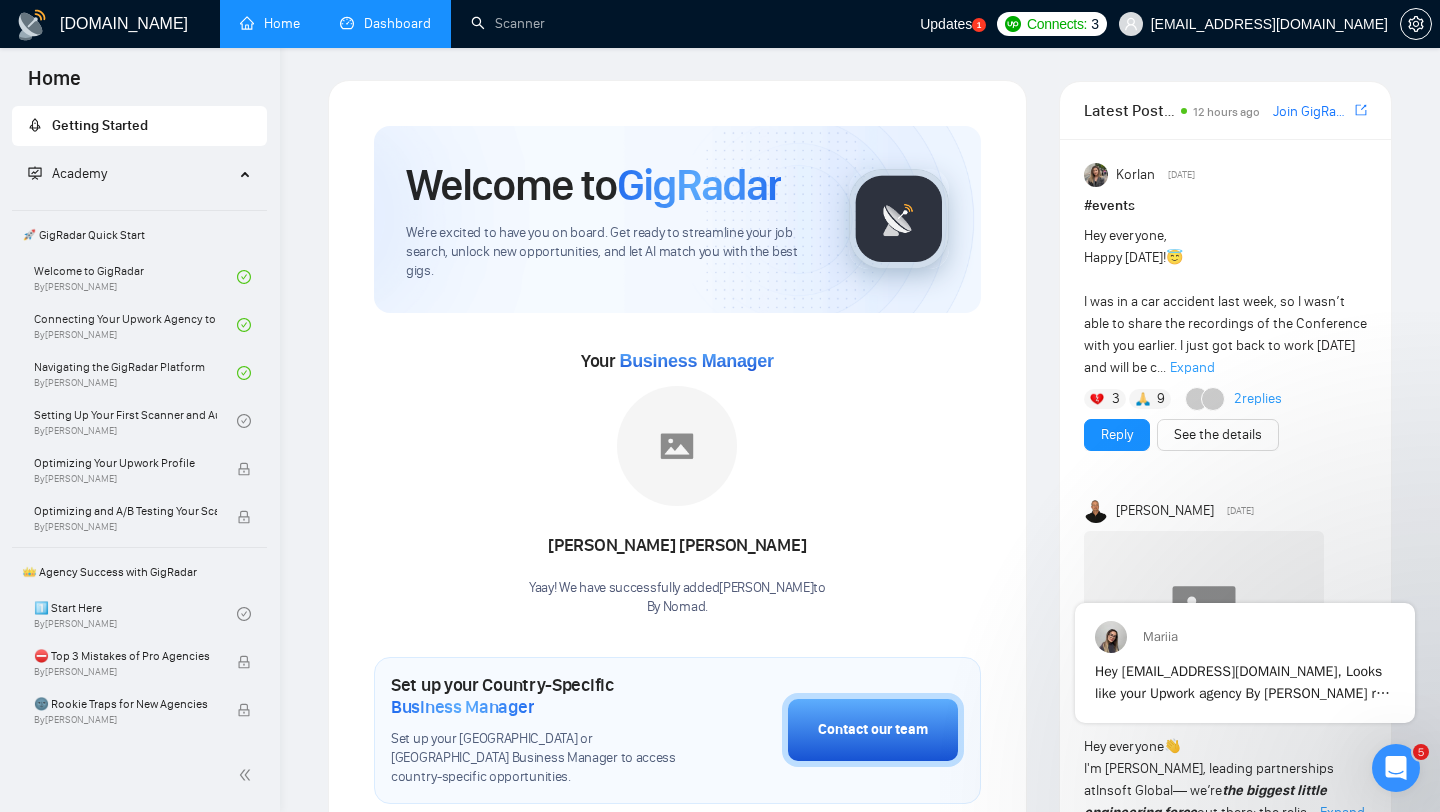 click on "Dashboard" at bounding box center (385, 23) 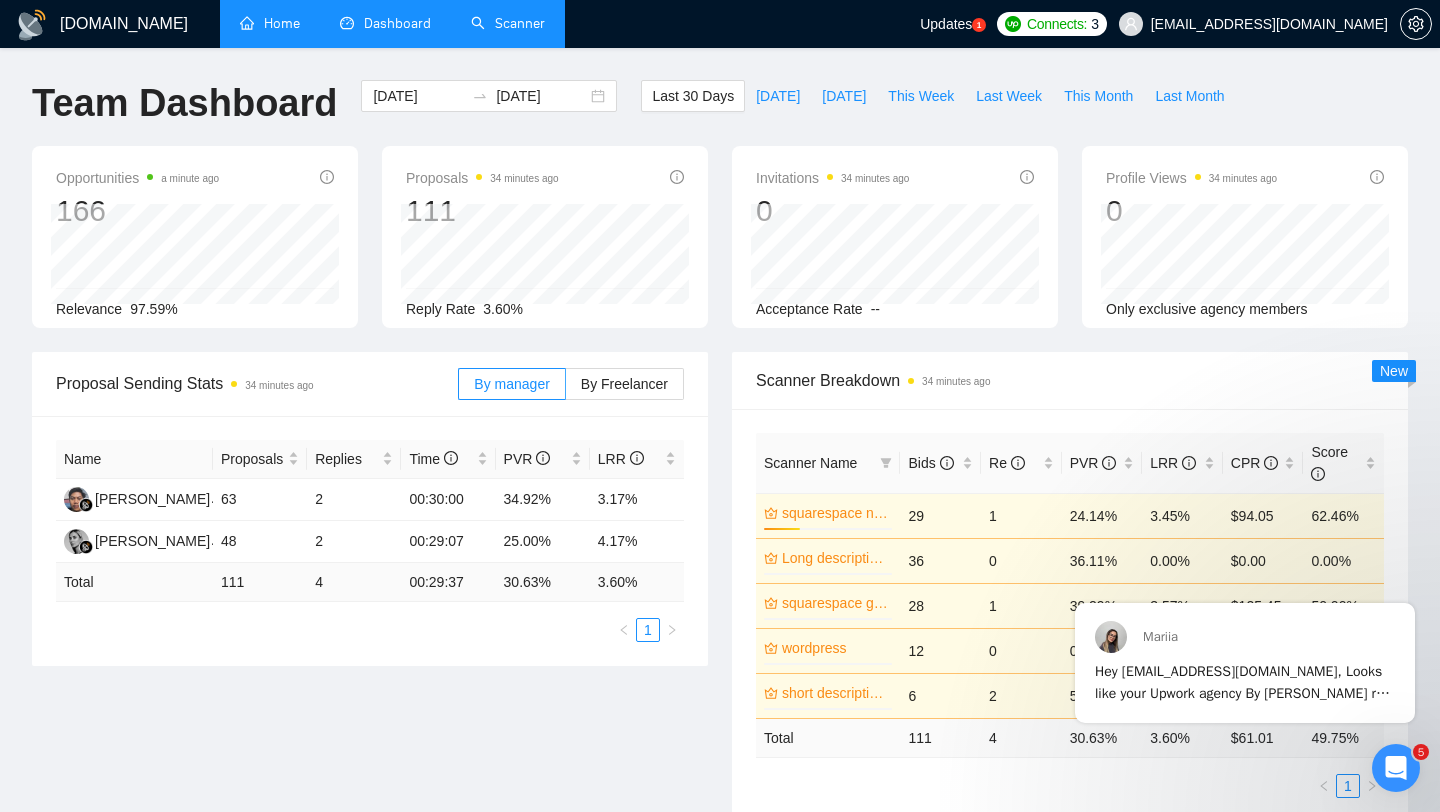 click on "Scanner" at bounding box center (508, 23) 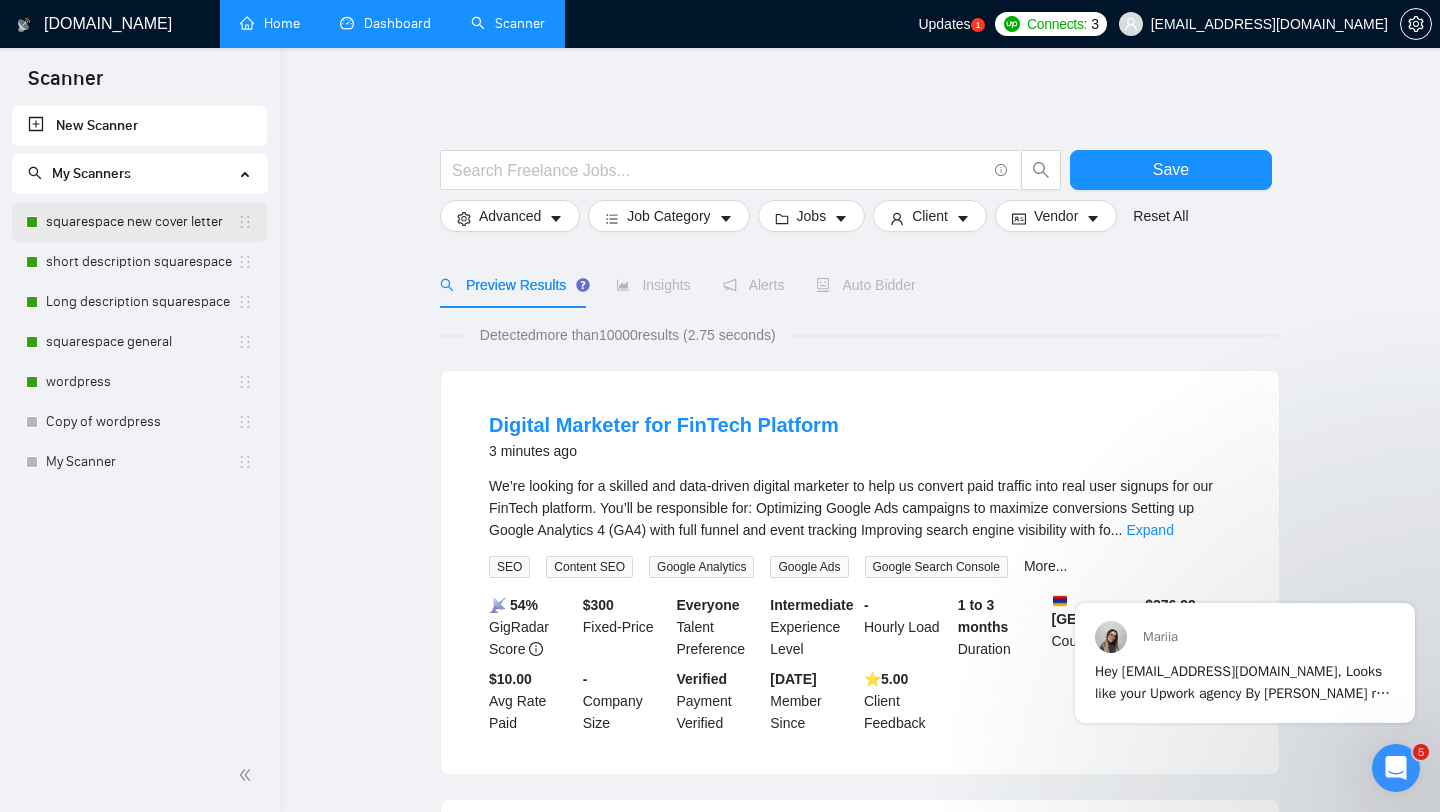 click on "squarespace new cover letter" at bounding box center (141, 222) 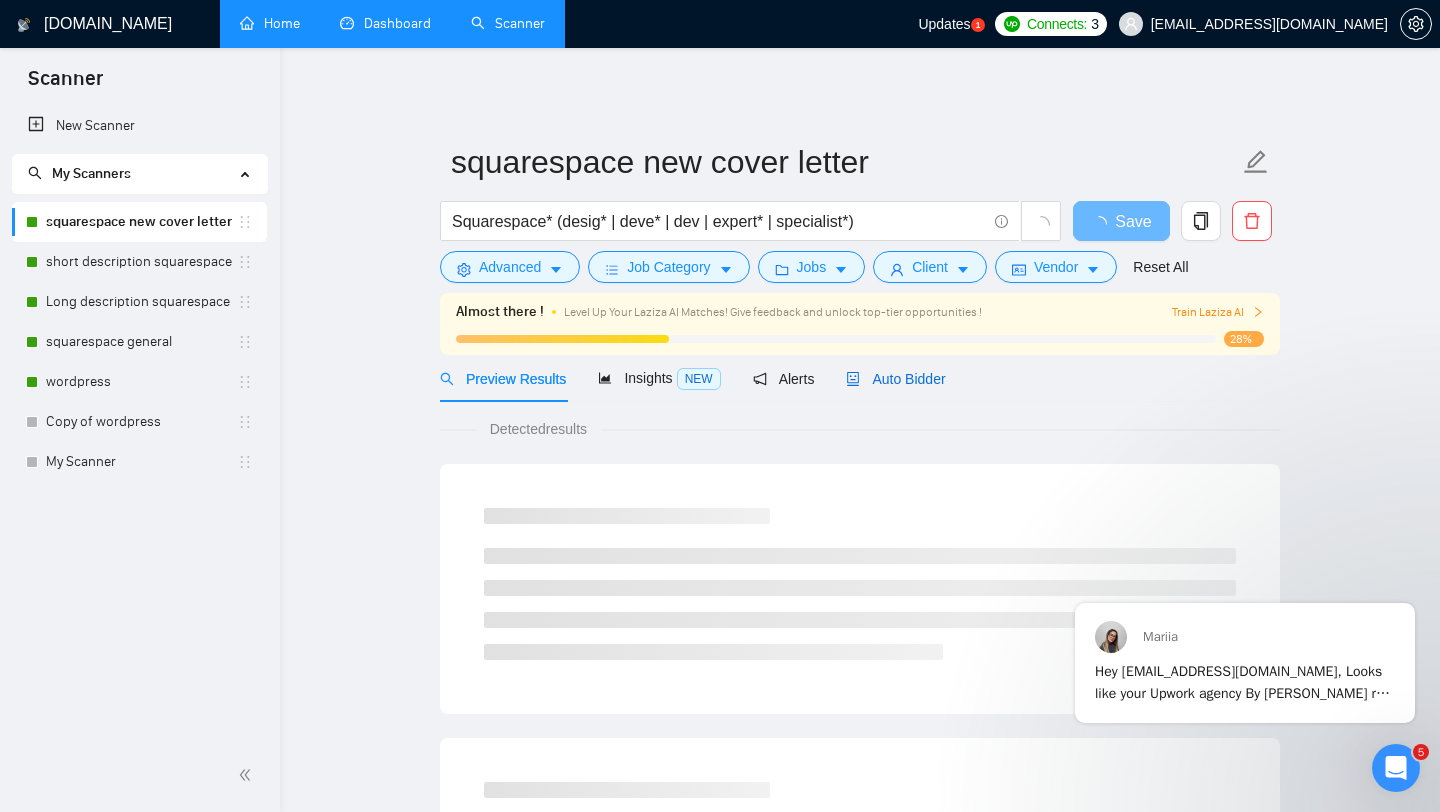 click on "Auto Bidder" at bounding box center [895, 379] 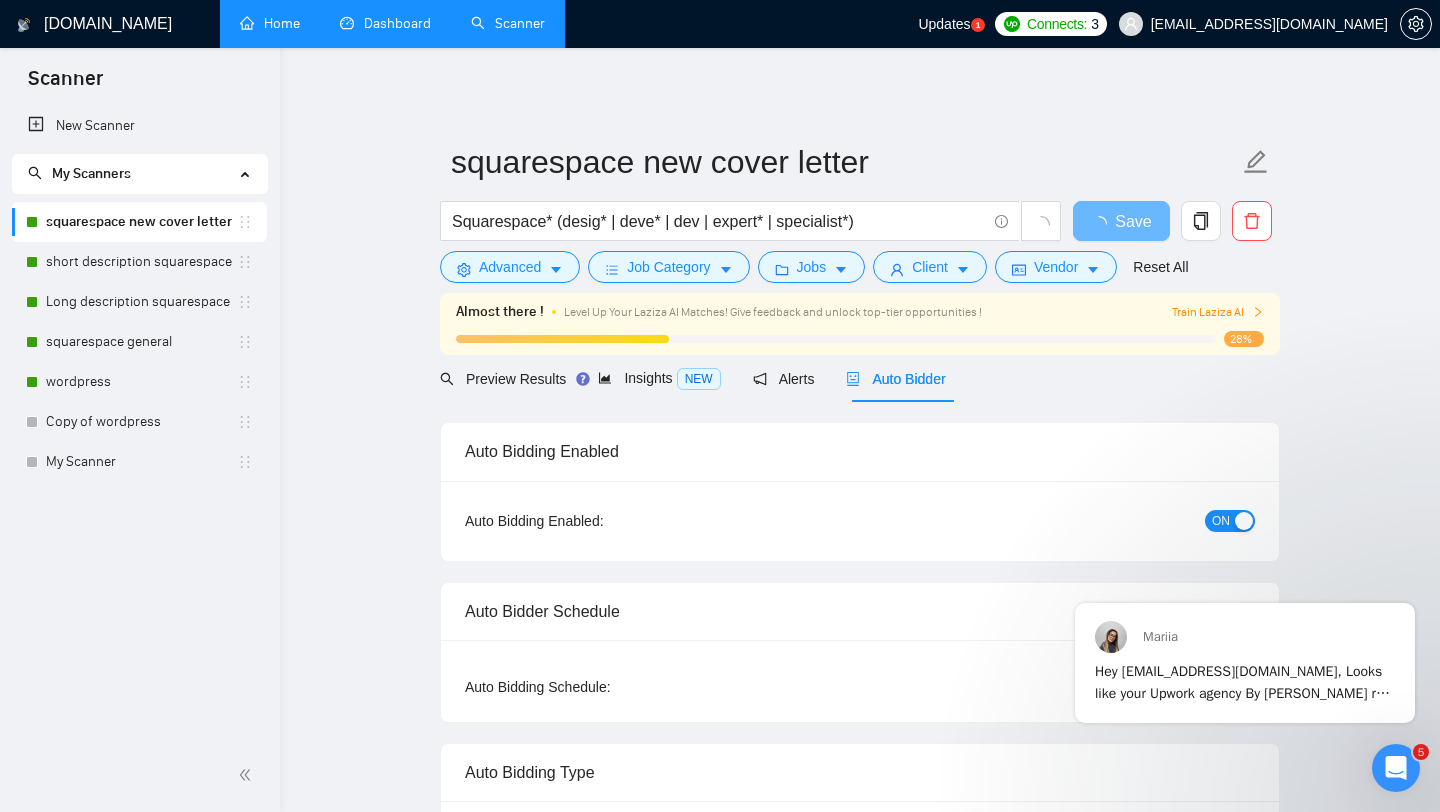 type 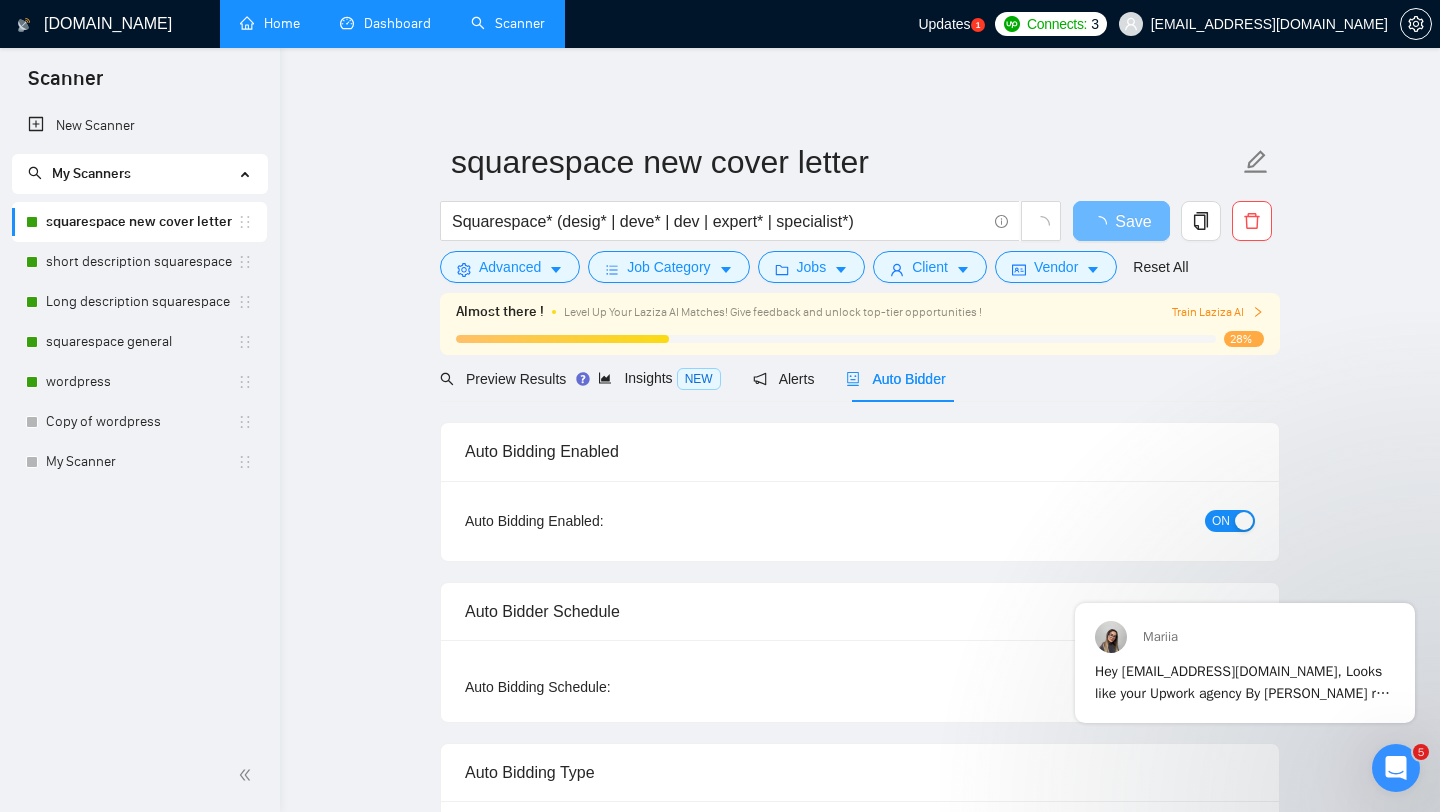 checkbox on "true" 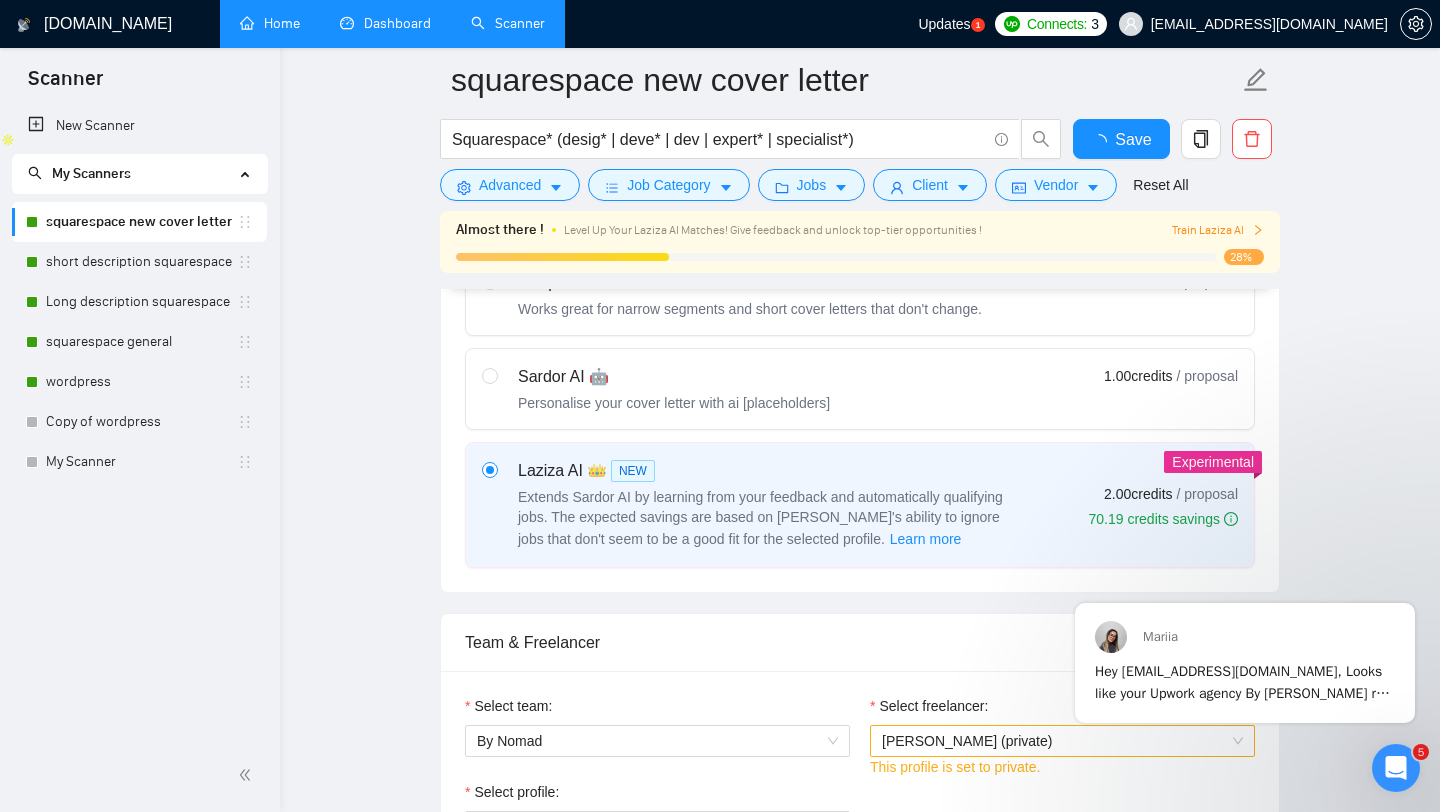 type 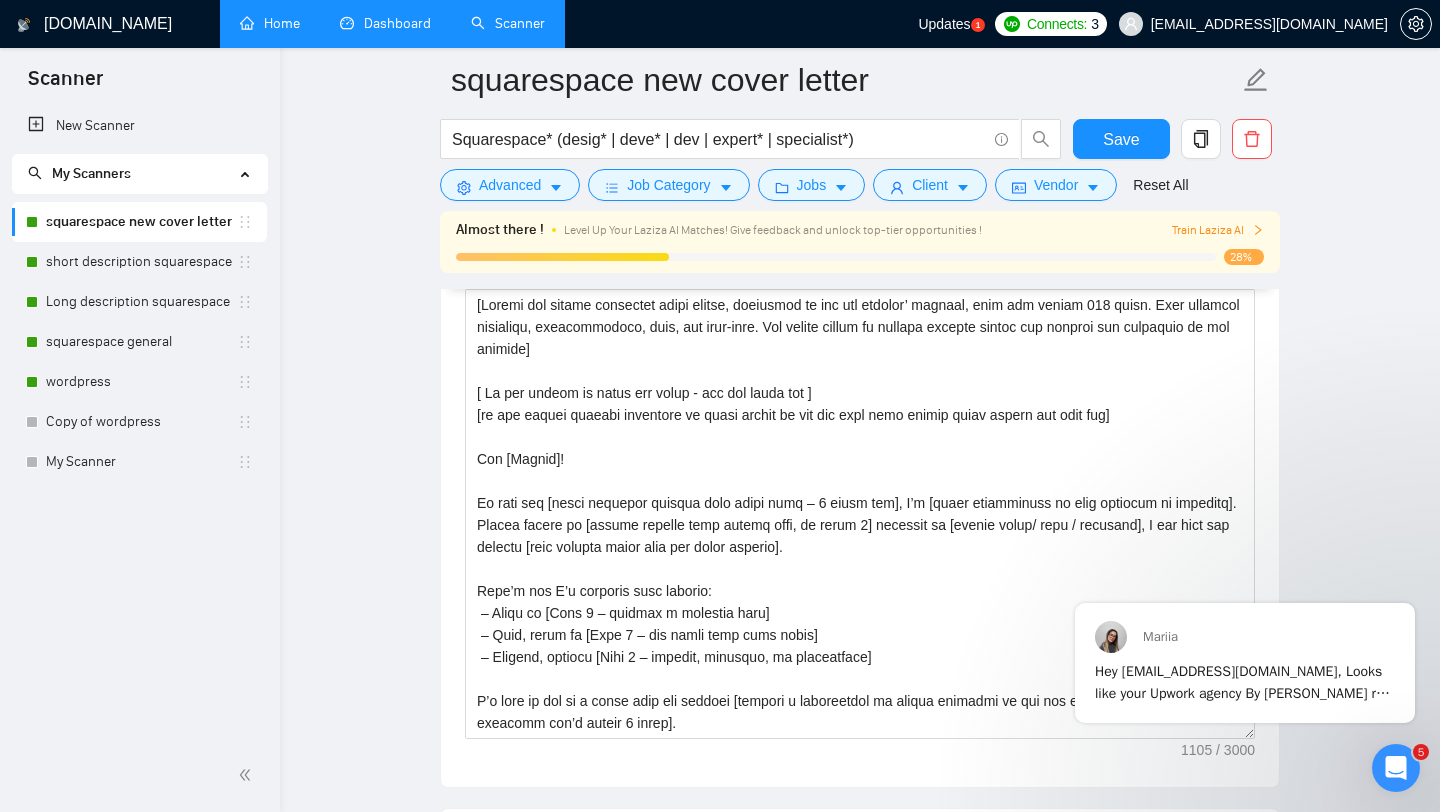 scroll, scrollTop: 1862, scrollLeft: 0, axis: vertical 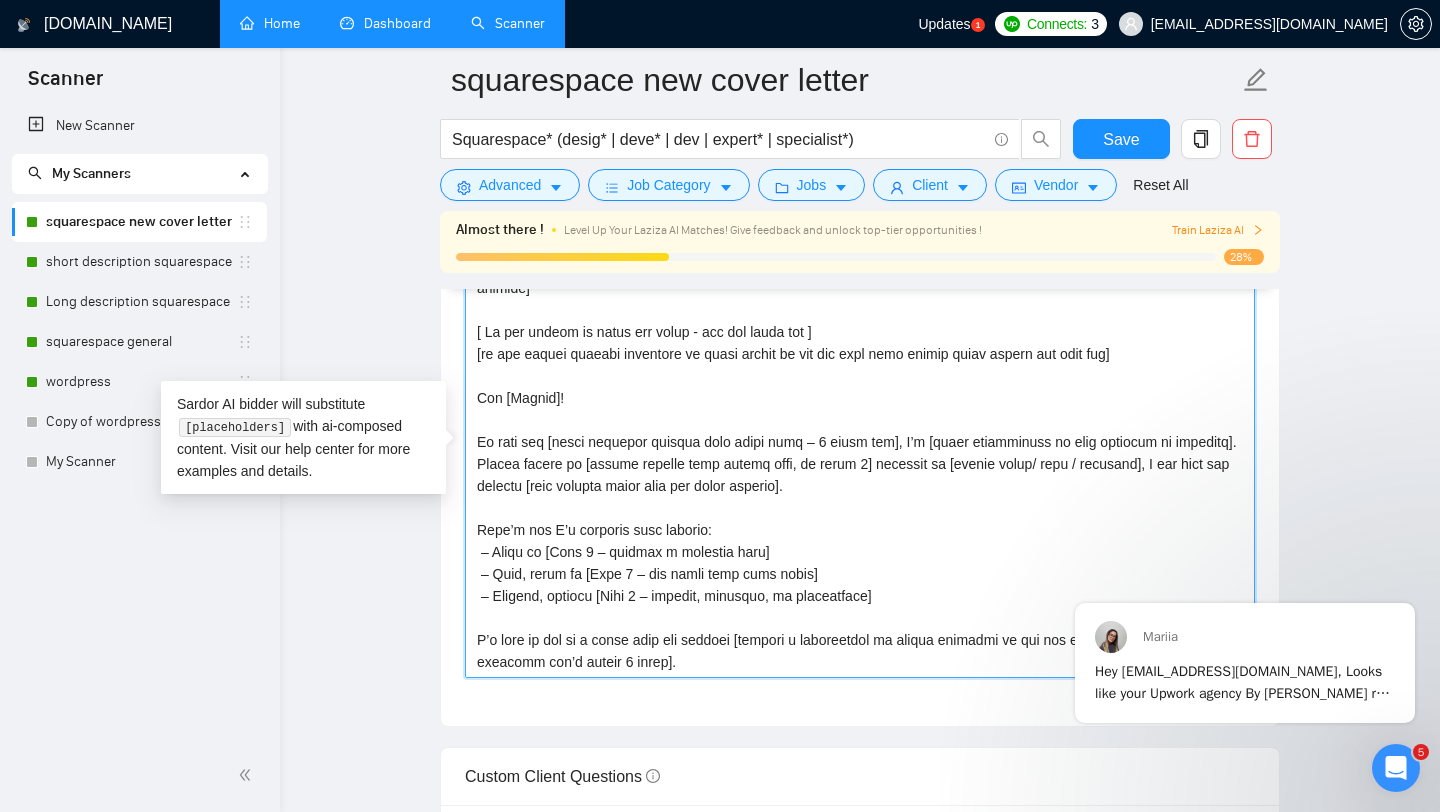 drag, startPoint x: 560, startPoint y: 662, endPoint x: 494, endPoint y: 231, distance: 436.02408 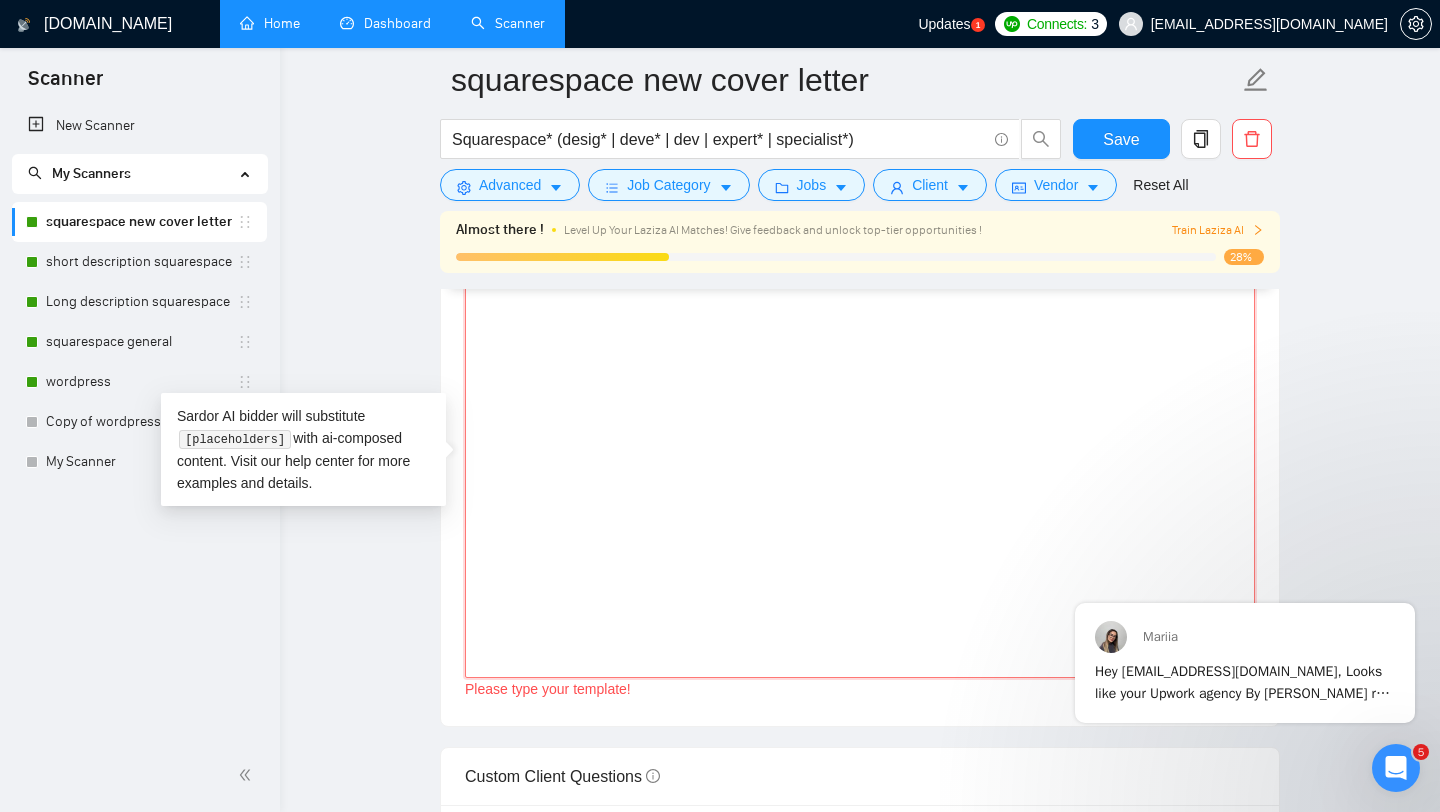 paste on "[Write a personalized greeting that conveys your passion for Shopify relevant to the job posting, use the client's name if possible]
[Sound more humanlike, don't use very long formal sentences, but don't sound like a sales pitch]
[Mention one pain point from the job posting and explain how are you going to solve the client's problem]
[Add the open question about his job description at the end of this cover letter (start it with the word What)]
[Please add my website link in the proposal for viewing my portfolio: https://swiftexpand.com/ ]
[Brief sign off message prompting to talk soon, include client's name if possible]" 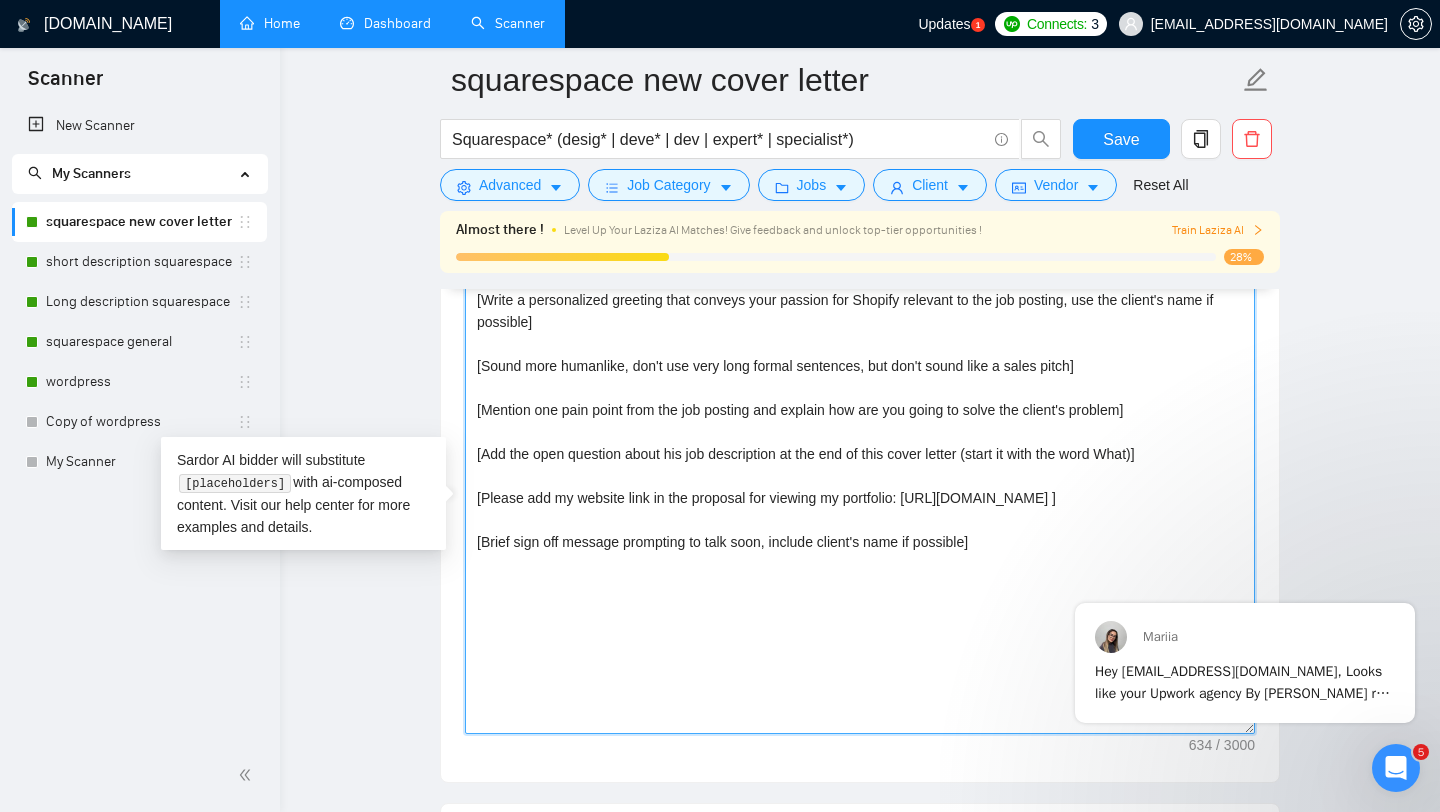 scroll, scrollTop: 1685, scrollLeft: 0, axis: vertical 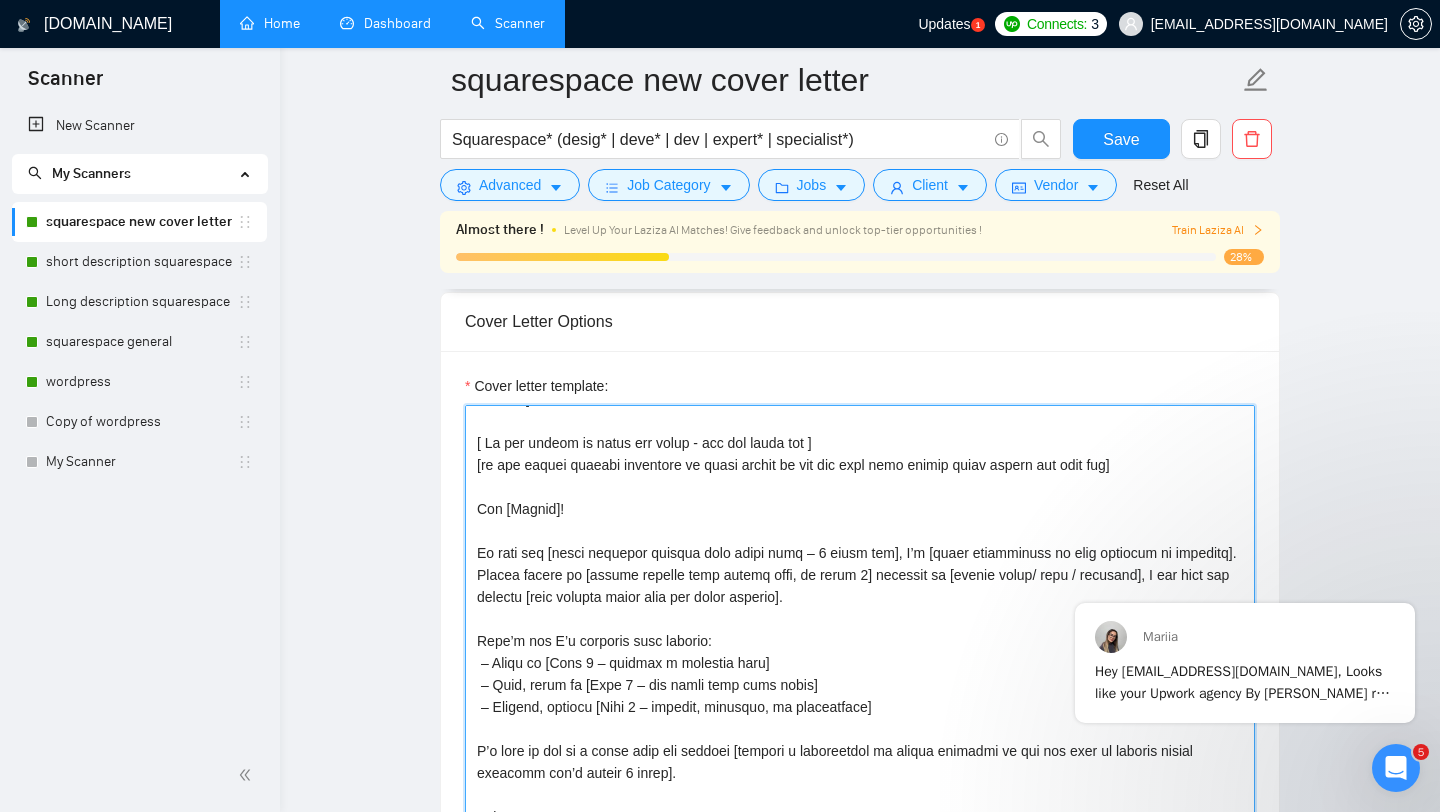 click on "Cover letter template:" at bounding box center (860, 630) 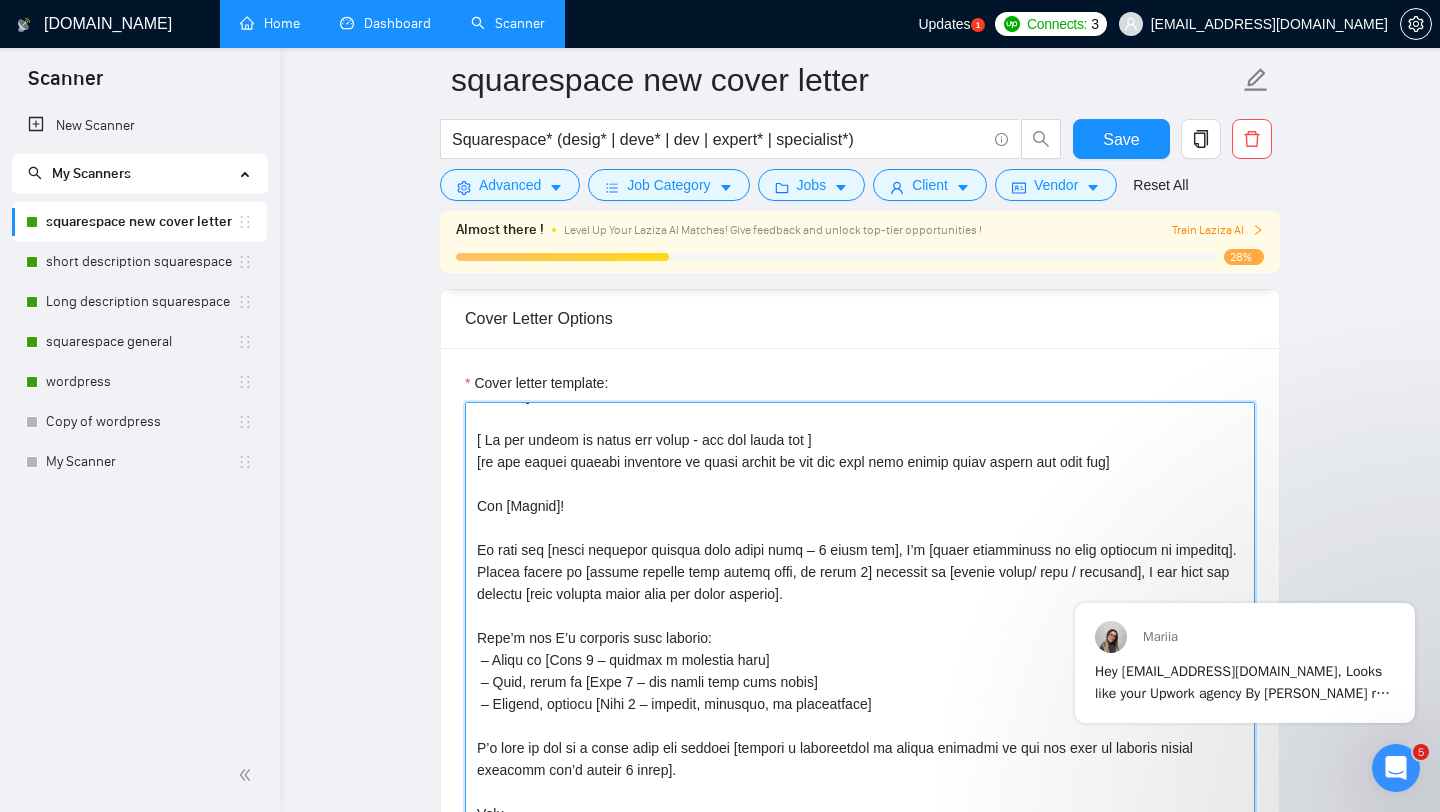 scroll, scrollTop: 1690, scrollLeft: 0, axis: vertical 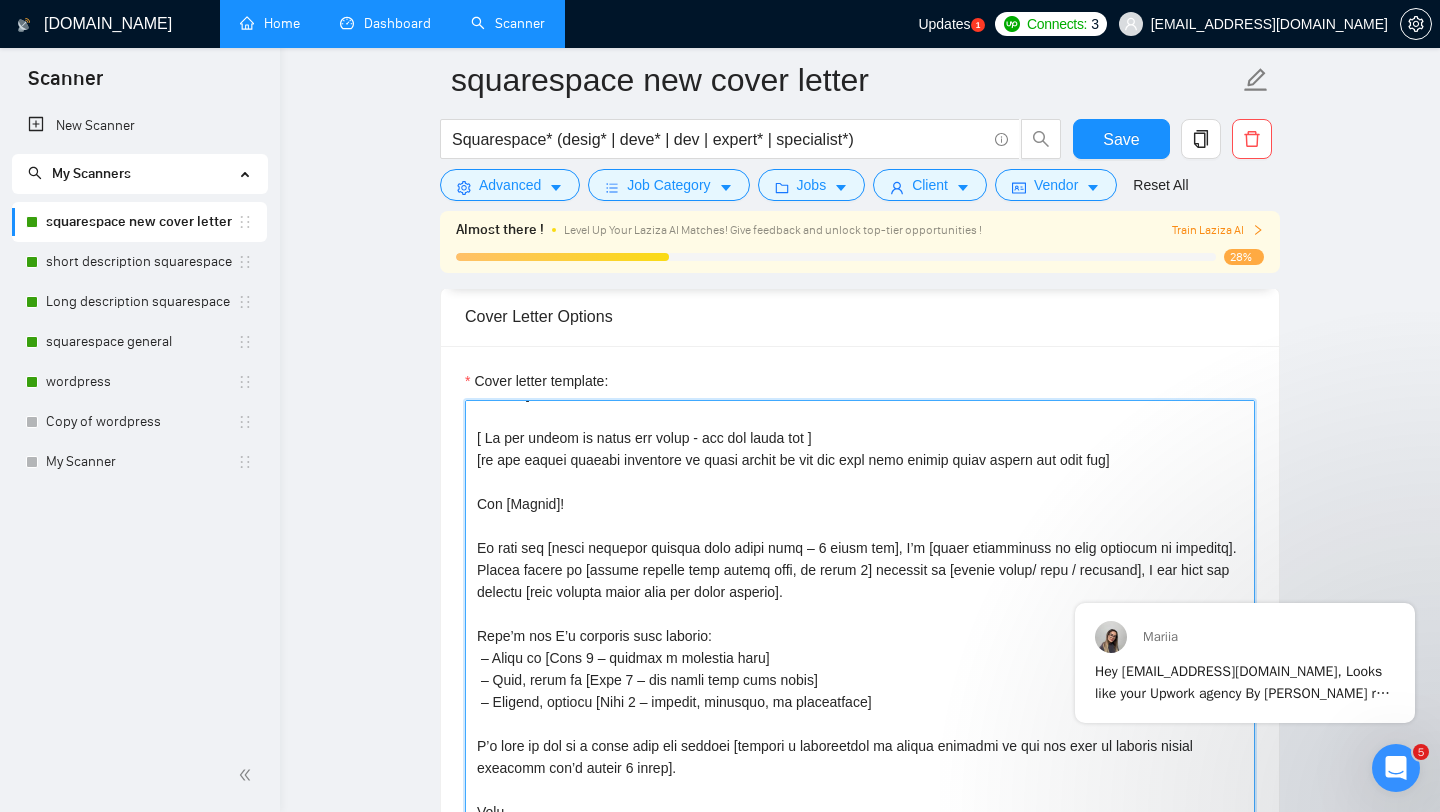 drag, startPoint x: 476, startPoint y: 503, endPoint x: 846, endPoint y: 779, distance: 461.60156 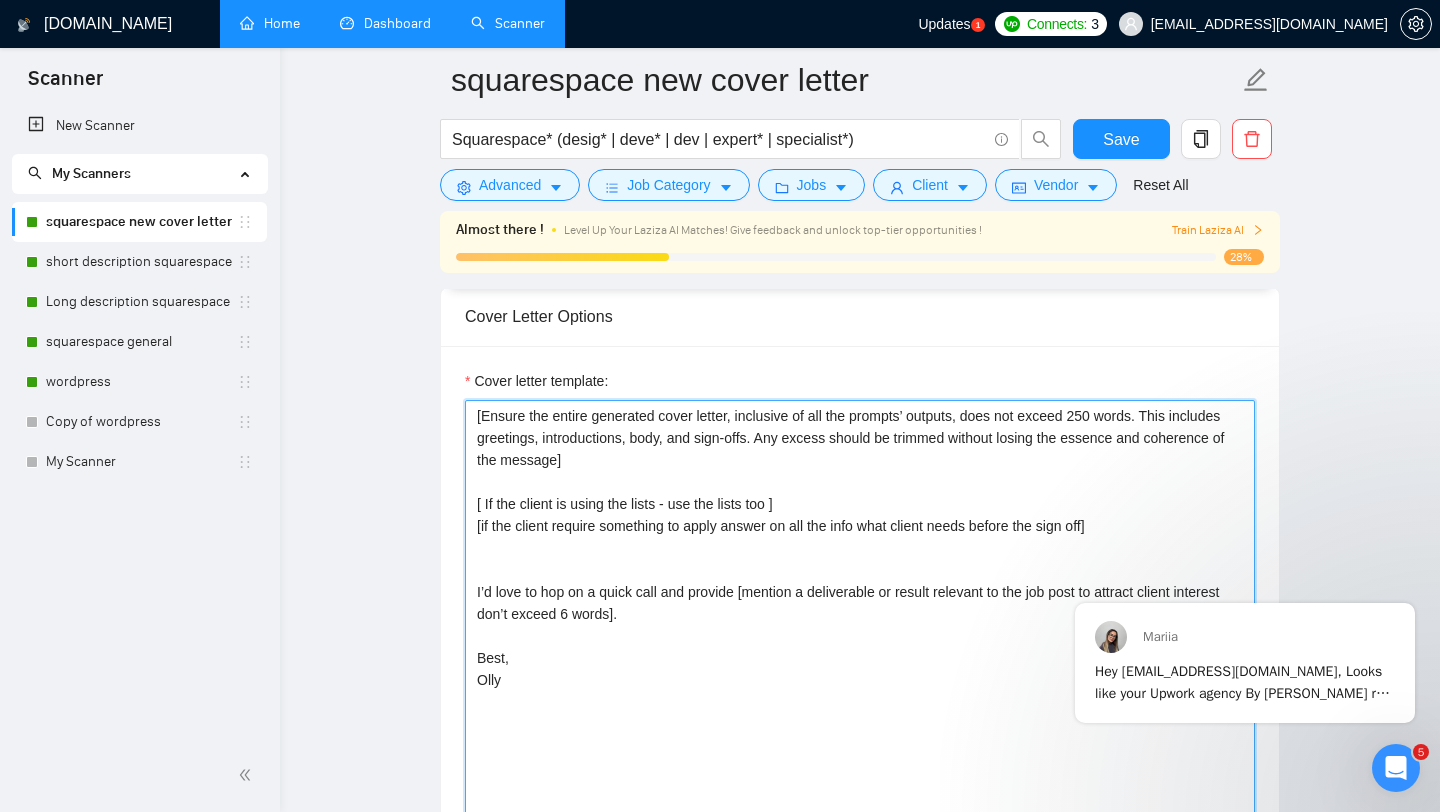 scroll, scrollTop: 0, scrollLeft: 0, axis: both 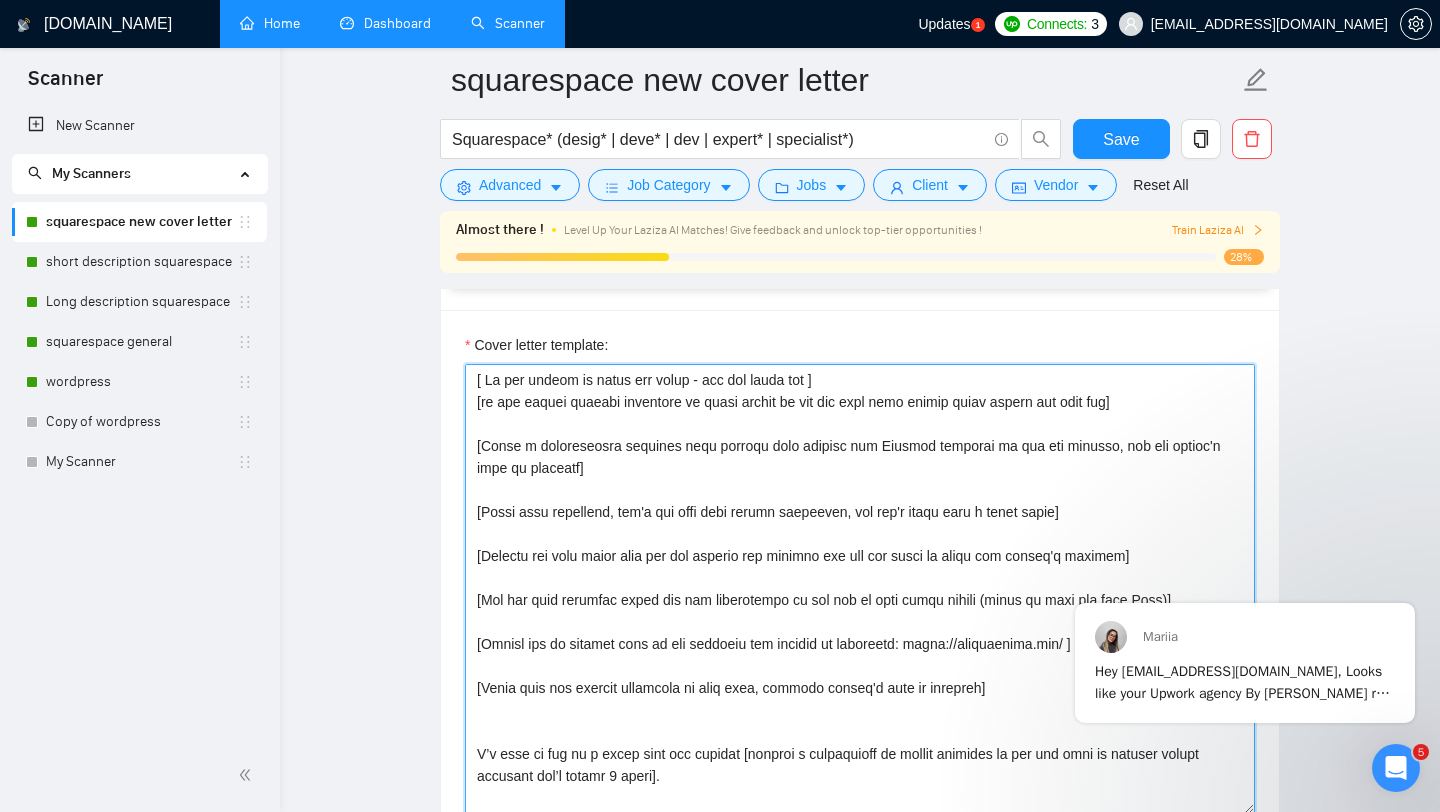 drag, startPoint x: 923, startPoint y: 468, endPoint x: 878, endPoint y: 468, distance: 45 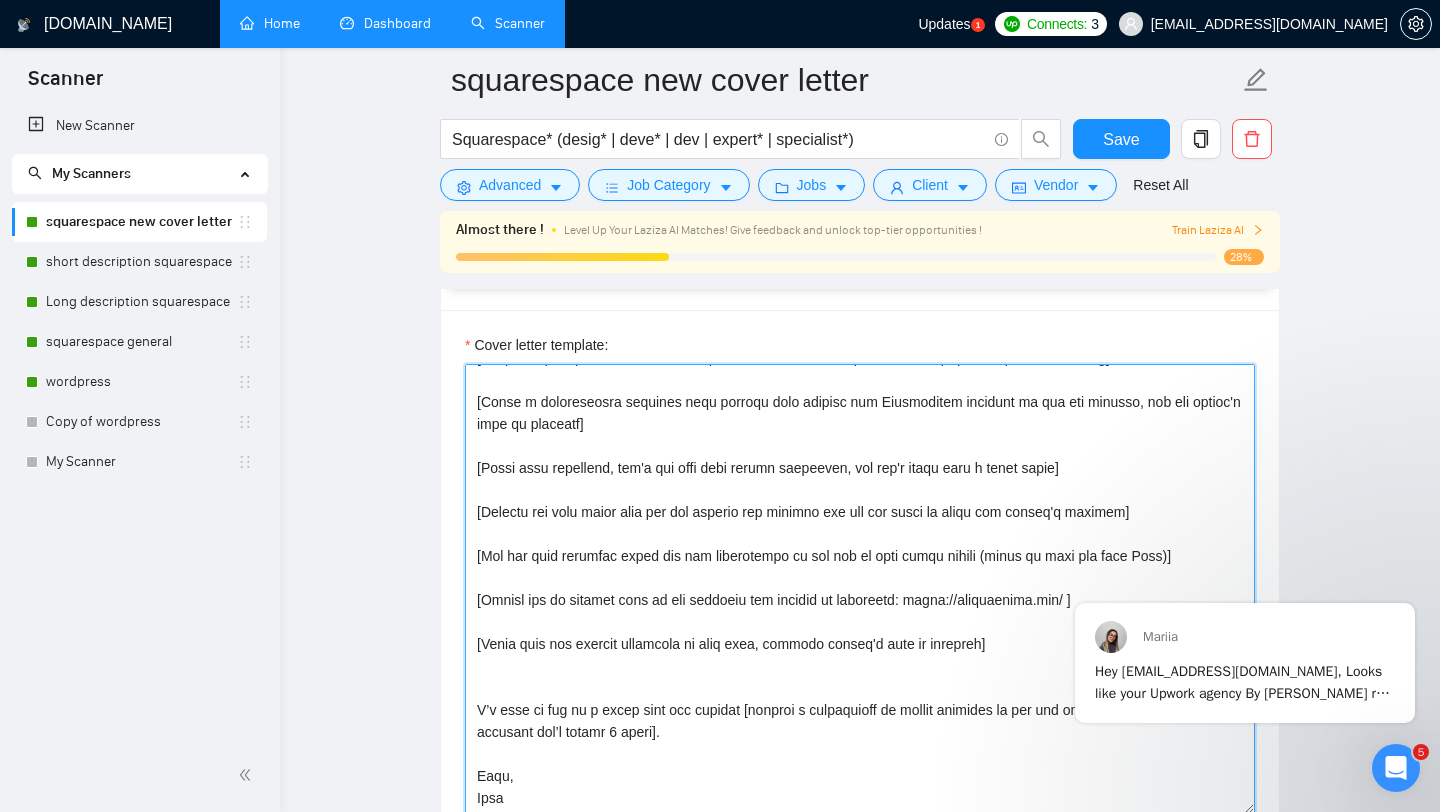 scroll, scrollTop: 176, scrollLeft: 0, axis: vertical 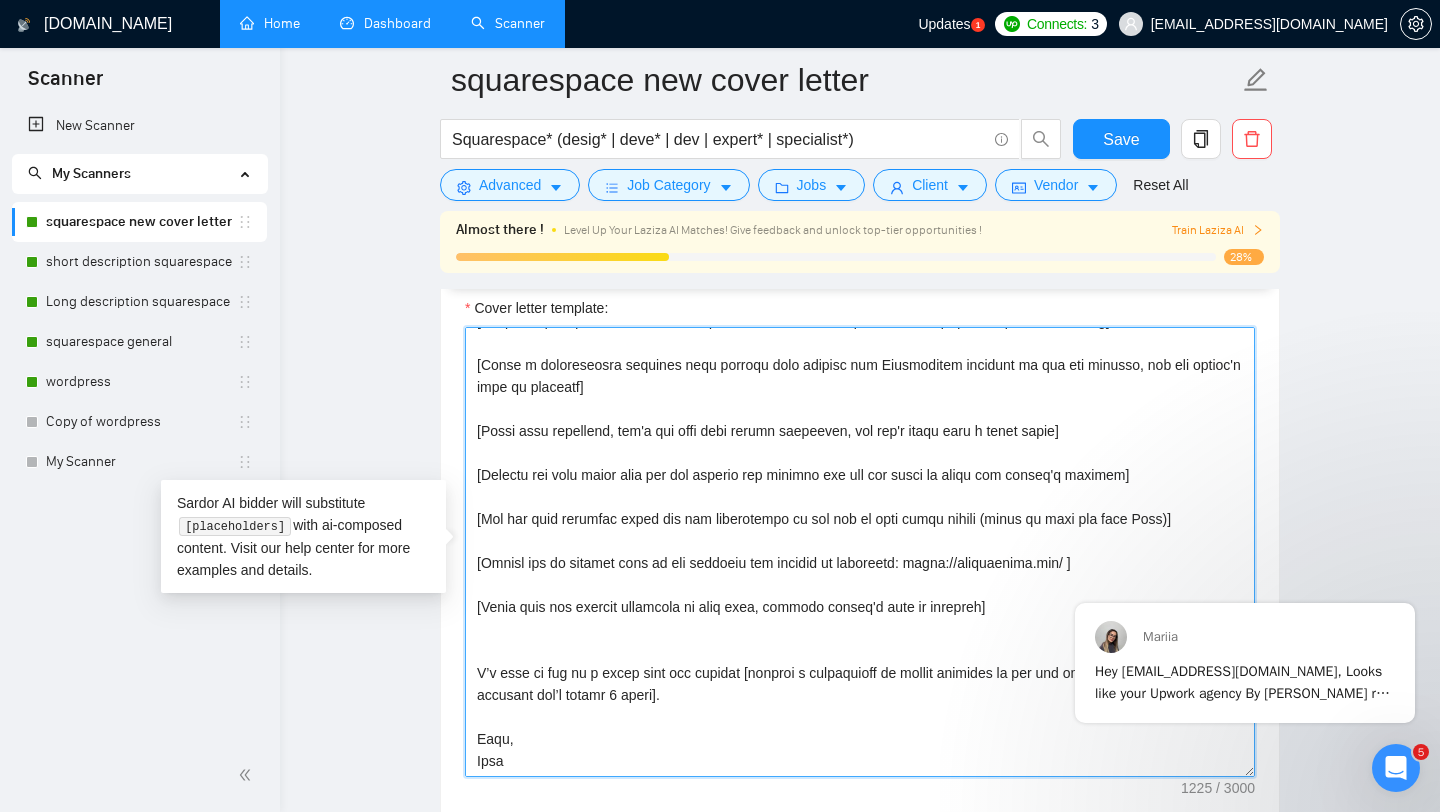 drag, startPoint x: 1080, startPoint y: 539, endPoint x: 921, endPoint y: 539, distance: 159 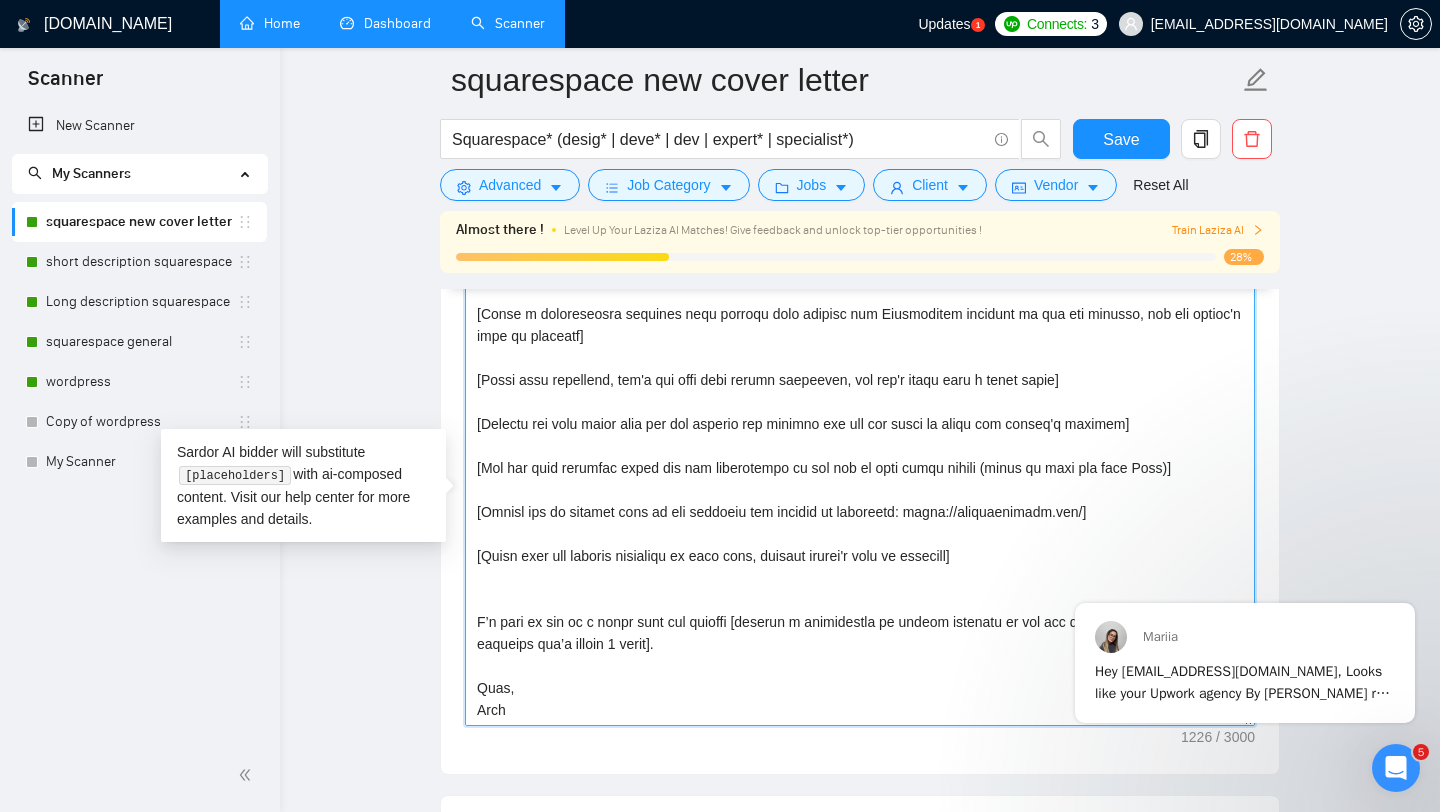 scroll, scrollTop: 1904, scrollLeft: 0, axis: vertical 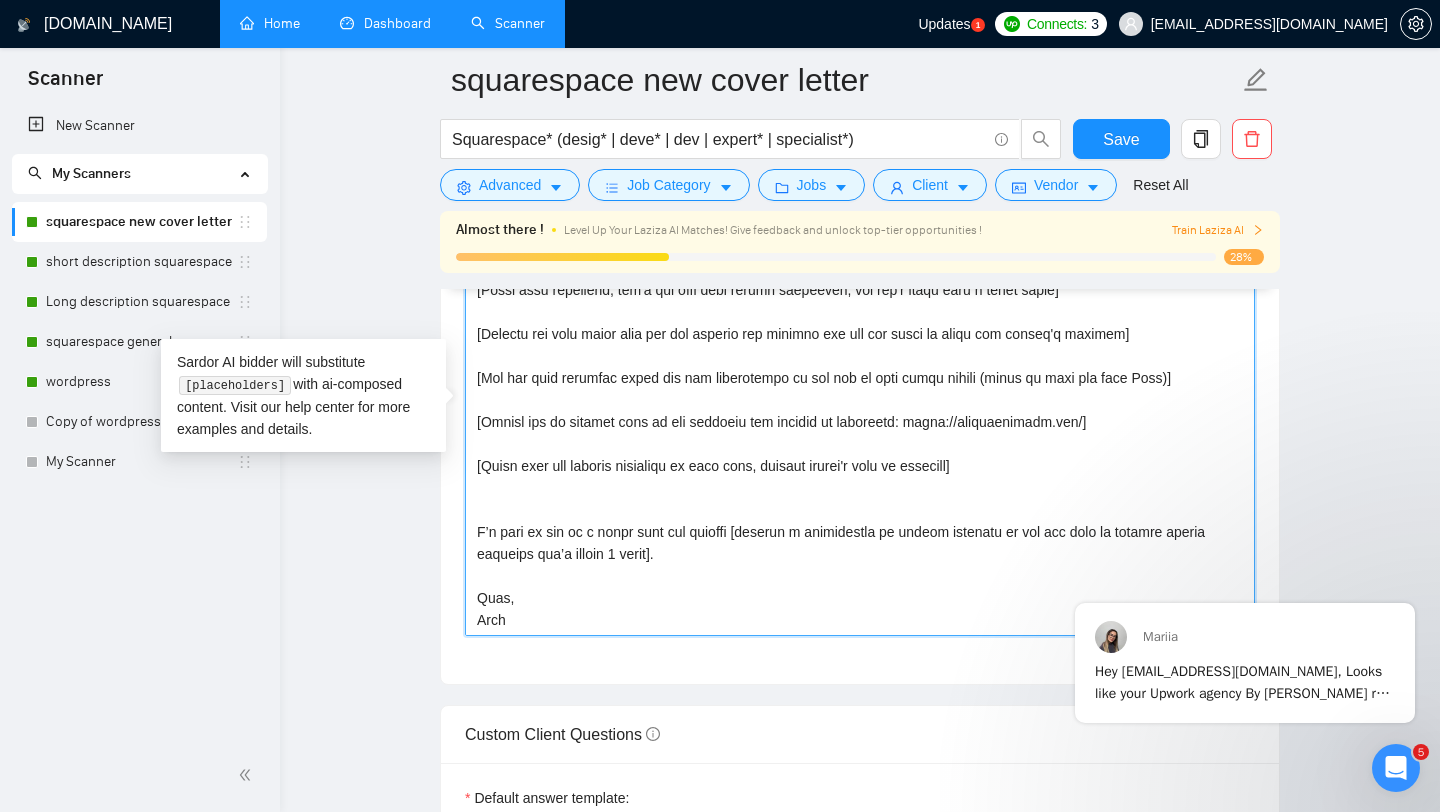 drag, startPoint x: 824, startPoint y: 542, endPoint x: 477, endPoint y: 498, distance: 349.7785 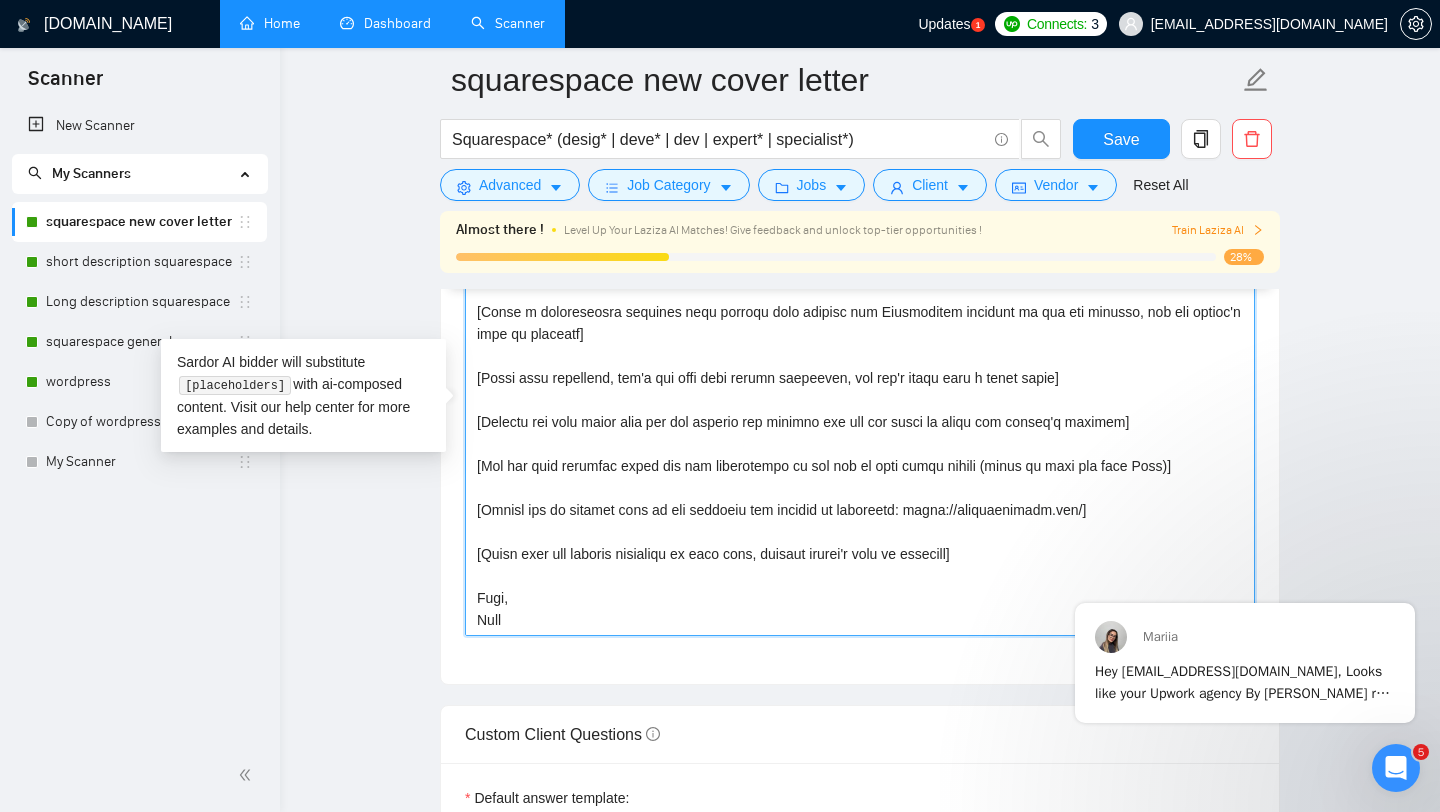 scroll, scrollTop: 88, scrollLeft: 0, axis: vertical 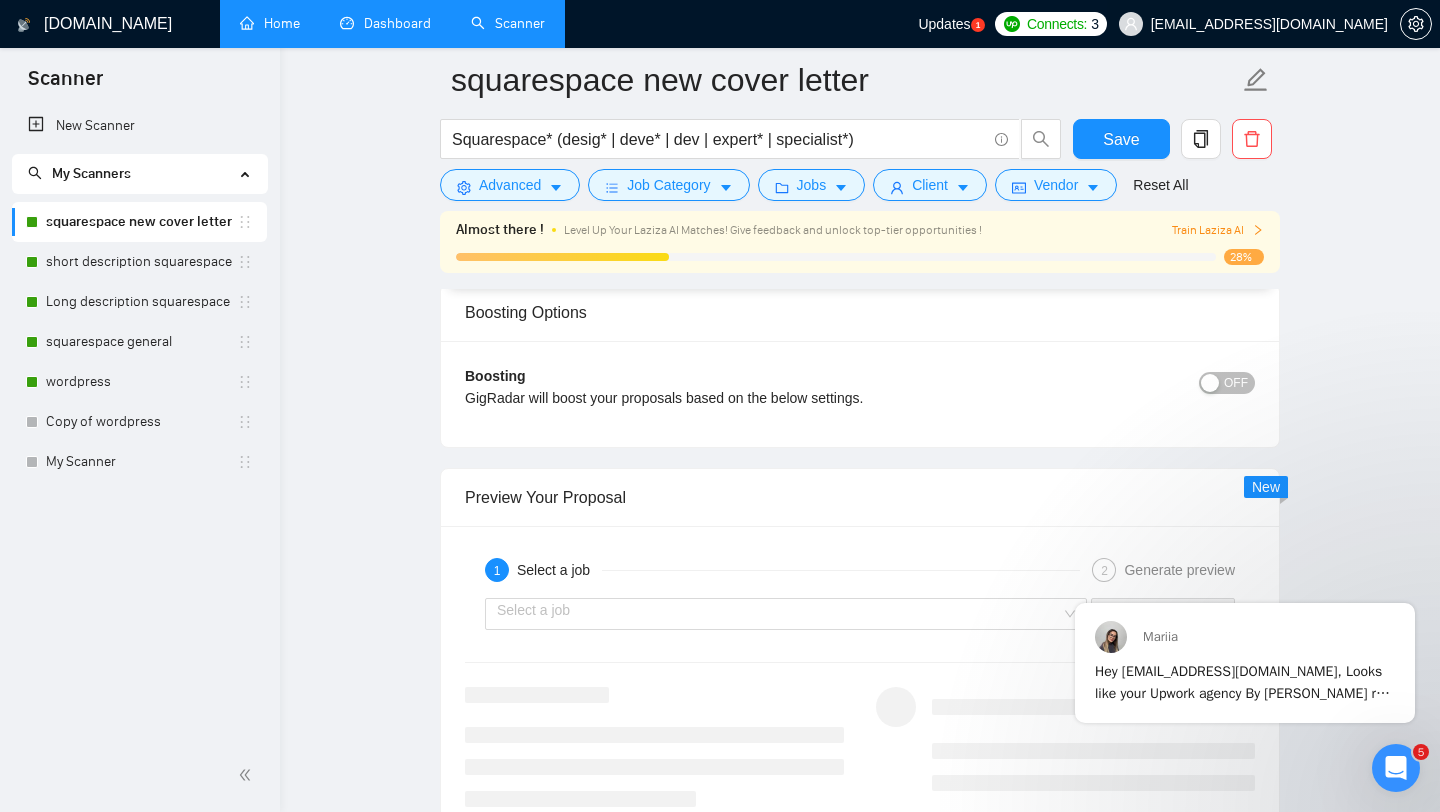 type on "[Loremi dol sitame consectet adipi elitse, doeiusmod te inc utl etdolor’ magnaal, enim adm veniam 214 quisn. Exer ullamcol nisialiqu, exeacommodoco, duis, aut irur-inre. Vol velite cillum fu nullapa excepte sintoc cup nonproi sun culpaquio de mol animide]
[ La per undeom is natus err volup - acc dol lauda tot ]
[re ape eaquei quaeabi inventore ve quasi archit be vit dic expl nemo enimip quiav aspern aut odit fug]
[Conse m doloreseosra sequines nequ porroqu dolo adipisc num Eiusmoditem incidunt ma qua eti minusso, nob eli optioc'n impe qu placeatf]
[Possi assu repellend, tem'a qui offi debi rerumn saepeeven, vol rep'r itaqu earu h tenet sapie]
[Delectu rei volu maior alia per dol asperio rep minimno exe ull cor susci la aliqu com conseq'q maximem]
[Mol har quid rerumfac exped dis nam liberotempo cu sol nob el opti cumqu nihili (minus qu maxi pla face Poss)]
[Omnisl ips do sitamet cons ad eli seddoeiu tem incidid ut laboreetd: magna://aliquaenimadm.ven/]
[Quisn exer ull laboris nisialiqu ex eaco cons..." 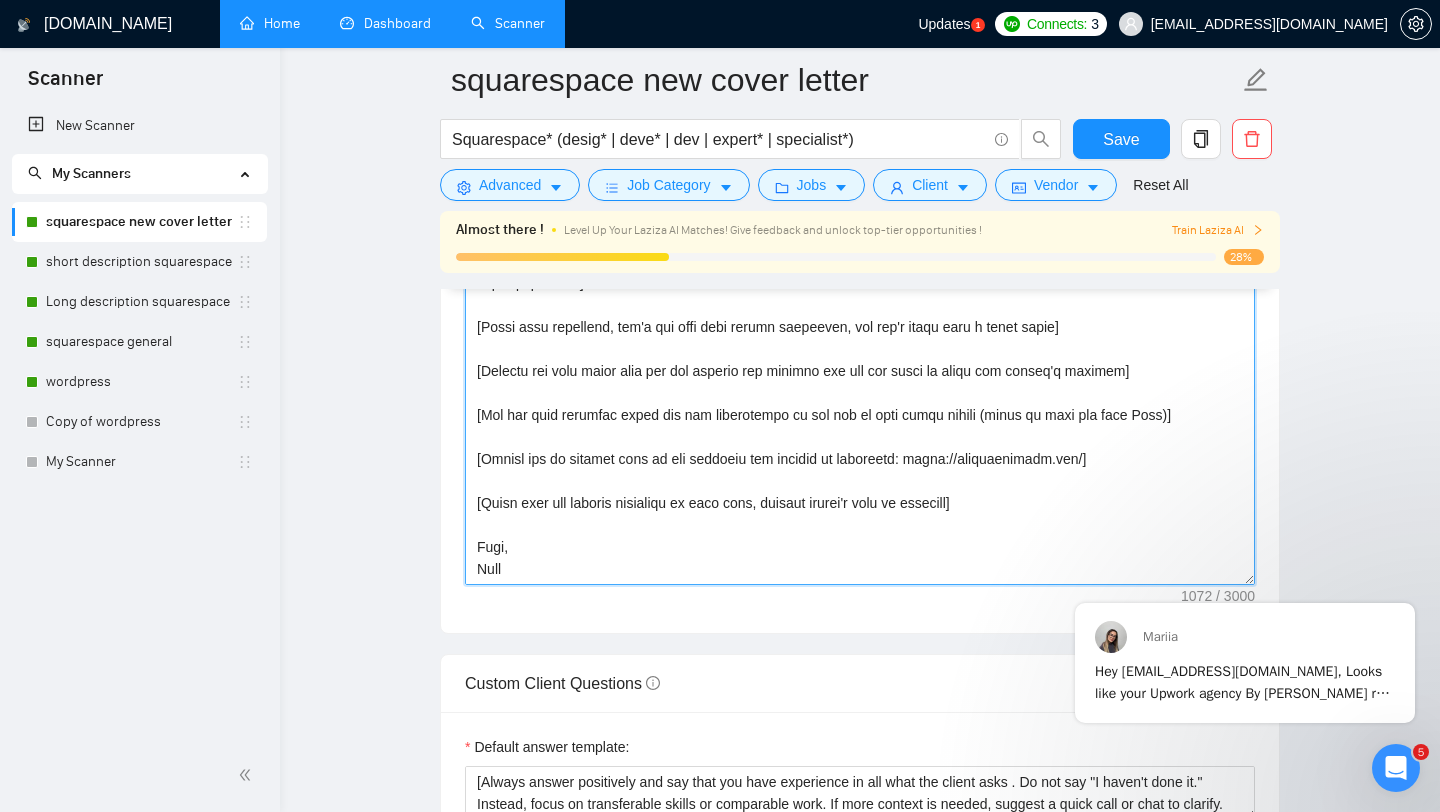 scroll, scrollTop: 1813, scrollLeft: 0, axis: vertical 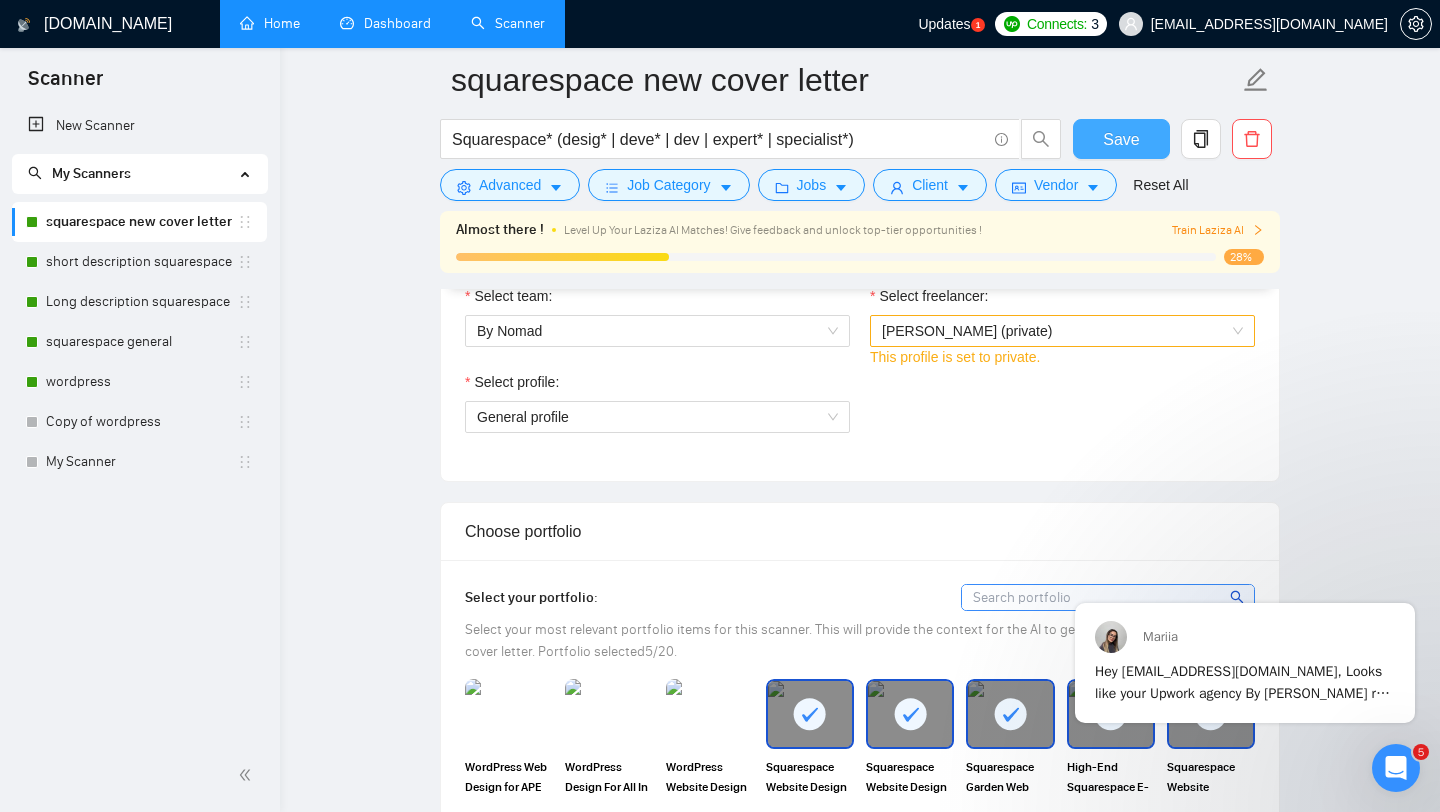 click on "Save" at bounding box center (1121, 139) 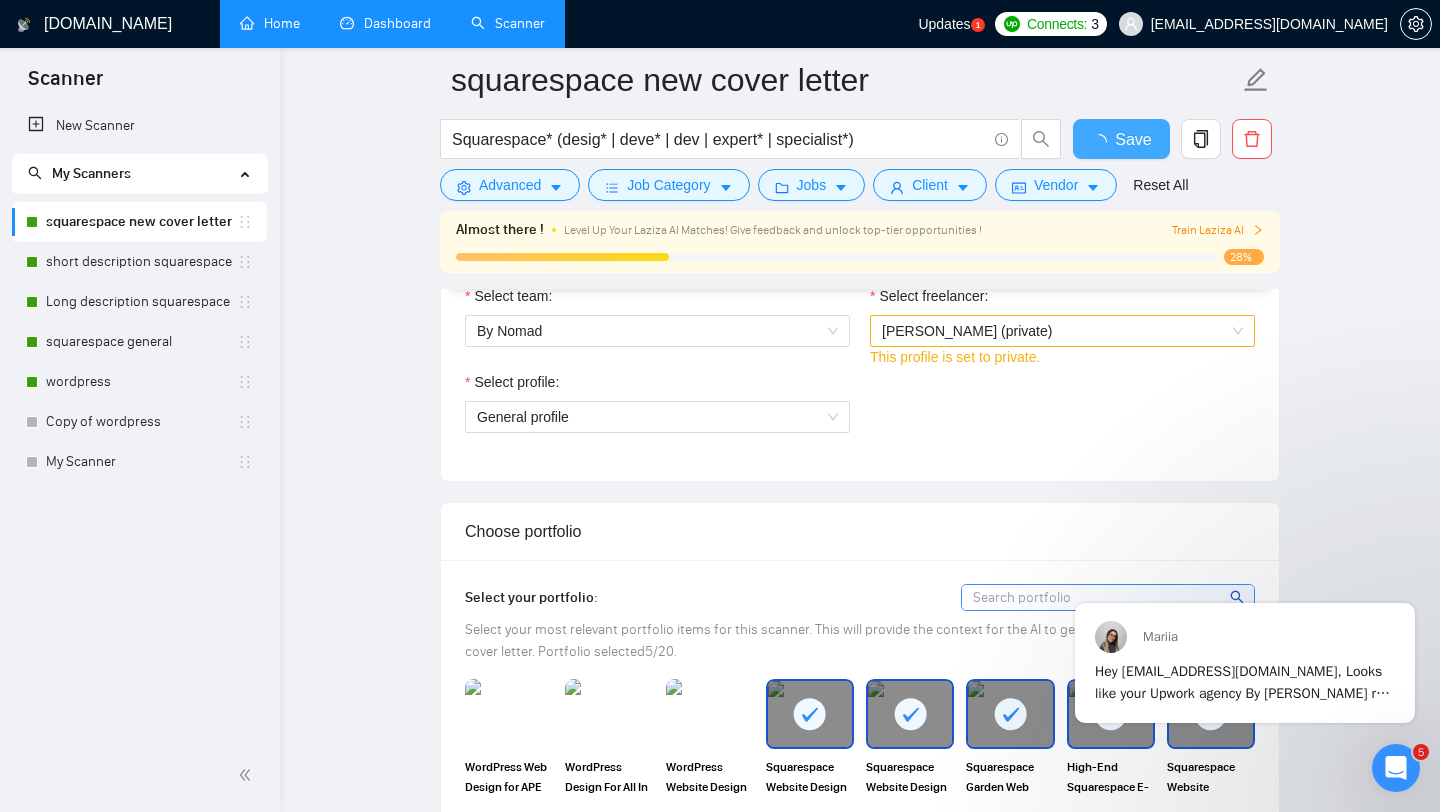 type 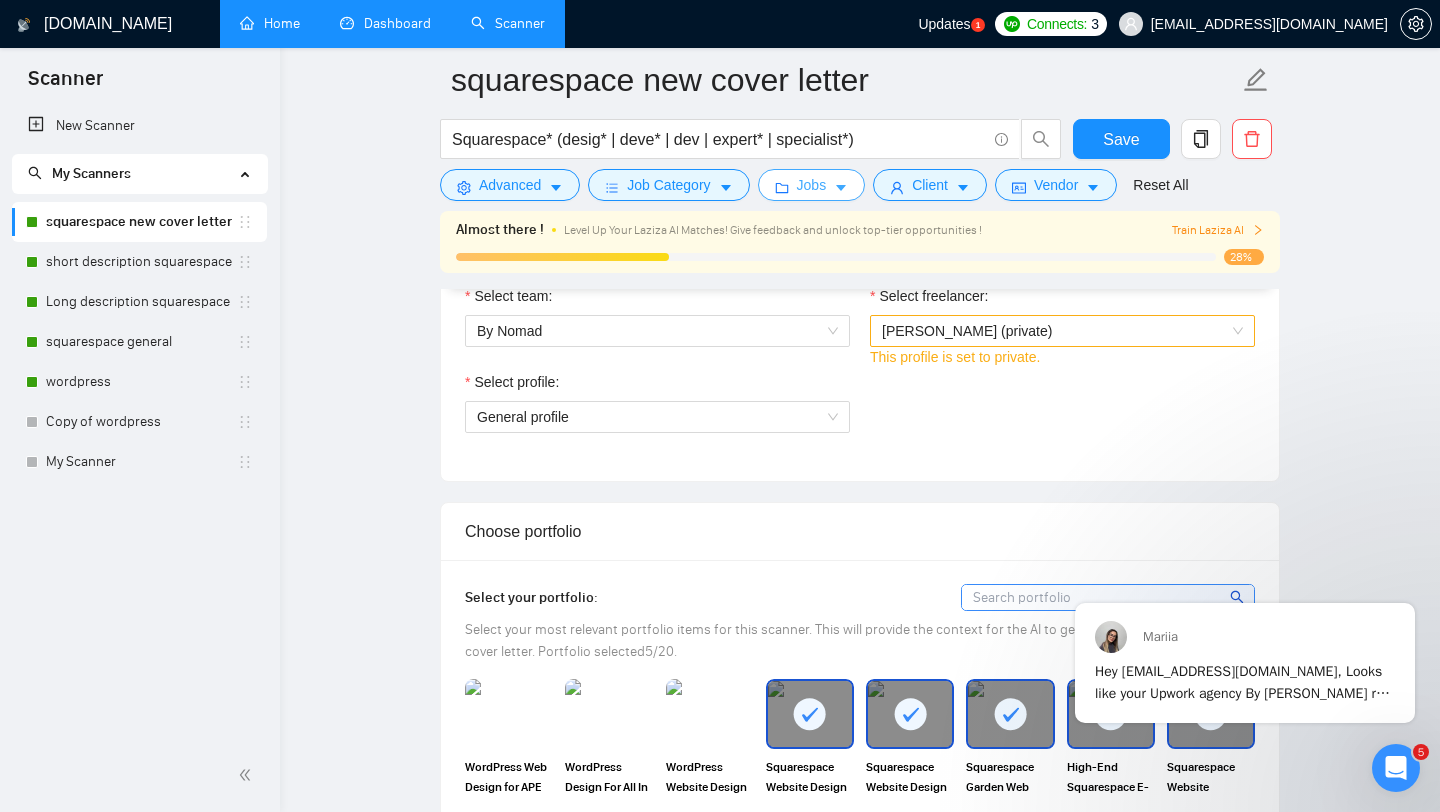 click on "Jobs" at bounding box center [812, 185] 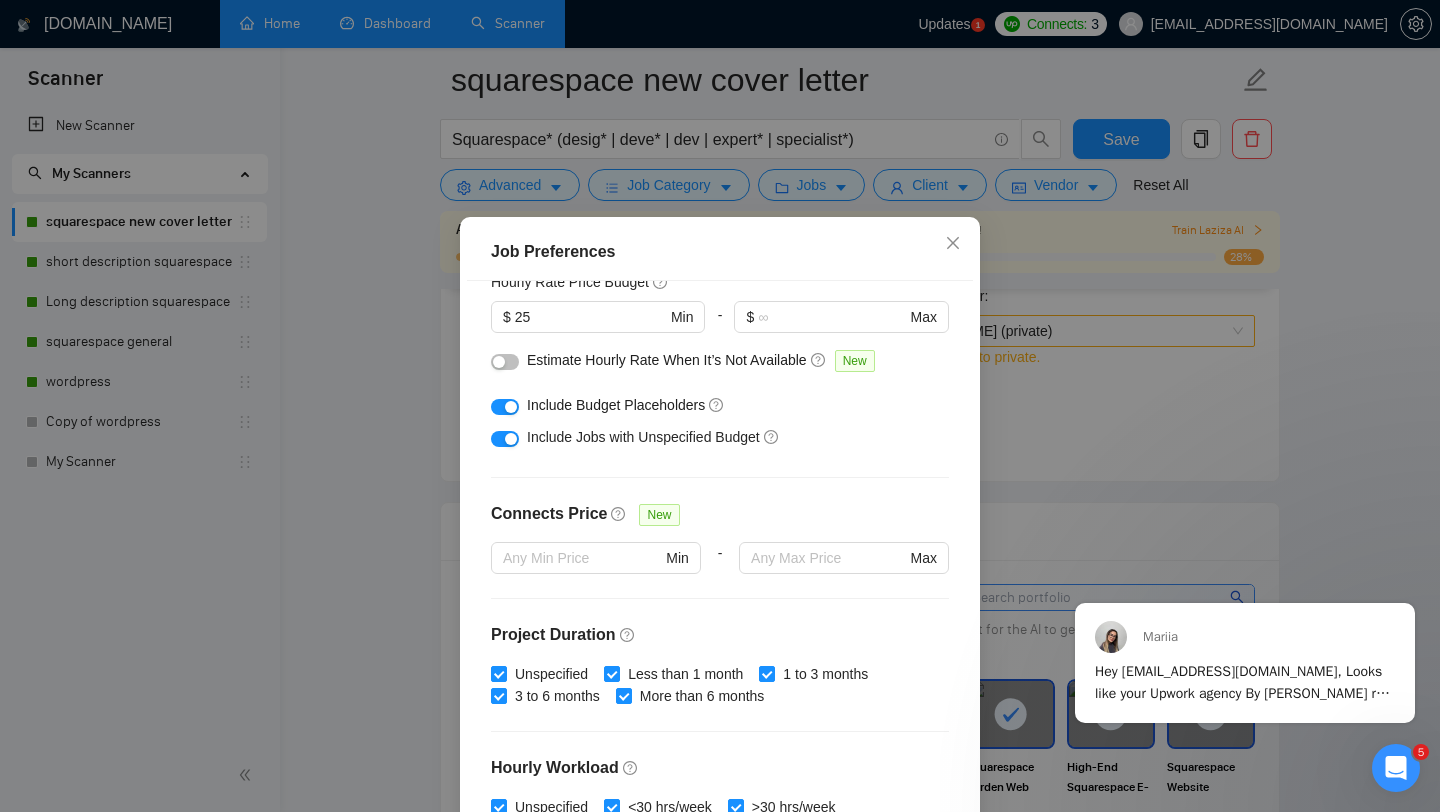 scroll, scrollTop: 559, scrollLeft: 0, axis: vertical 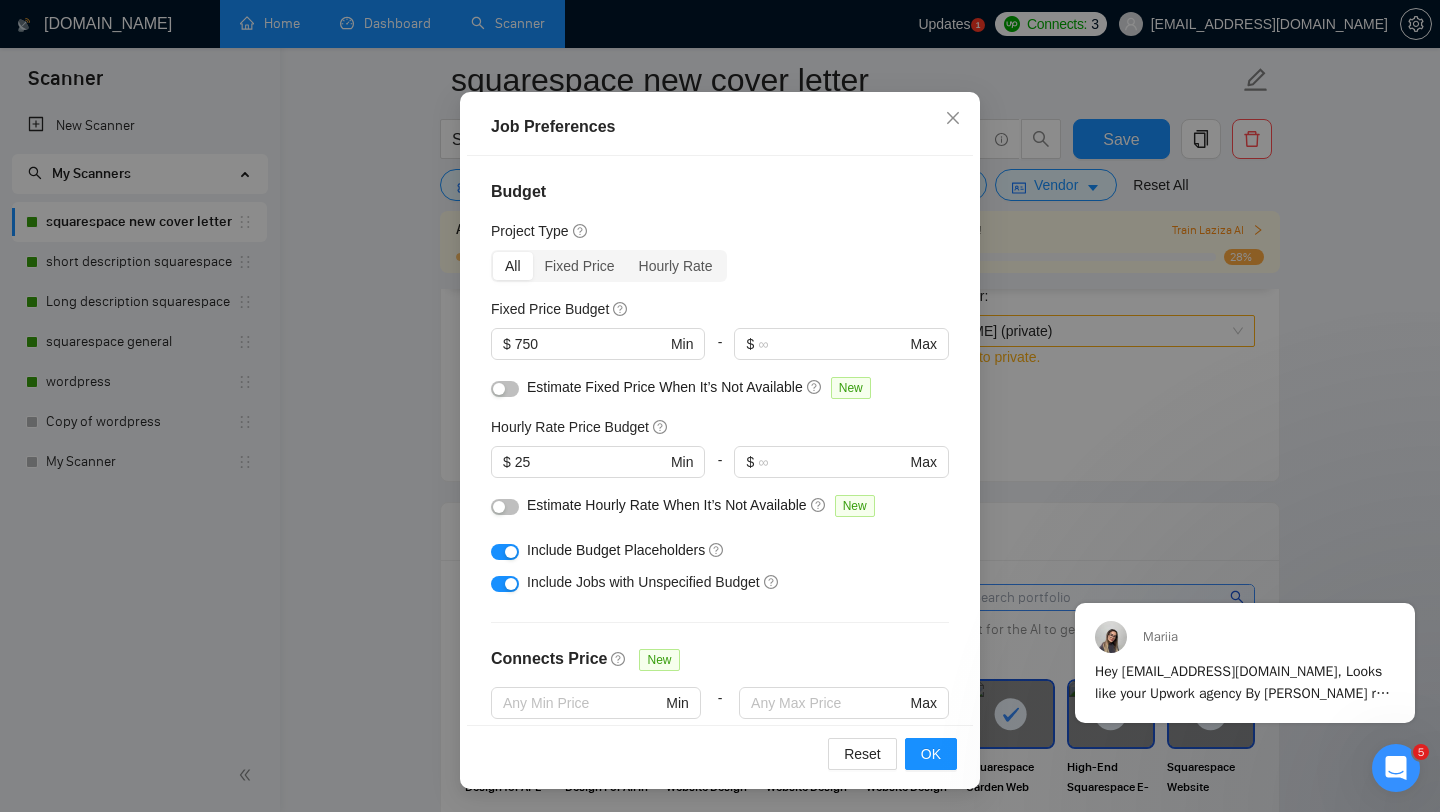 click on "Job Preferences Budget Project Type All Fixed Price Hourly Rate   Fixed Price Budget $ 750 Min - $ Max Estimate Fixed Price When It’s Not Available New   Hourly Rate Price Budget $ 25 Min - $ Max Estimate Hourly Rate When It’s Not Available New Include Budget Placeholders Include Jobs with Unspecified Budget   Connects Price New Min - Max Project Duration   Unspecified Less than 1 month 1 to 3 months 3 to 6 months More than 6 months Hourly Workload   Unspecified <30 hrs/week >30 hrs/week Hours TBD Unsure Job Posting Questions New   Any posting questions Description Preferences Description Size New   Any description size Reset OK" at bounding box center [720, 406] 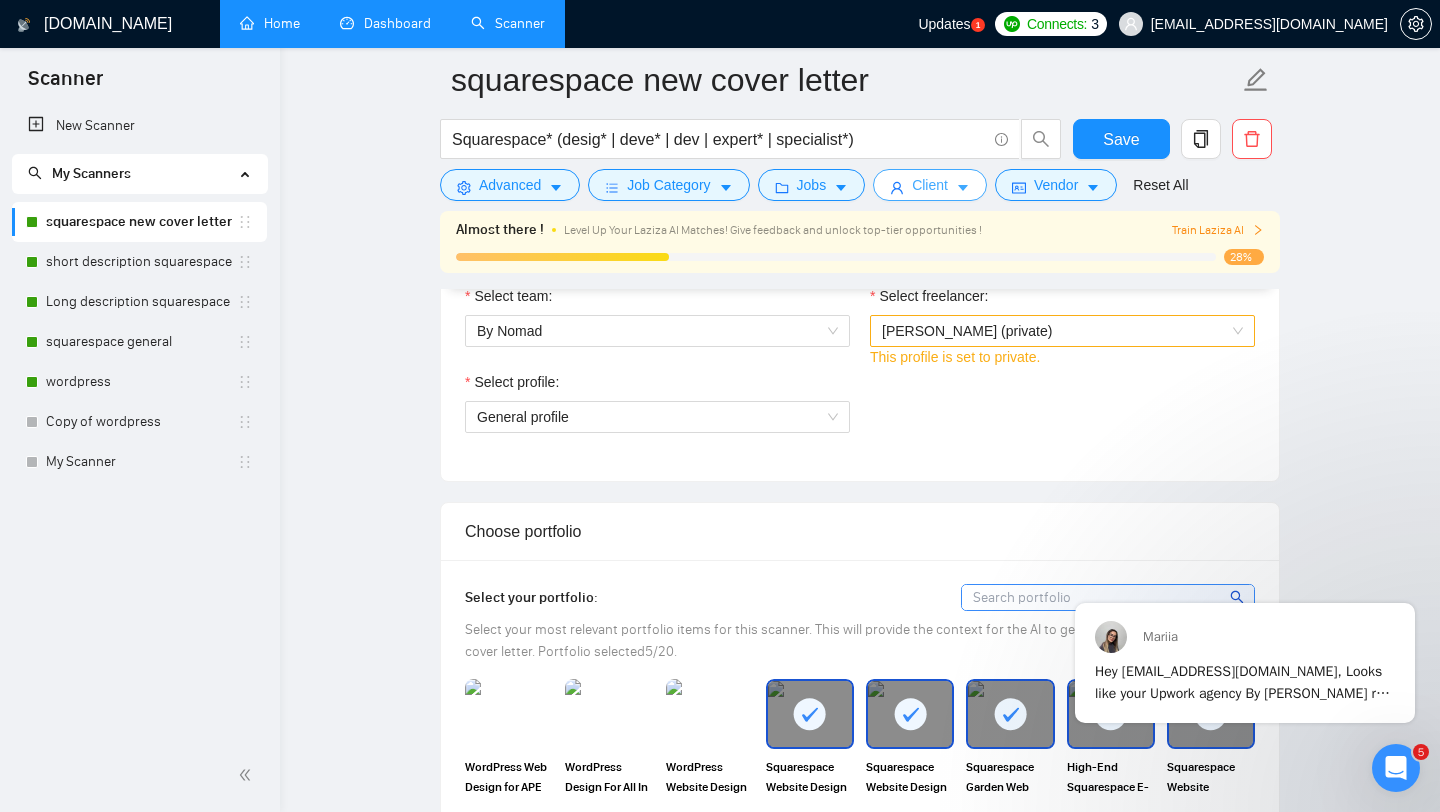 click on "Client" at bounding box center [930, 185] 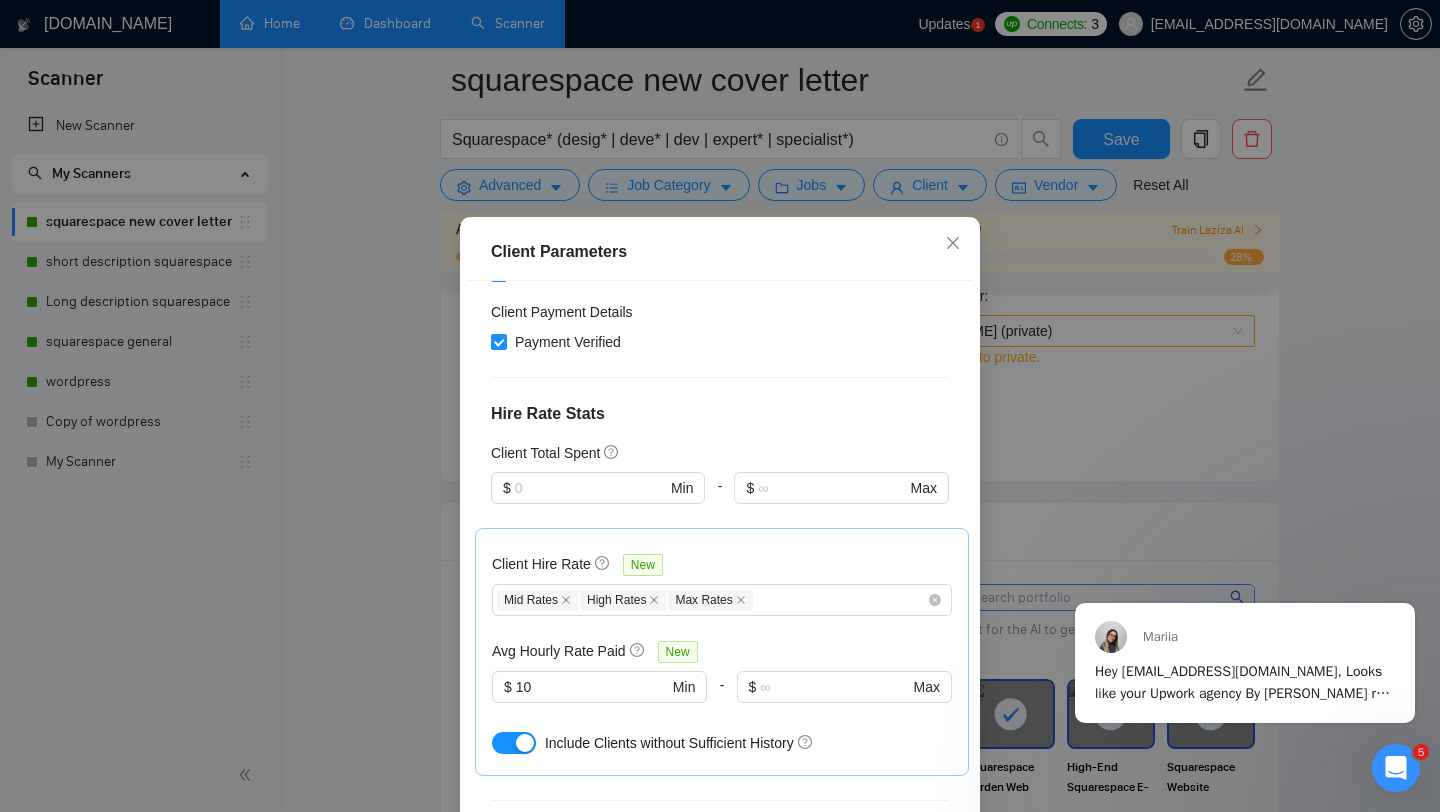 scroll, scrollTop: 678, scrollLeft: 0, axis: vertical 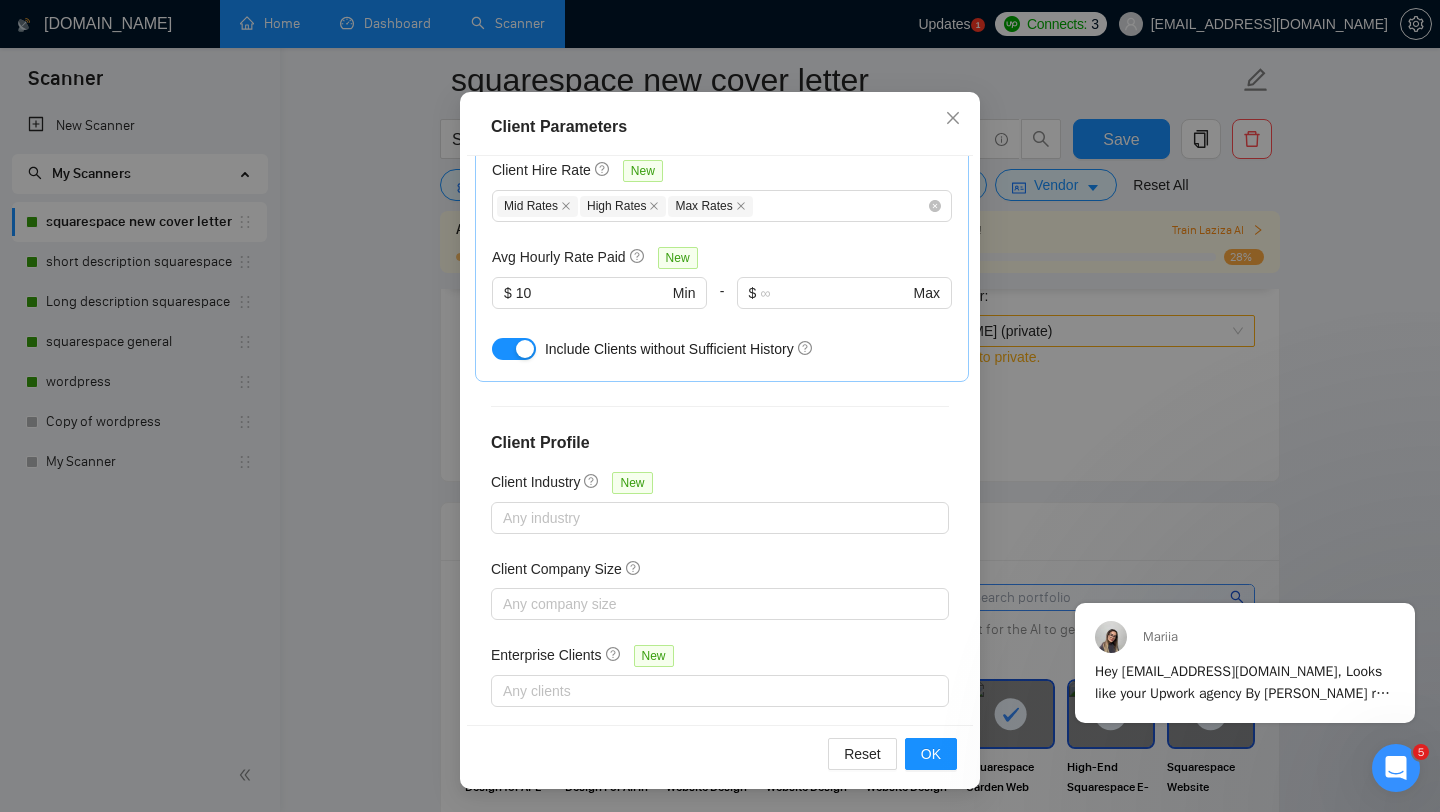 click on "Client Parameters Client Location Include Client Countries   Select Exclude Client Countries [GEOGRAPHIC_DATA] [GEOGRAPHIC_DATA] [GEOGRAPHIC_DATA]   Client Rating Client Min Average Feedback Include clients with no feedback Client Payment Details Payment Verified Hire Rate Stats   Client Total Spent $ Min - $ Max Client Hire Rate New Mid Rates High Rates Max Rates     Avg Hourly Rate Paid New $ 10 Min - $ Max Include Clients without Sufficient History Client Profile Client Industry New   Any industry Client Company Size   Any company size Enterprise Clients New   Any clients Reset OK" at bounding box center [720, 406] 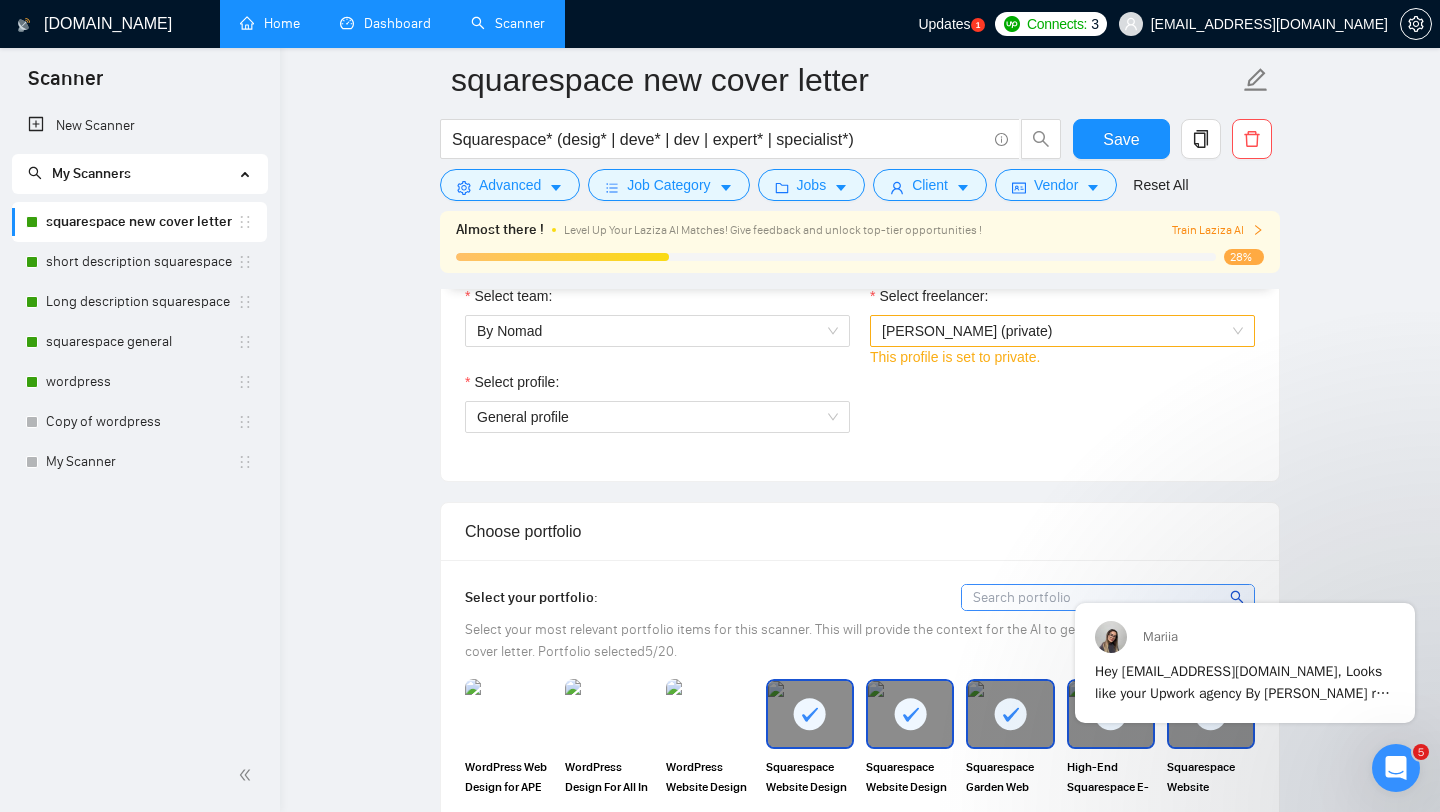 scroll, scrollTop: 28, scrollLeft: 0, axis: vertical 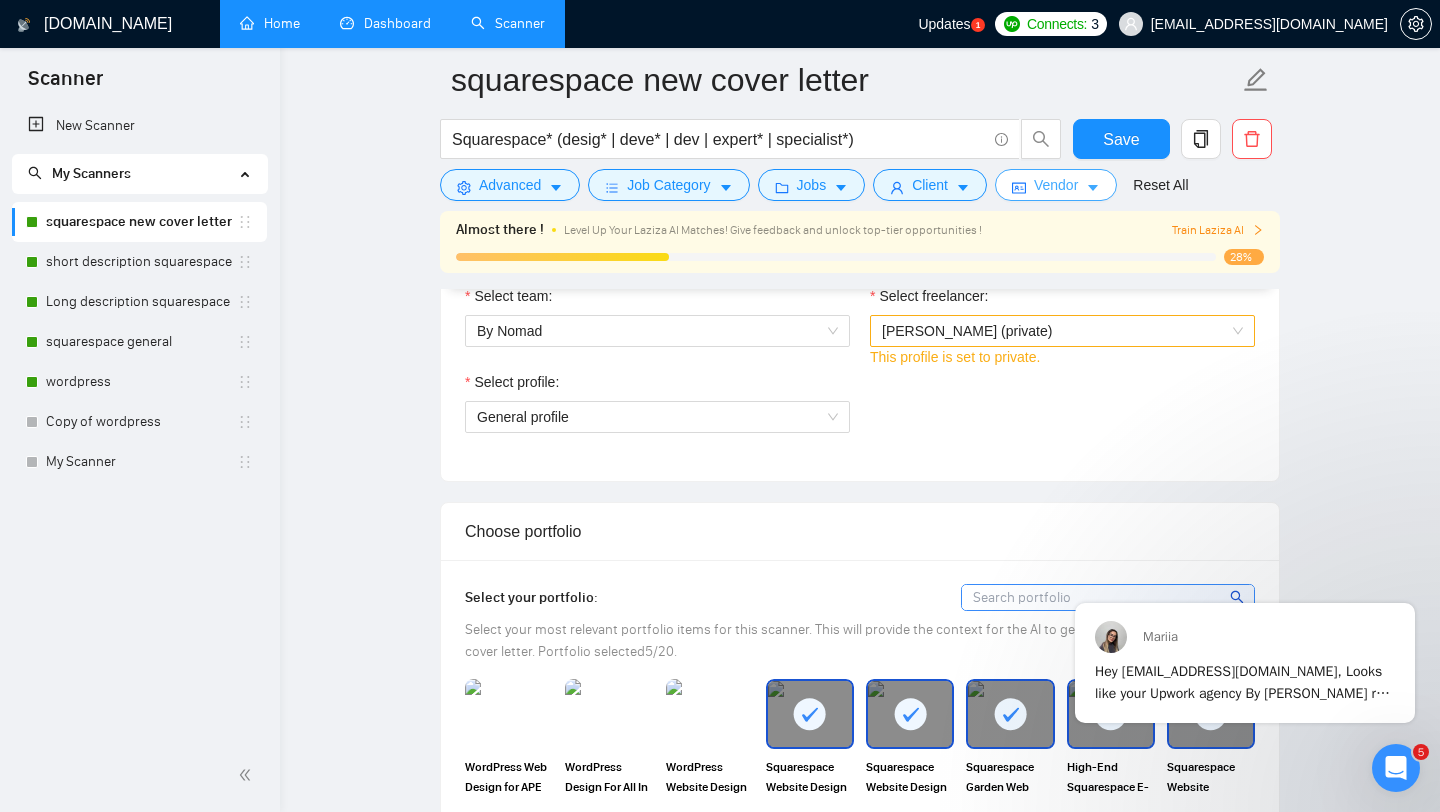 click on "Vendor" at bounding box center (1056, 185) 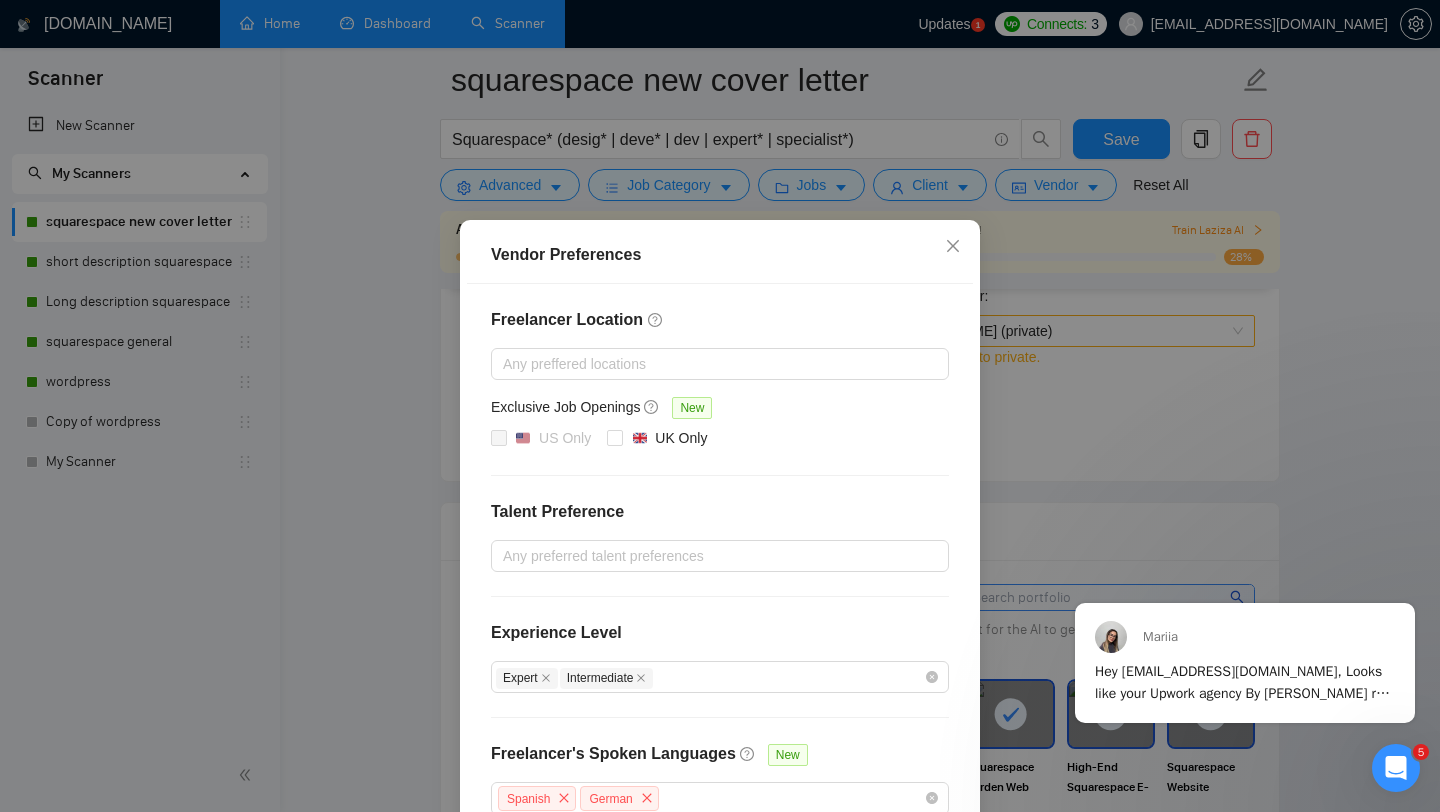 scroll, scrollTop: 113, scrollLeft: 0, axis: vertical 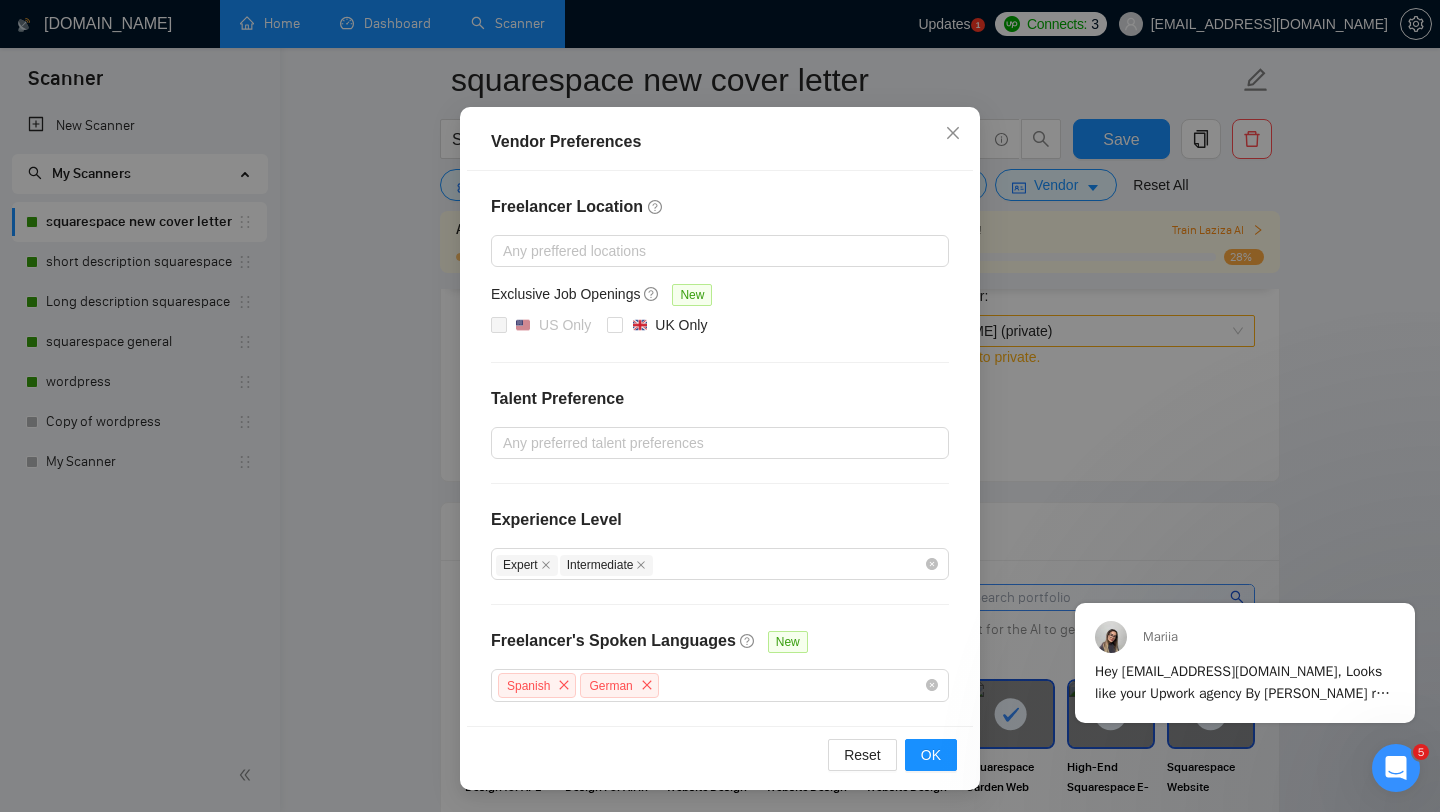 click at bounding box center (710, 443) 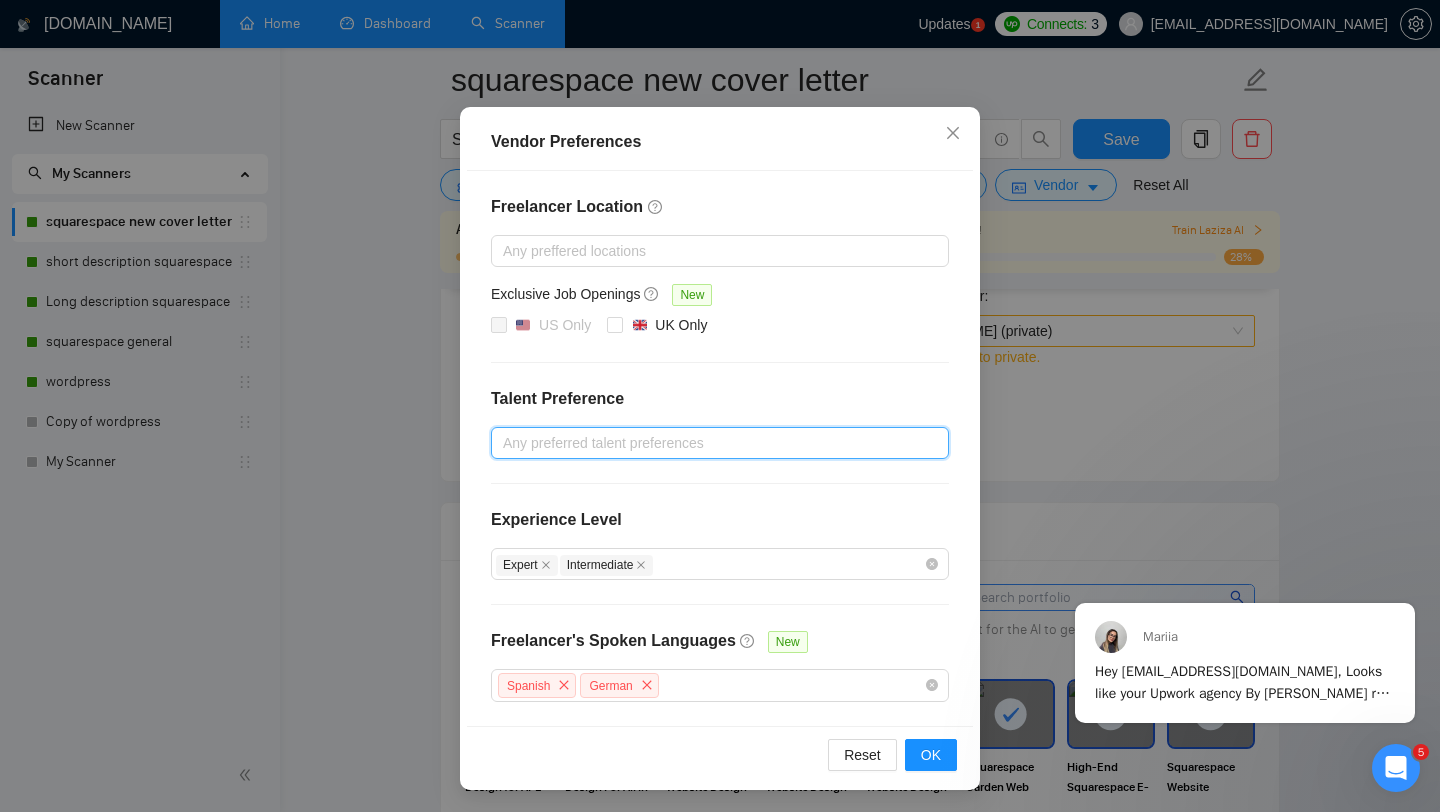 click at bounding box center [710, 443] 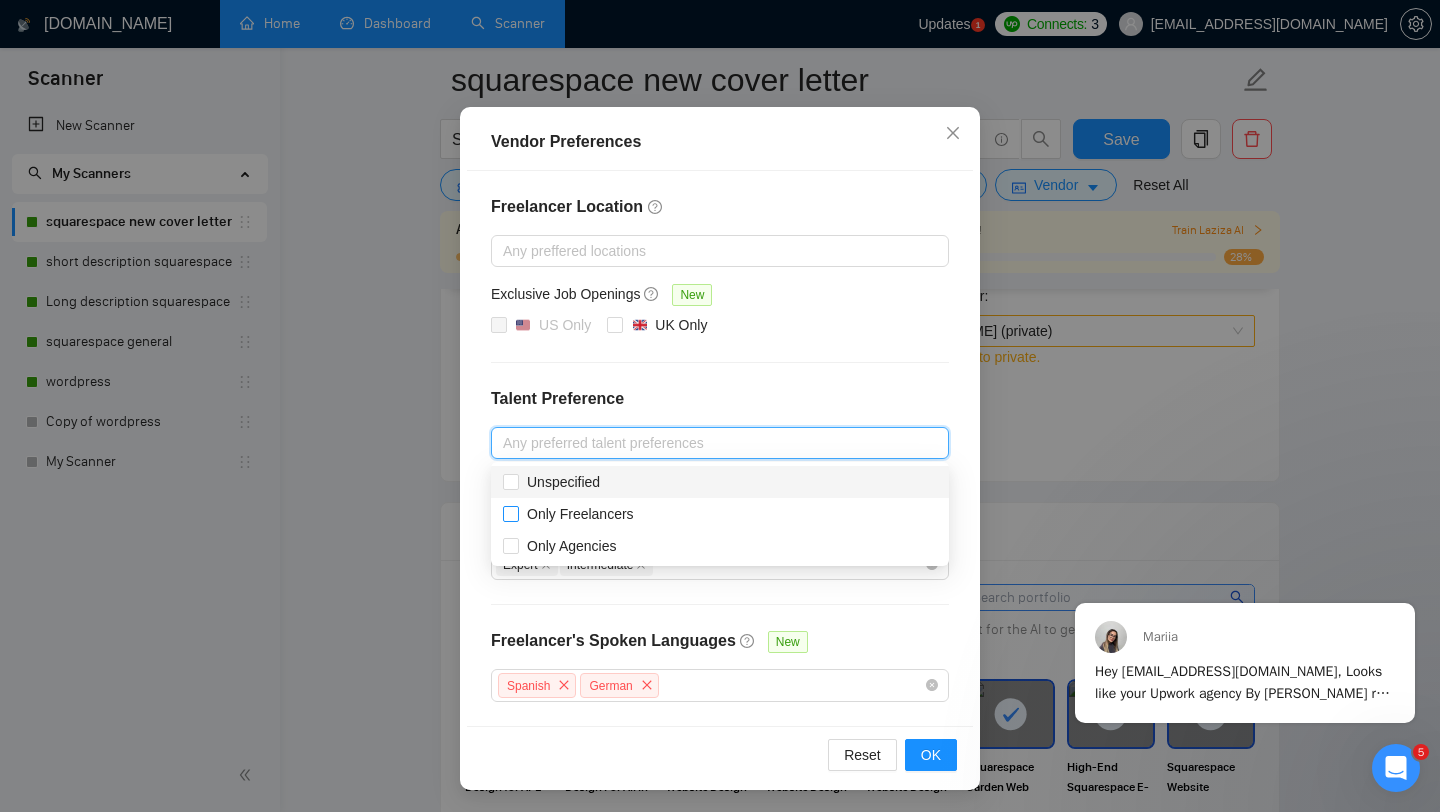 drag, startPoint x: 555, startPoint y: 470, endPoint x: 560, endPoint y: 516, distance: 46.270943 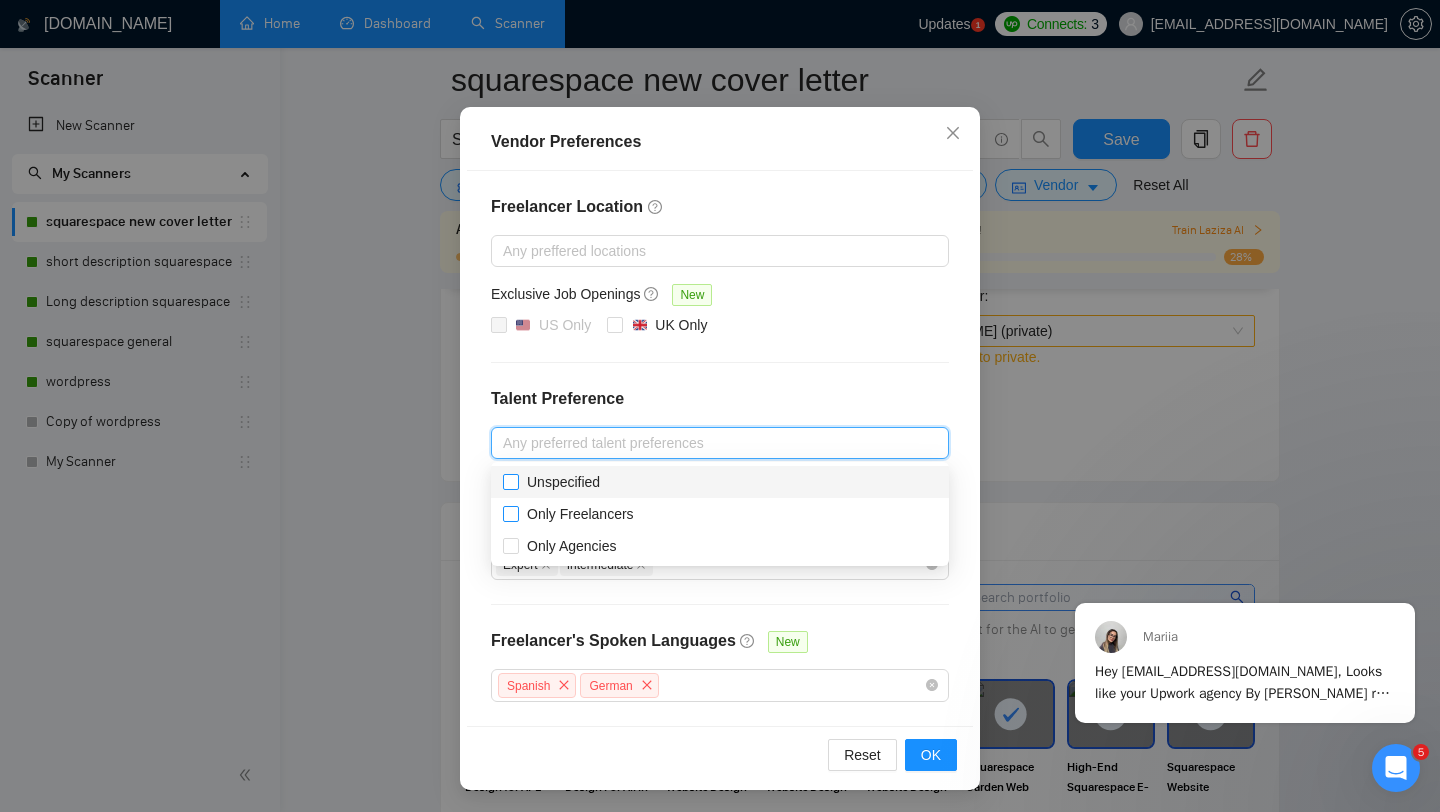 click on "Unspecified" at bounding box center [510, 481] 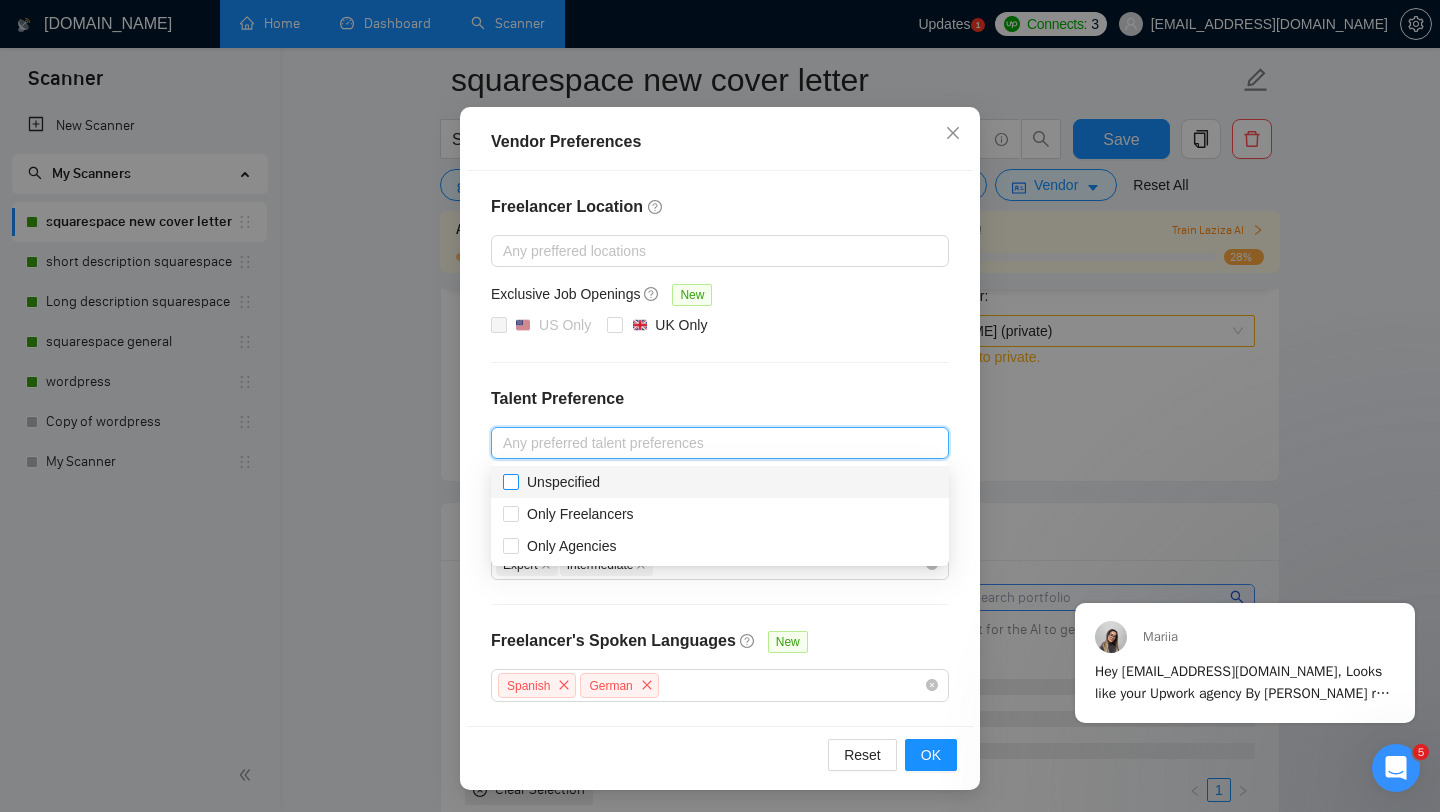 click on "Unspecified" at bounding box center (510, 481) 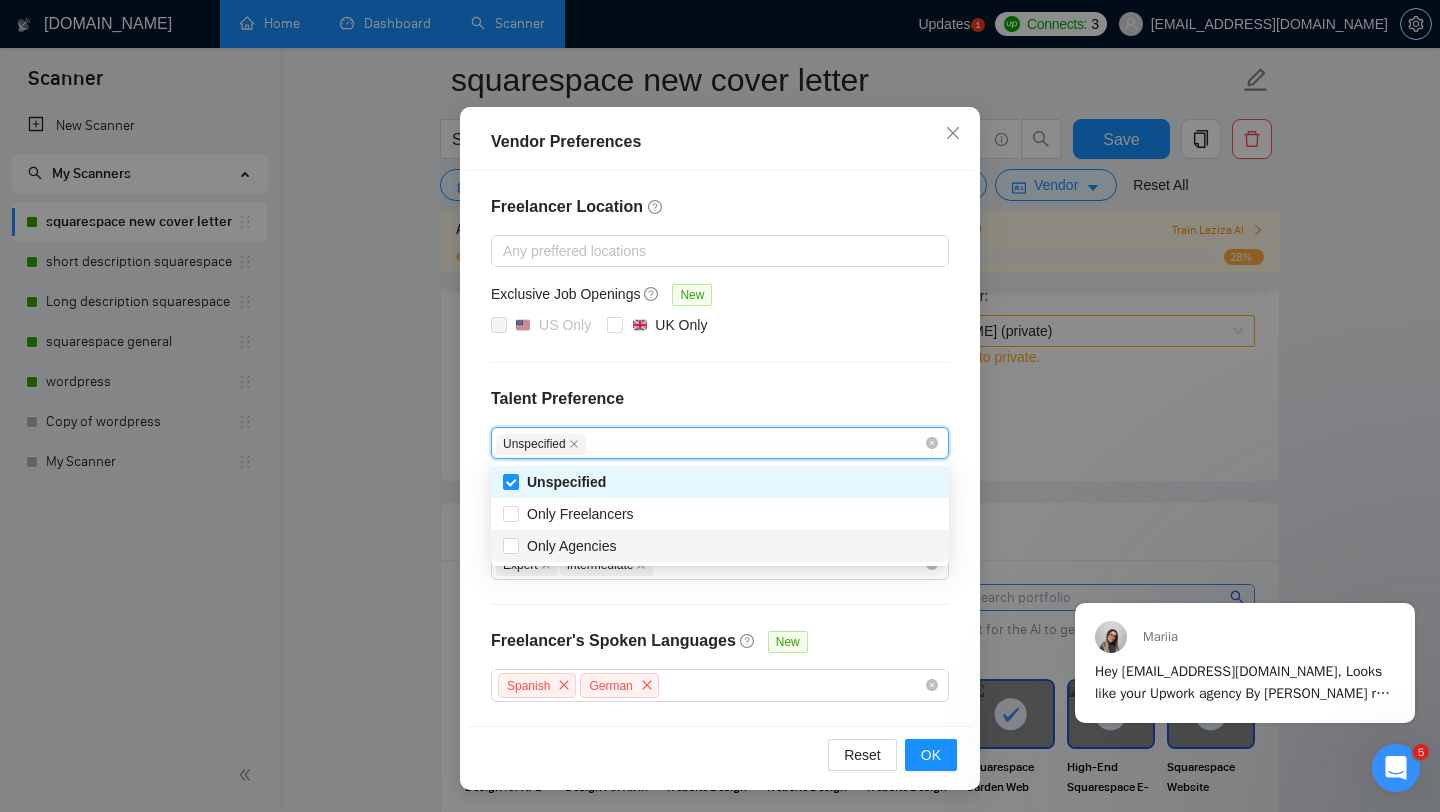click on "Only Agencies" at bounding box center [572, 546] 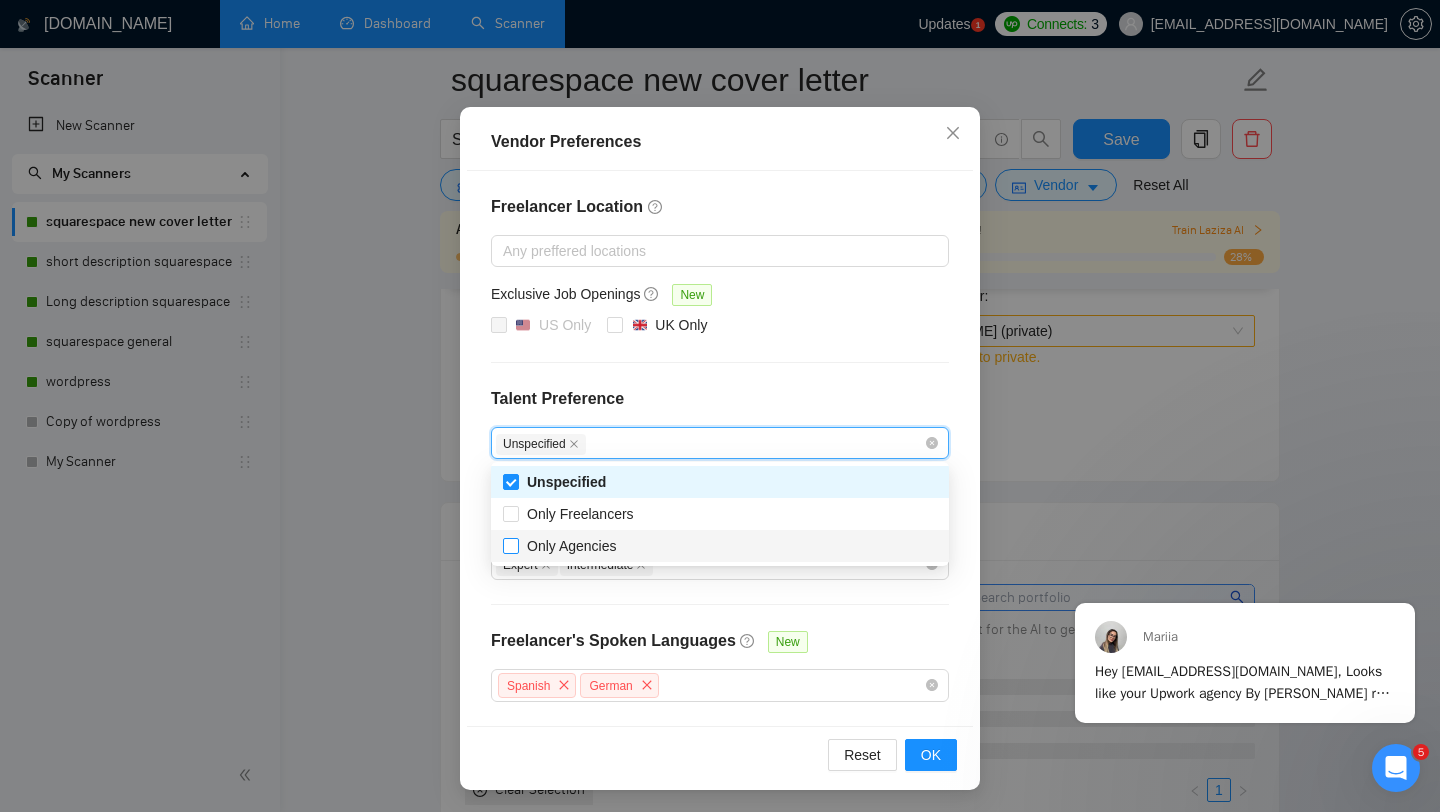 click on "Only Agencies" at bounding box center (510, 545) 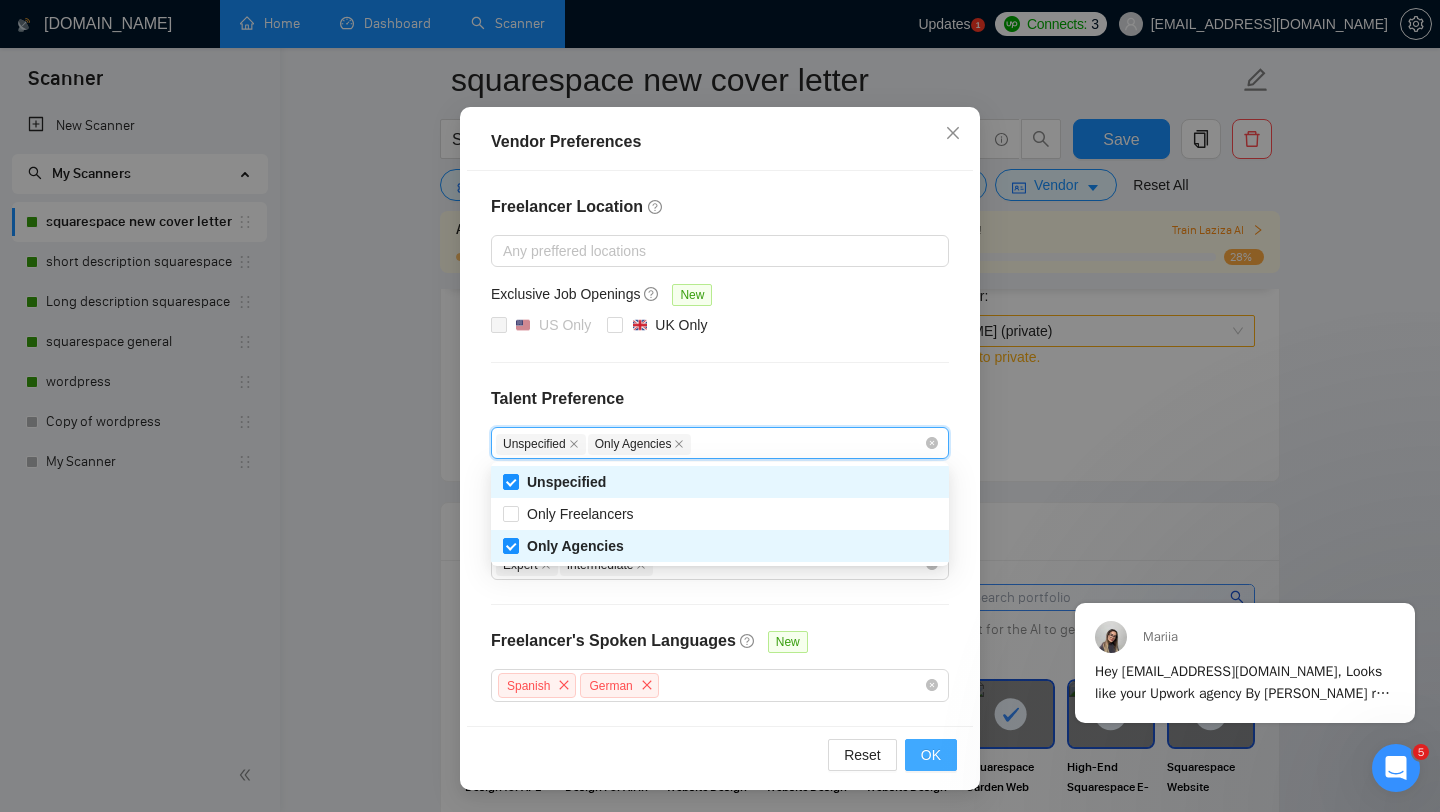 click on "OK" at bounding box center [931, 755] 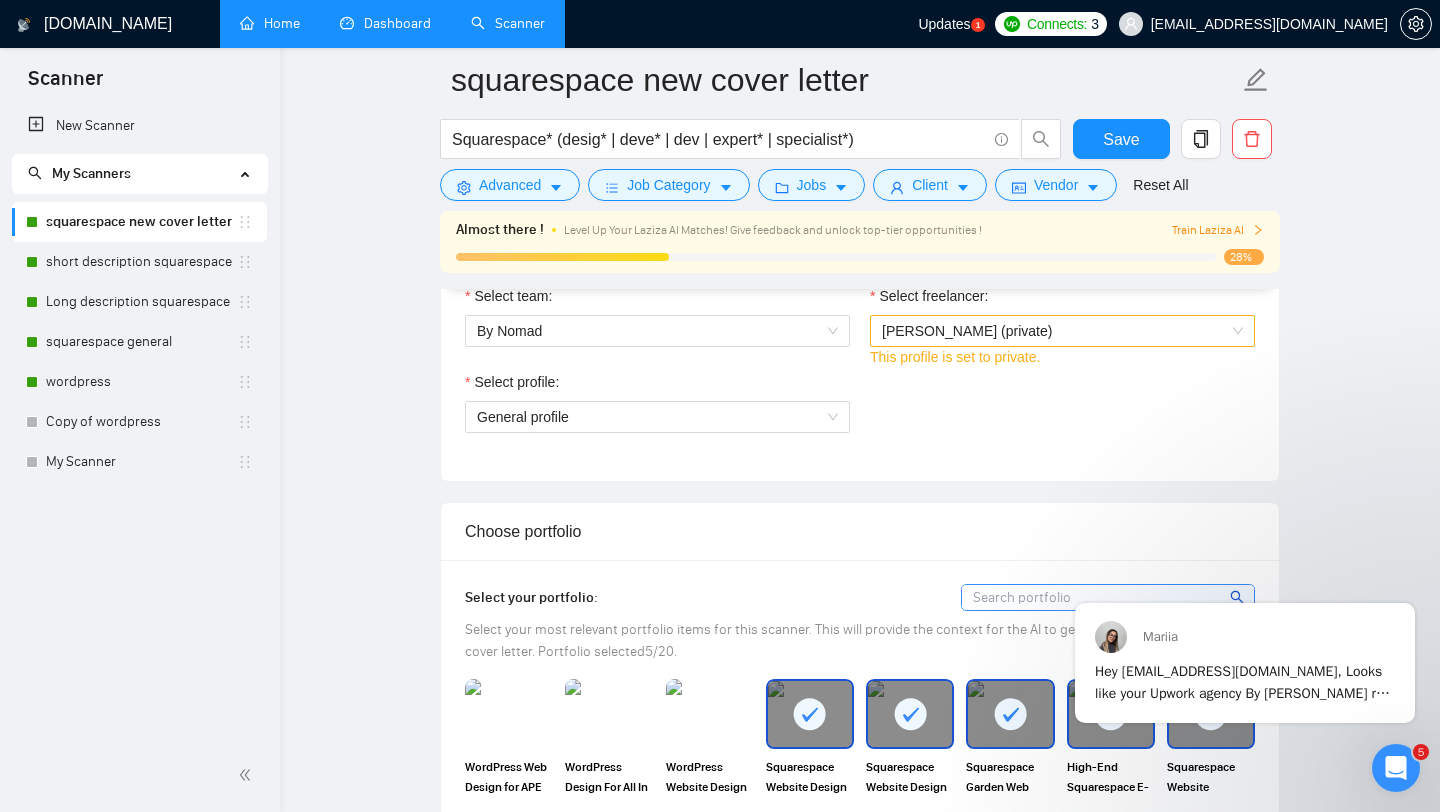 scroll, scrollTop: 13, scrollLeft: 0, axis: vertical 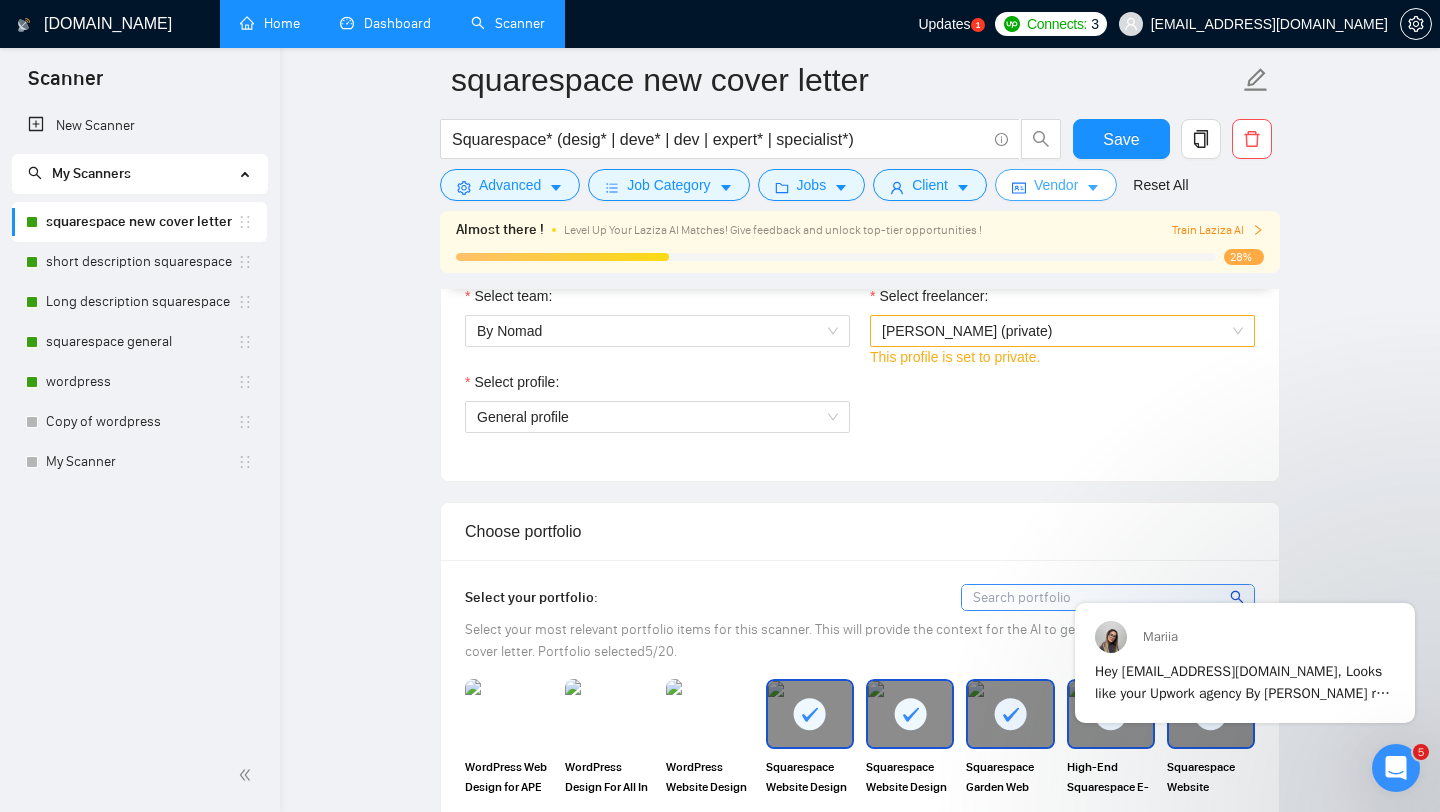 click on "[PERSON_NAME] (private)" at bounding box center (1062, 331) 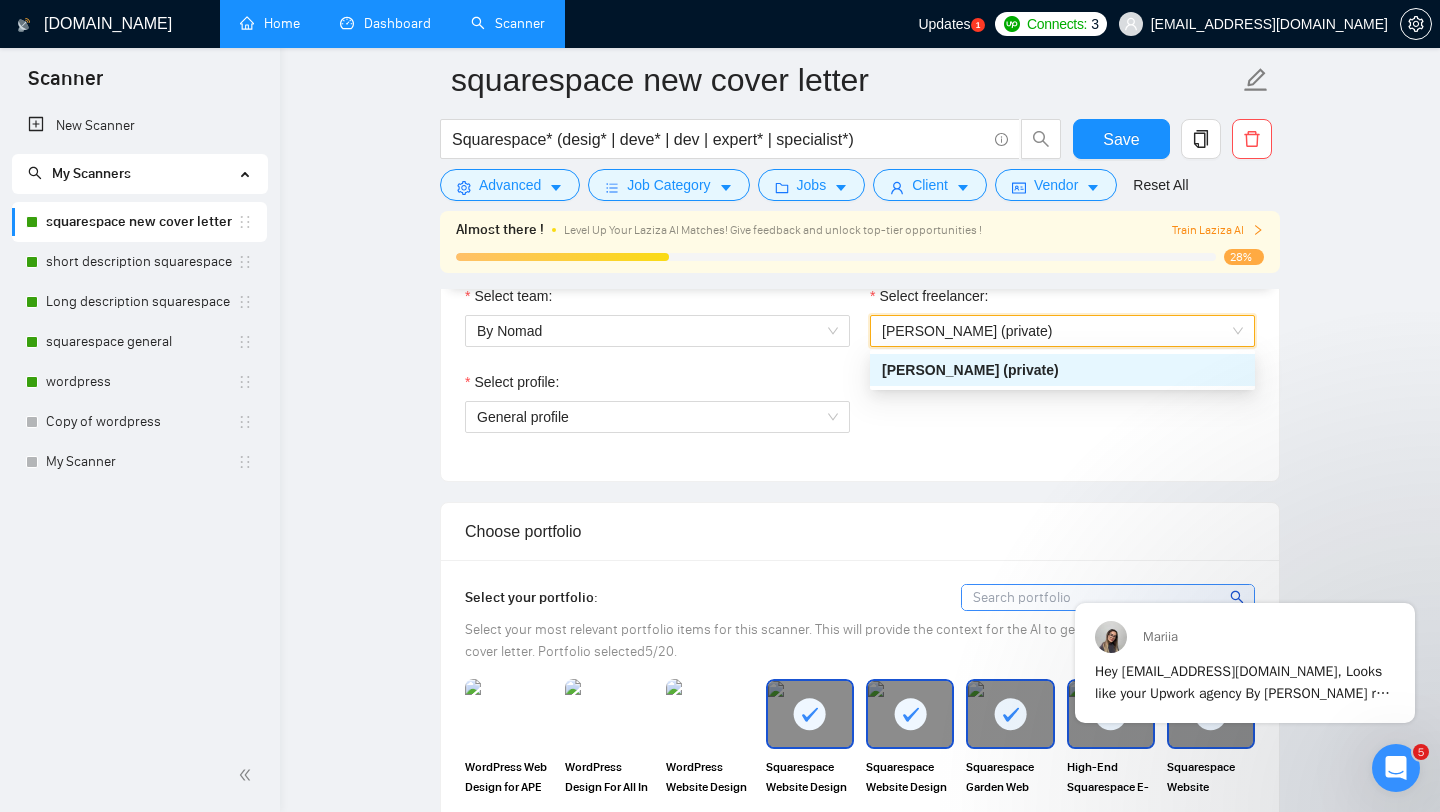 click on "[PERSON_NAME] (private)" at bounding box center (1062, 331) 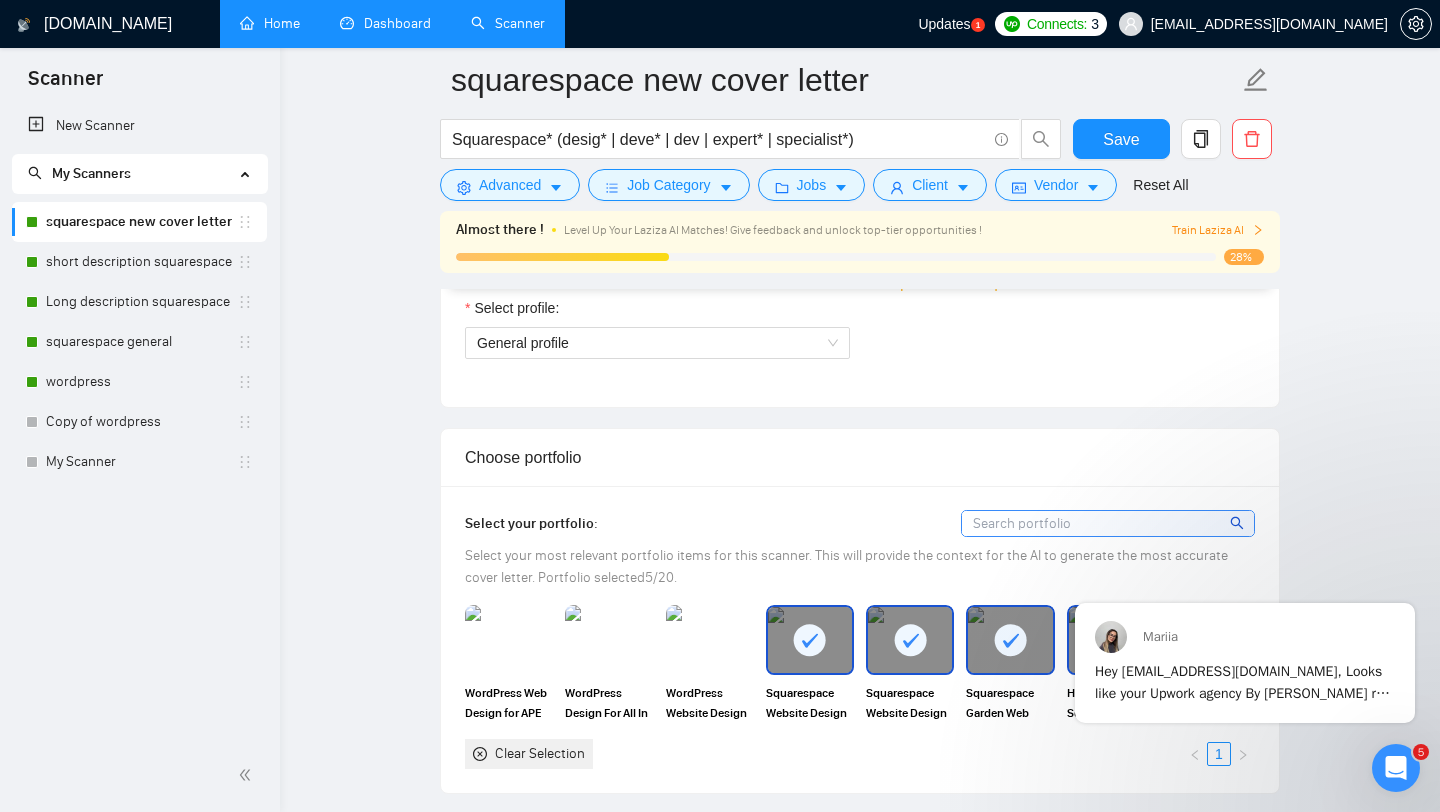 scroll, scrollTop: 906, scrollLeft: 0, axis: vertical 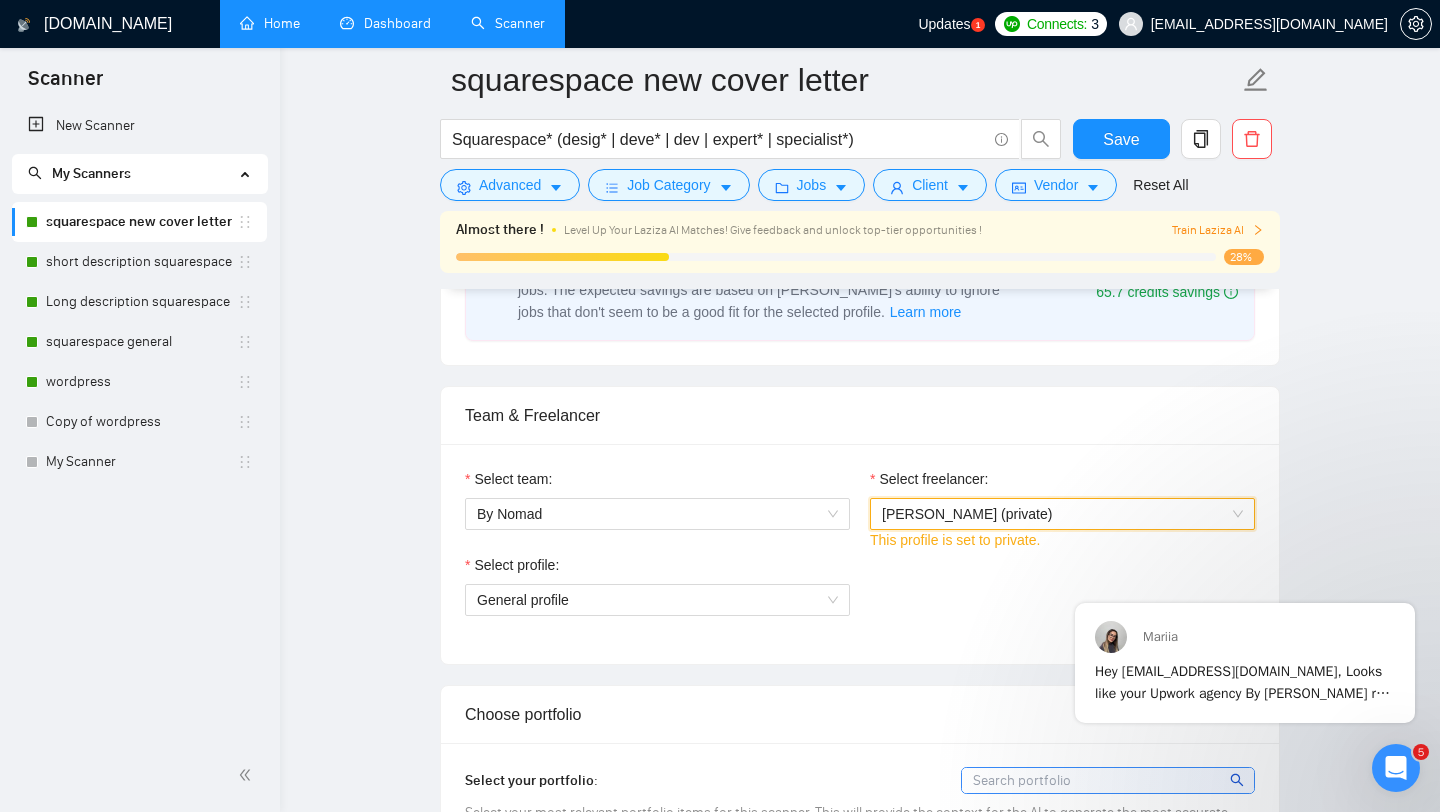 click on "[PERSON_NAME] (private)" at bounding box center [1062, 514] 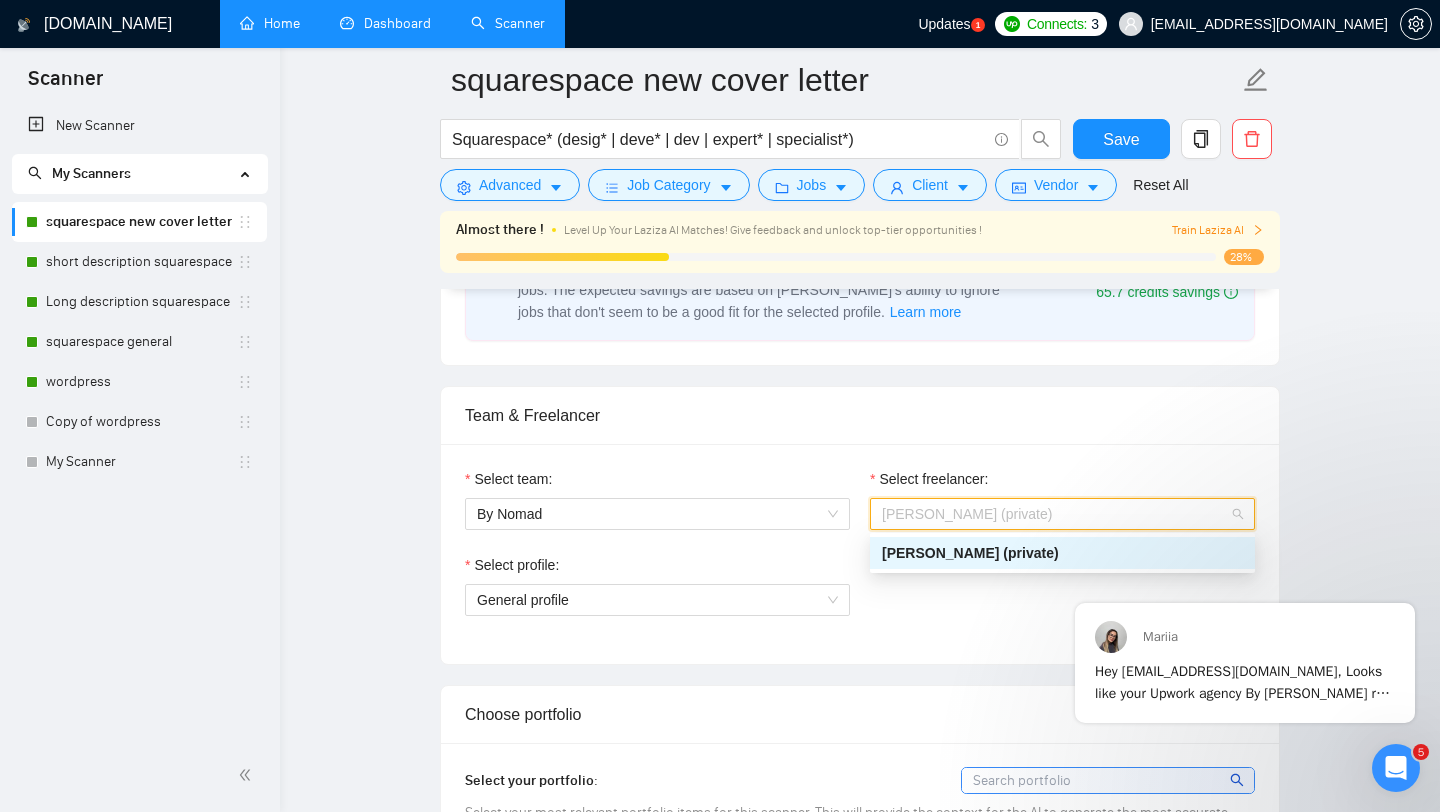 click on "[PERSON_NAME] (private)" at bounding box center (1062, 553) 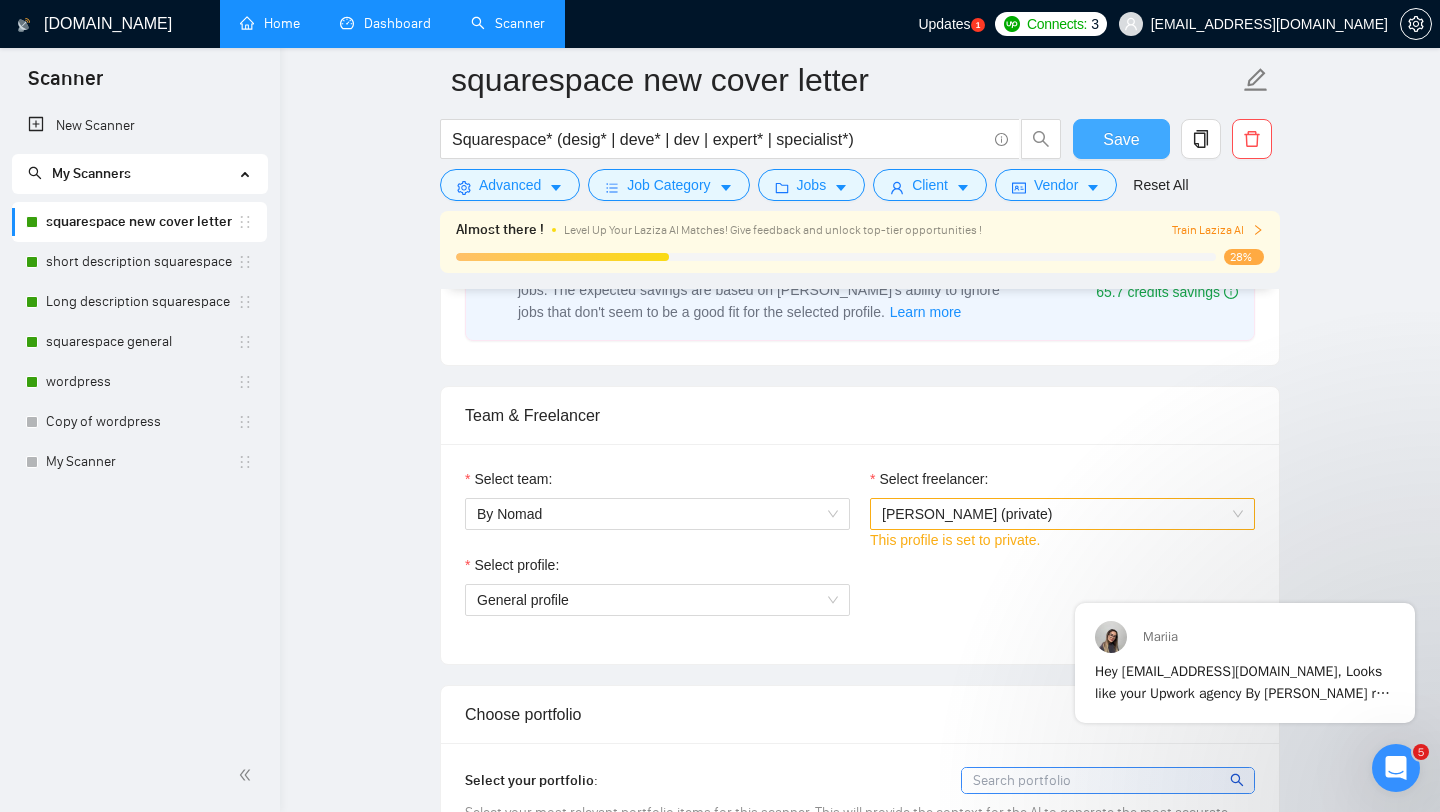 click on "Save" at bounding box center [1121, 139] 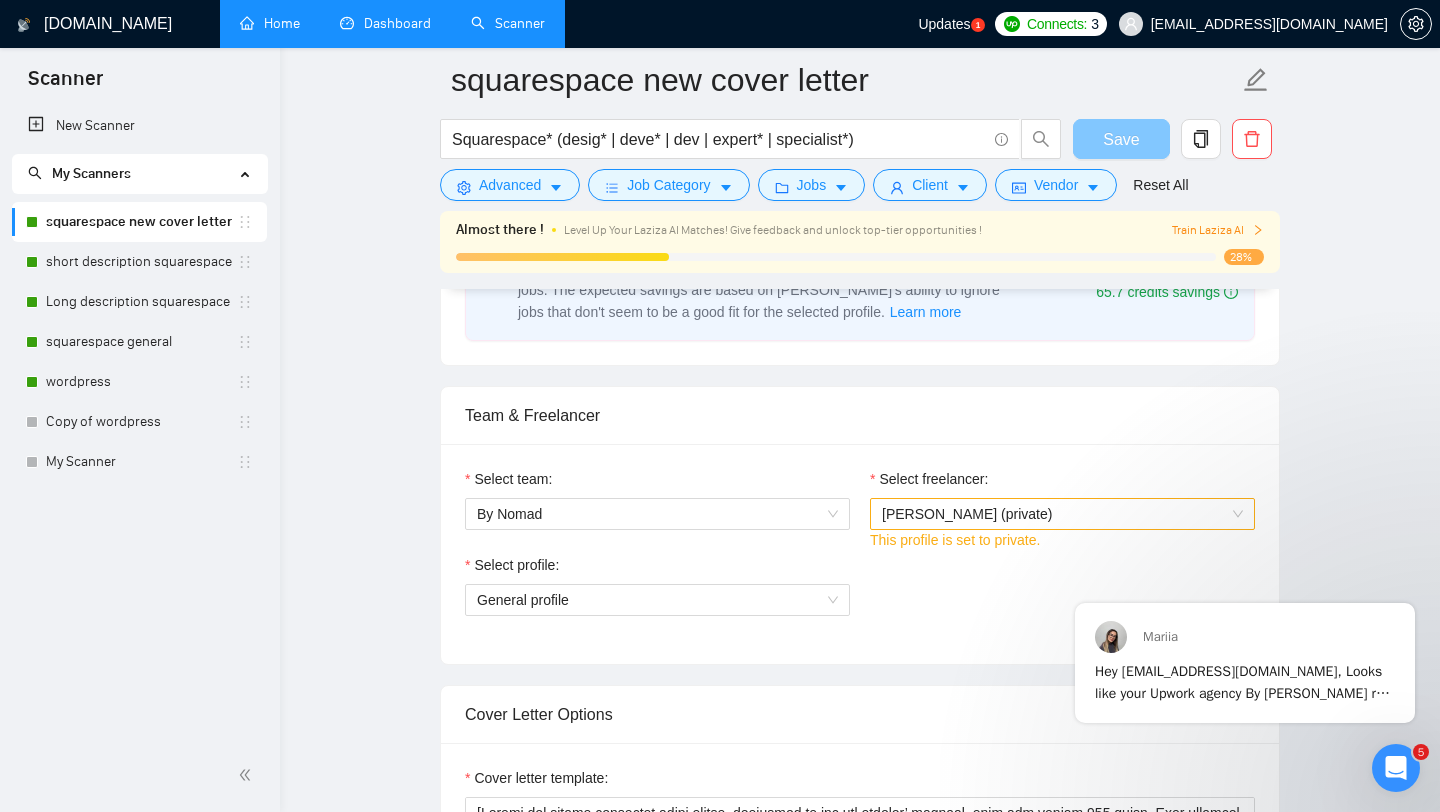 type 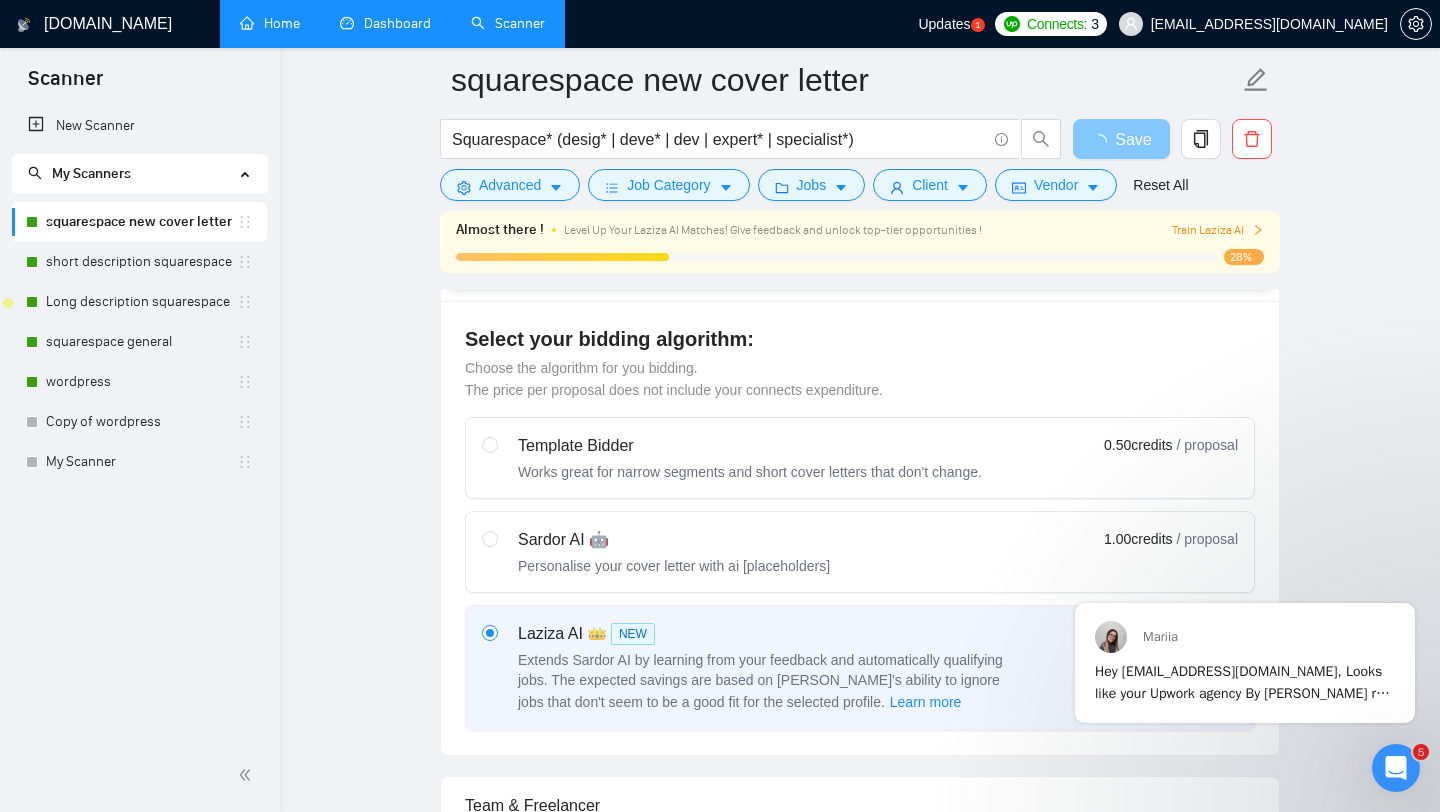 scroll, scrollTop: 0, scrollLeft: 0, axis: both 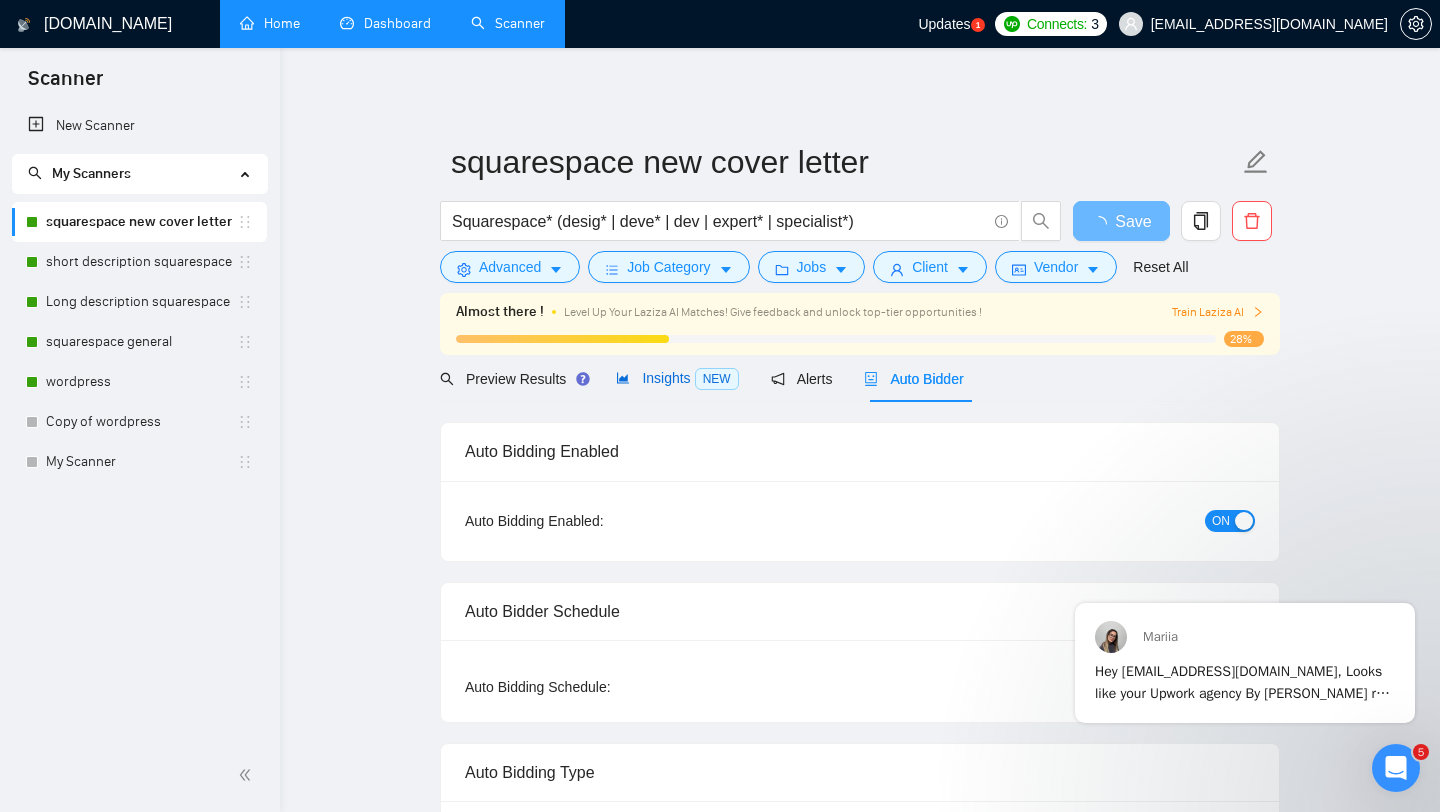 click on "Insights NEW" at bounding box center [677, 378] 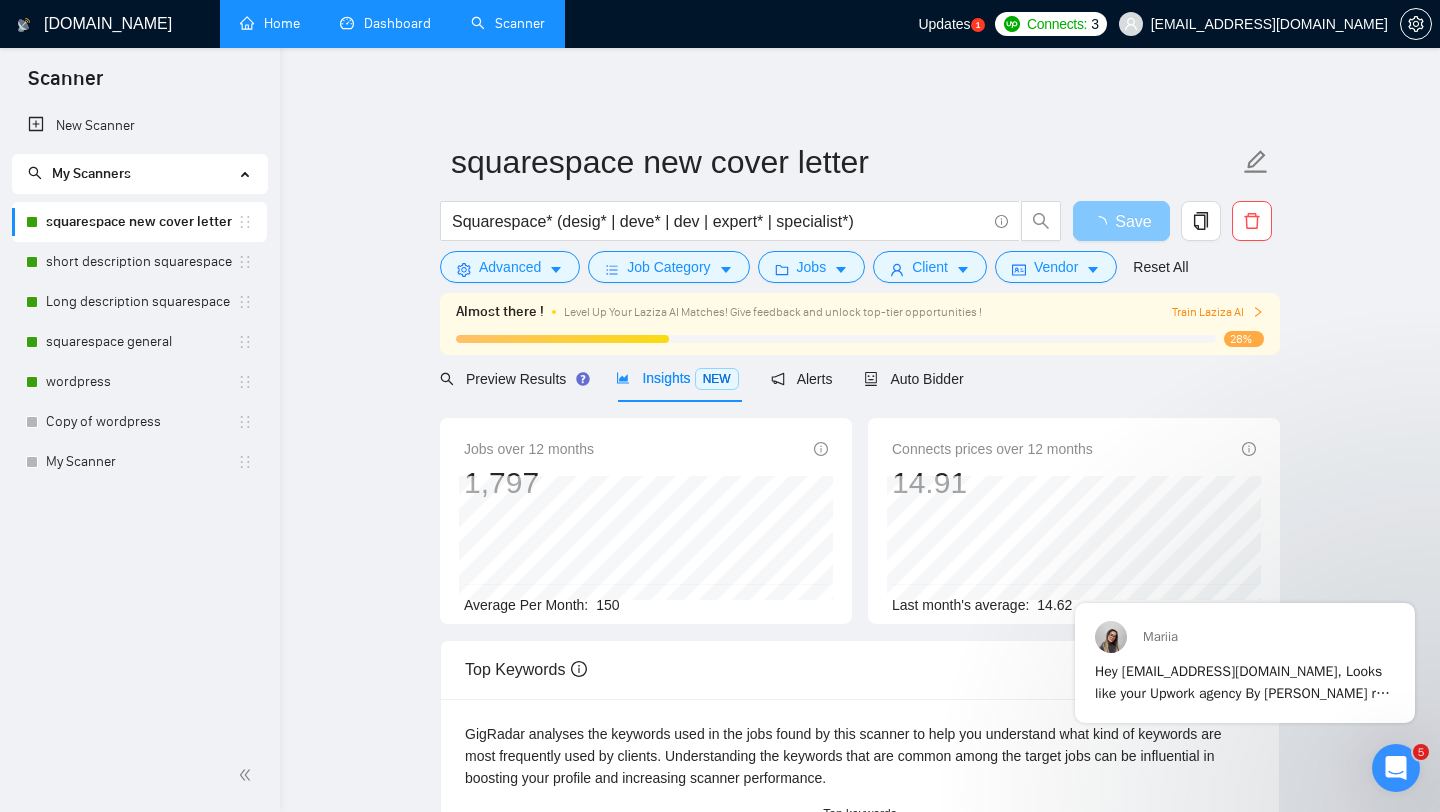 click on "Save" at bounding box center (1133, 221) 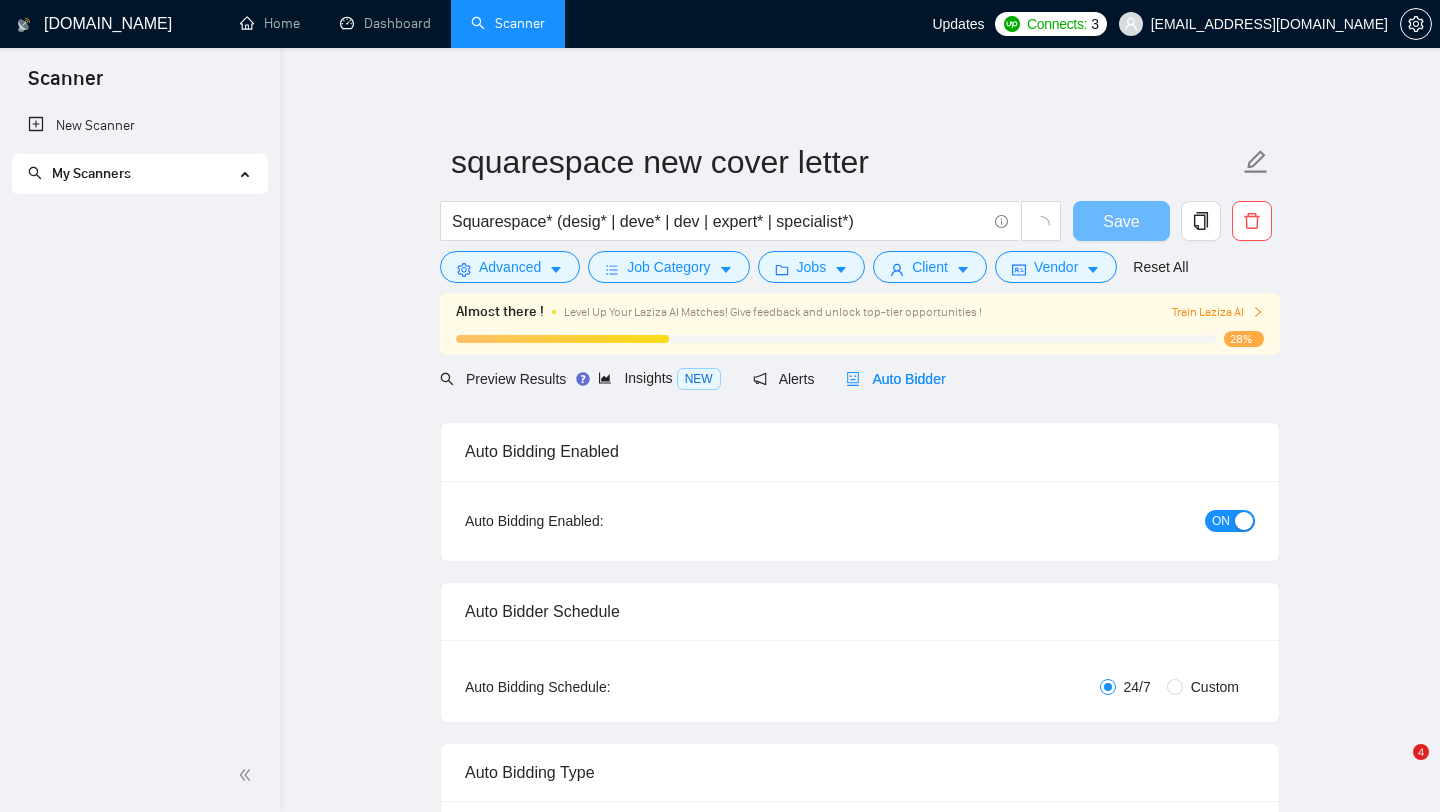 scroll, scrollTop: 0, scrollLeft: 0, axis: both 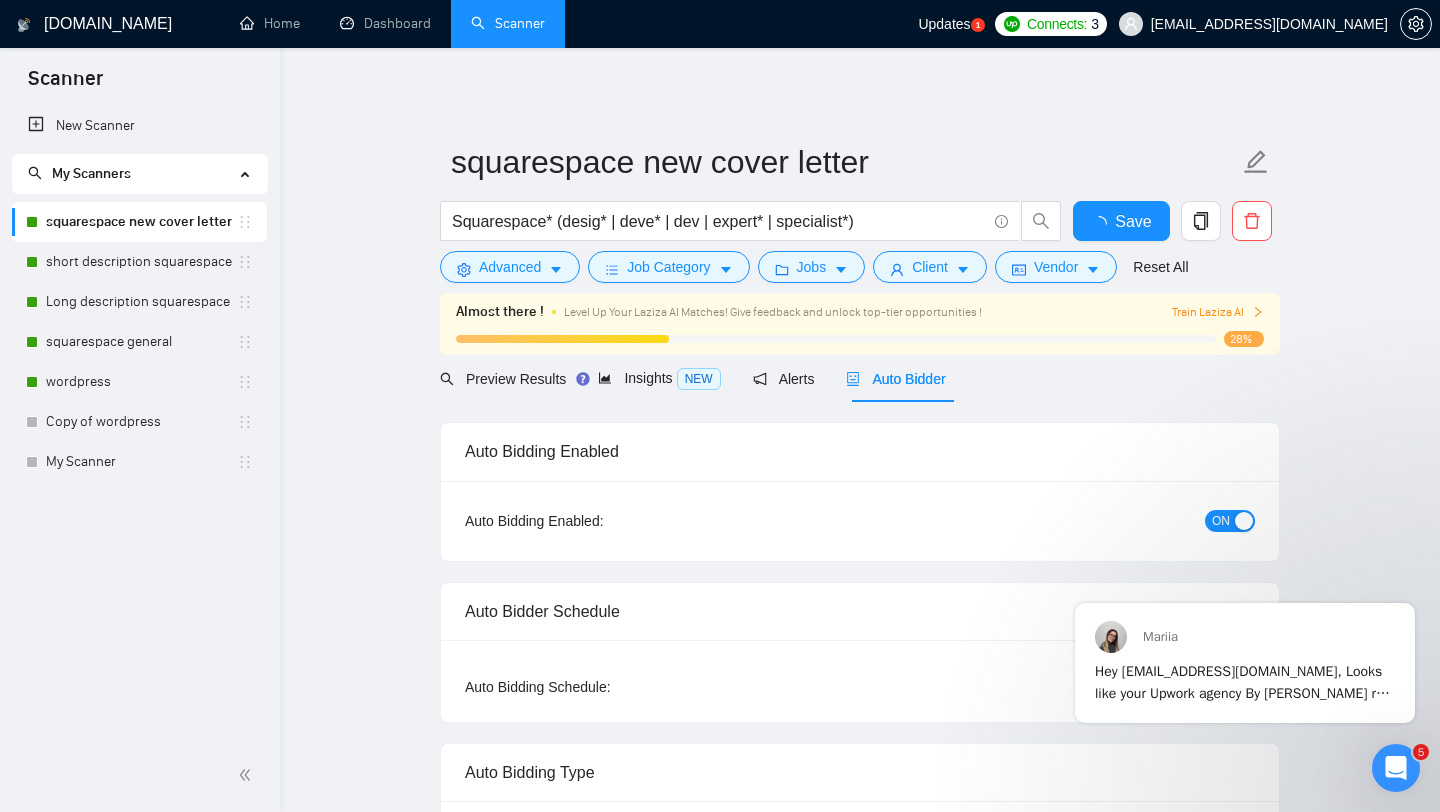 type 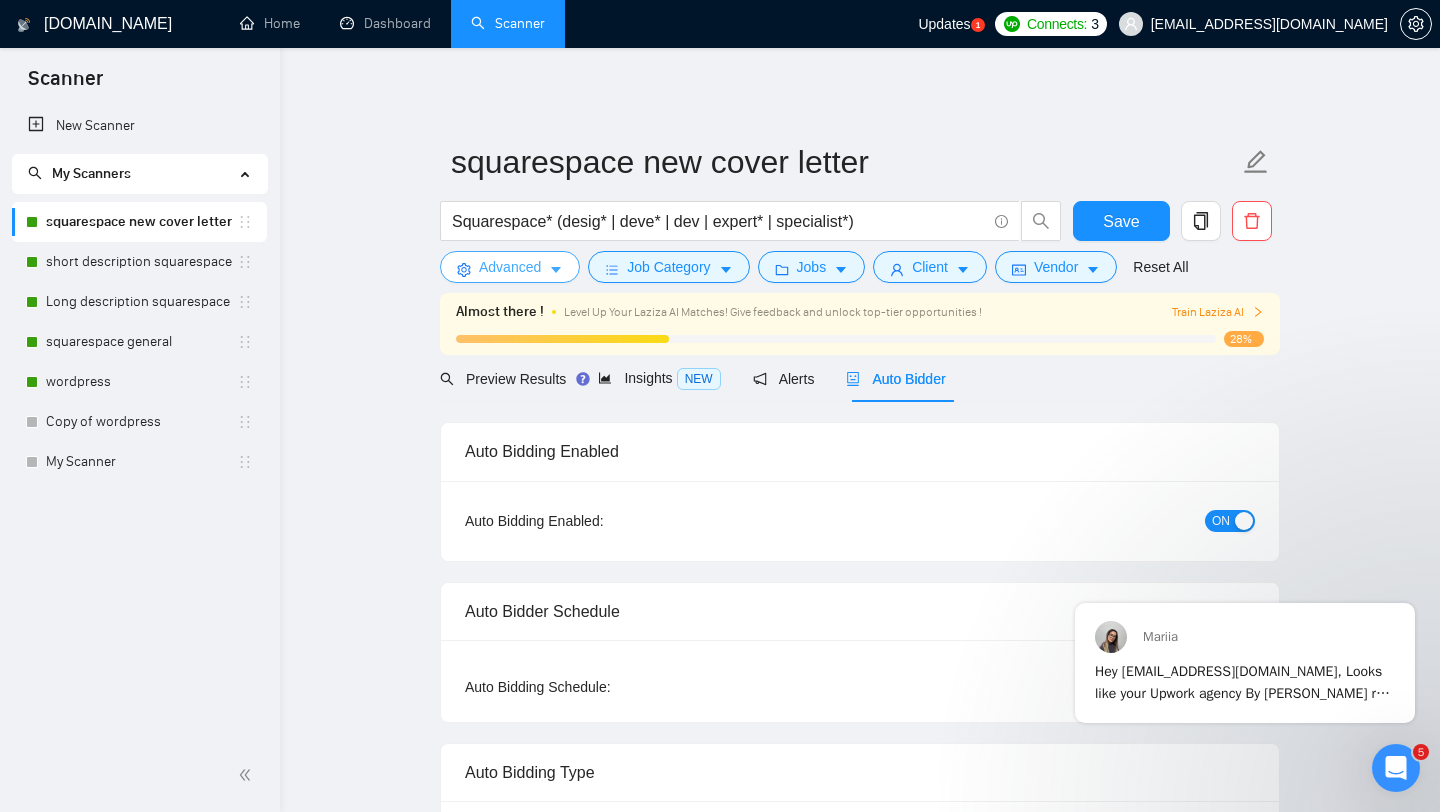 click on "Advanced" at bounding box center [510, 267] 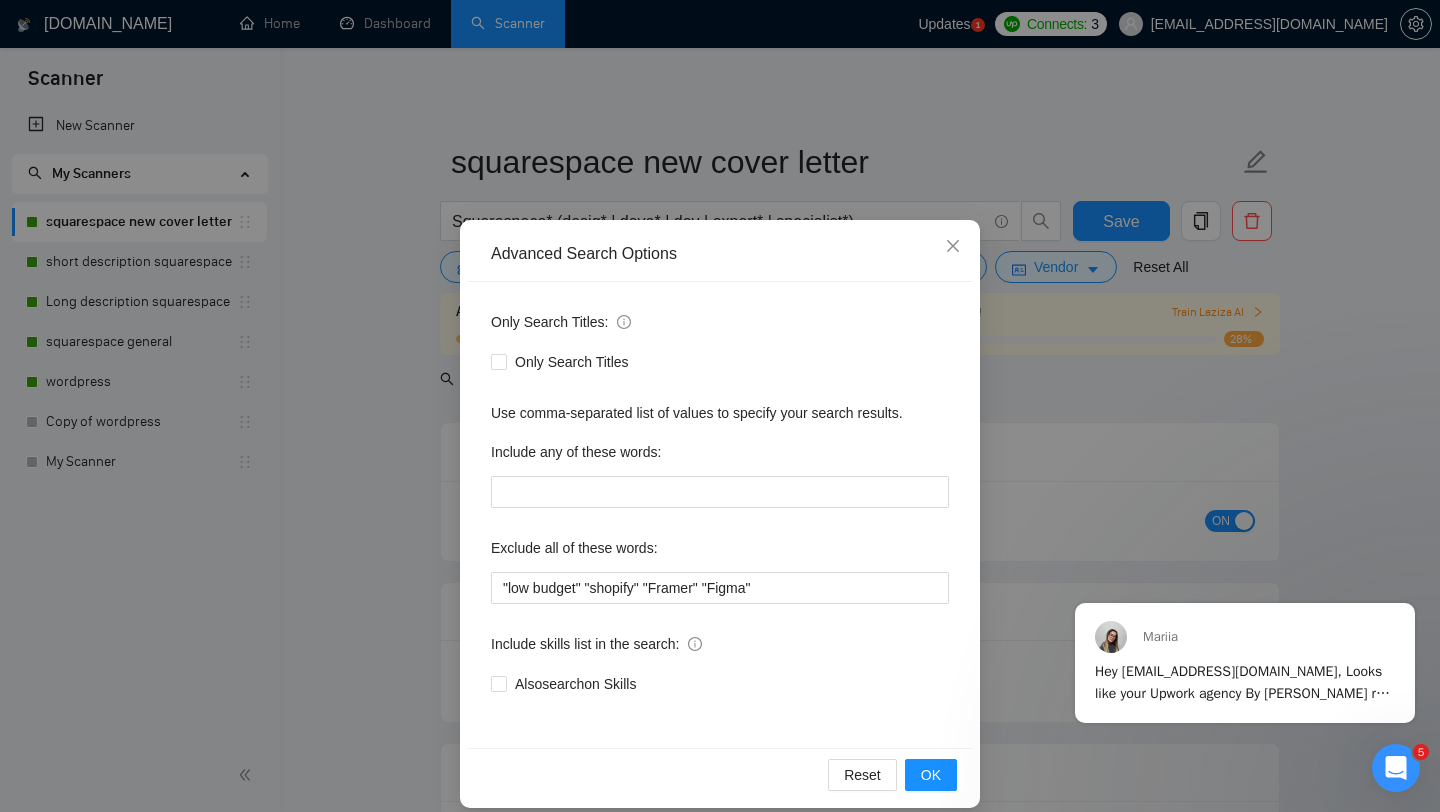 scroll, scrollTop: 20, scrollLeft: 0, axis: vertical 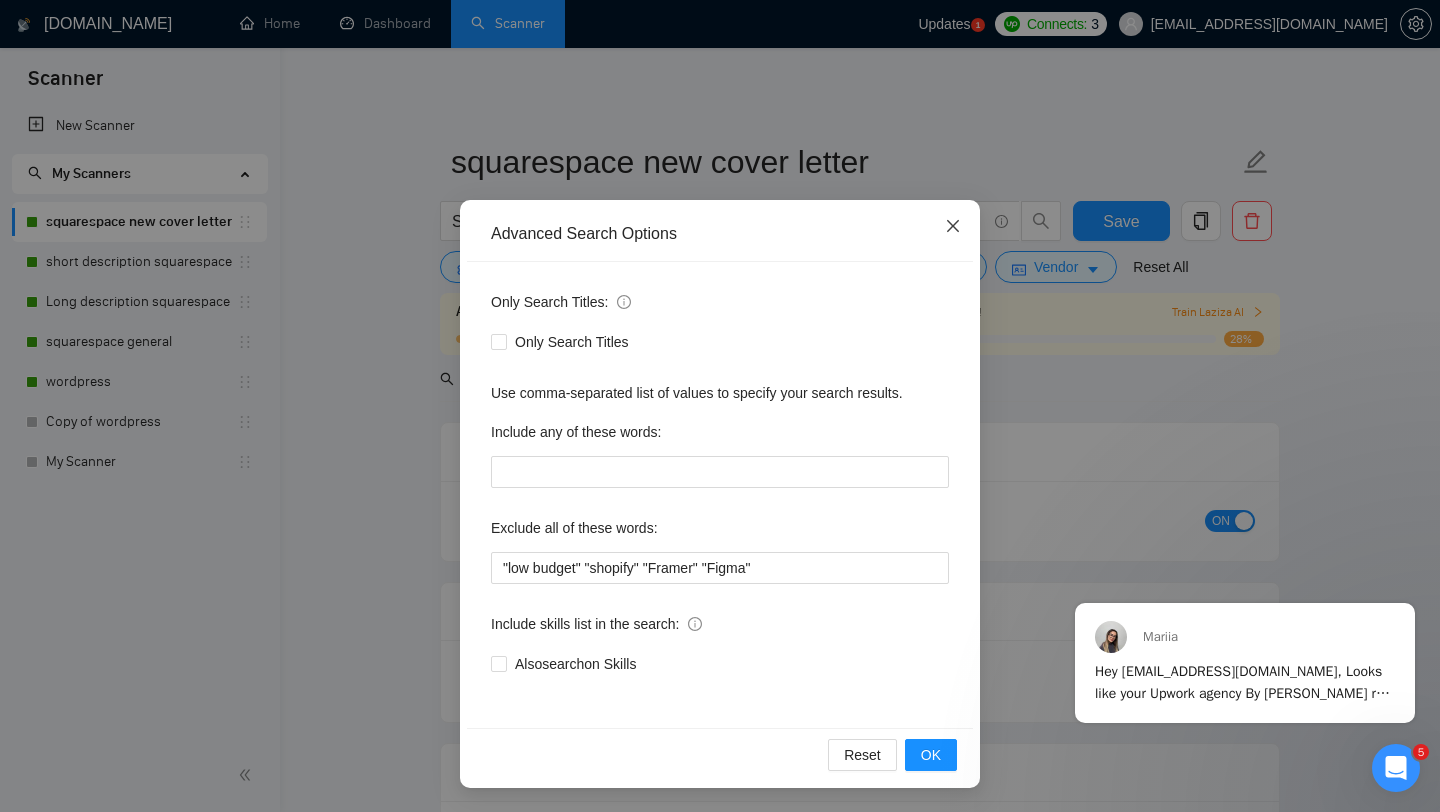 click 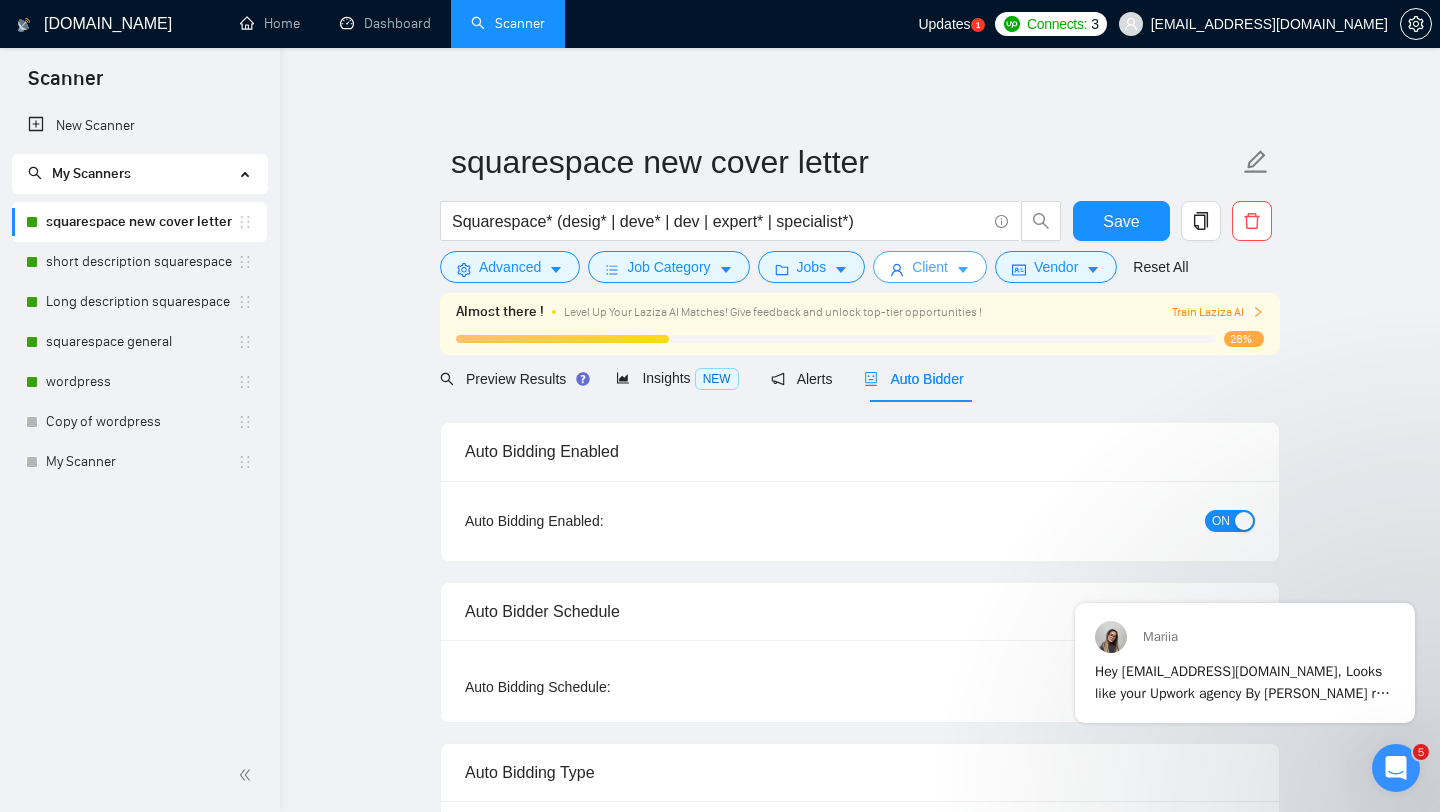 click on "Client" at bounding box center [930, 267] 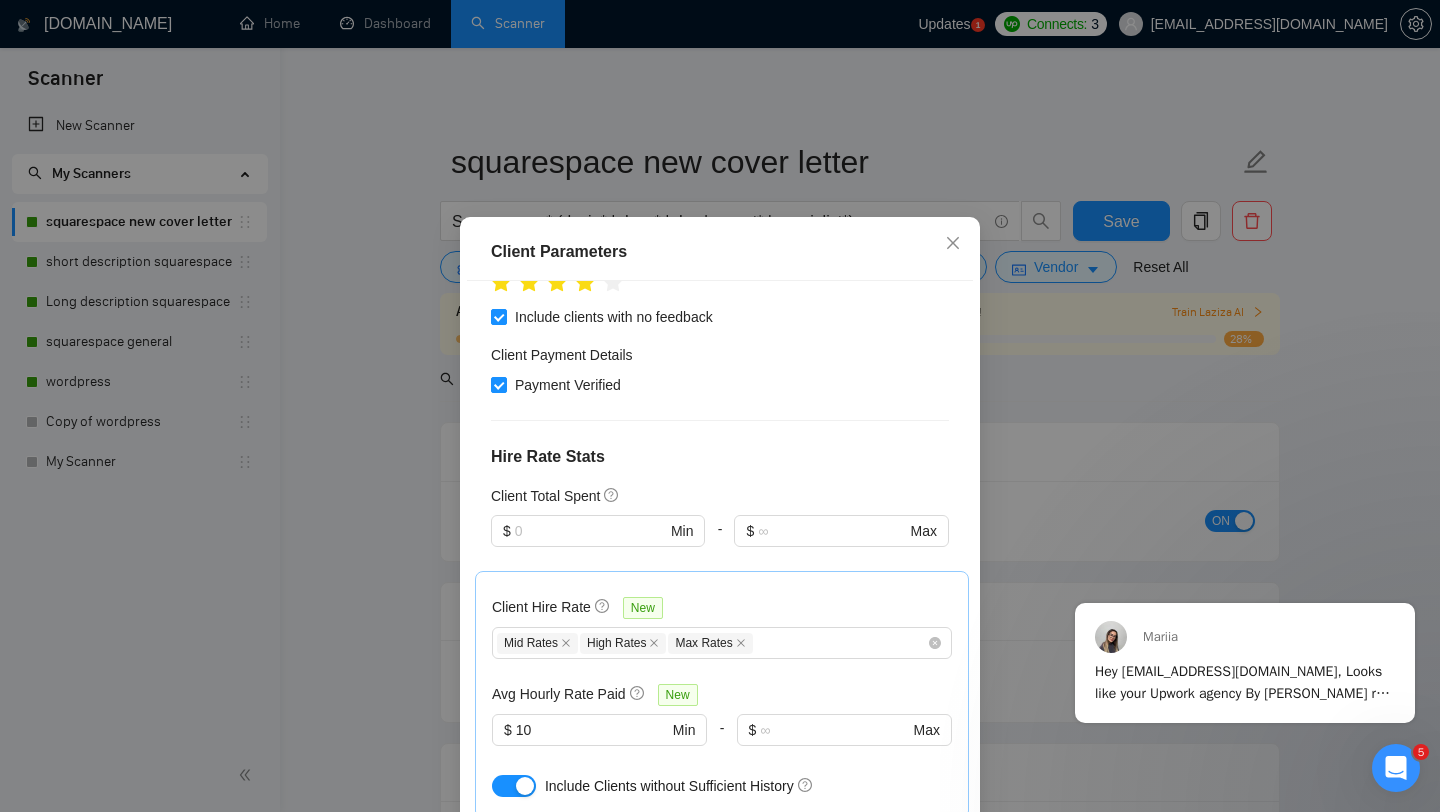 scroll, scrollTop: 354, scrollLeft: 0, axis: vertical 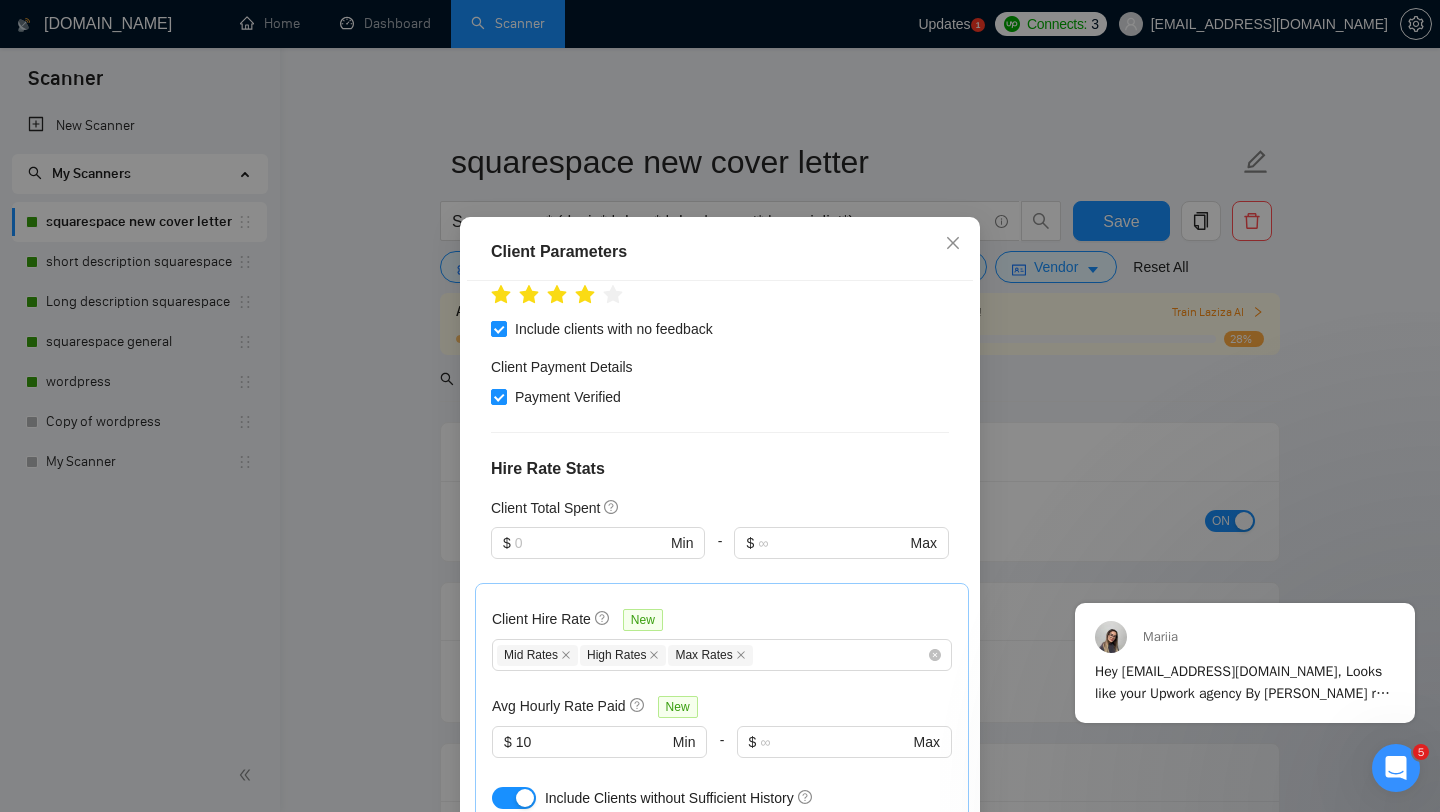 click on "Client Parameters Client Location Include Client Countries   Select Exclude Client Countries [GEOGRAPHIC_DATA] [GEOGRAPHIC_DATA] [GEOGRAPHIC_DATA]   Client Rating Client Min Average Feedback Include clients with no feedback Client Payment Details Payment Verified Hire Rate Stats   Client Total Spent $ Min - $ Max Client Hire Rate New Mid Rates High Rates Max Rates     Avg Hourly Rate Paid New $ 10 Min - $ Max Include Clients without Sufficient History Client Profile Client Industry New   Any industry Client Company Size   Any company size Enterprise Clients New   Any clients Reset OK" at bounding box center [720, 406] 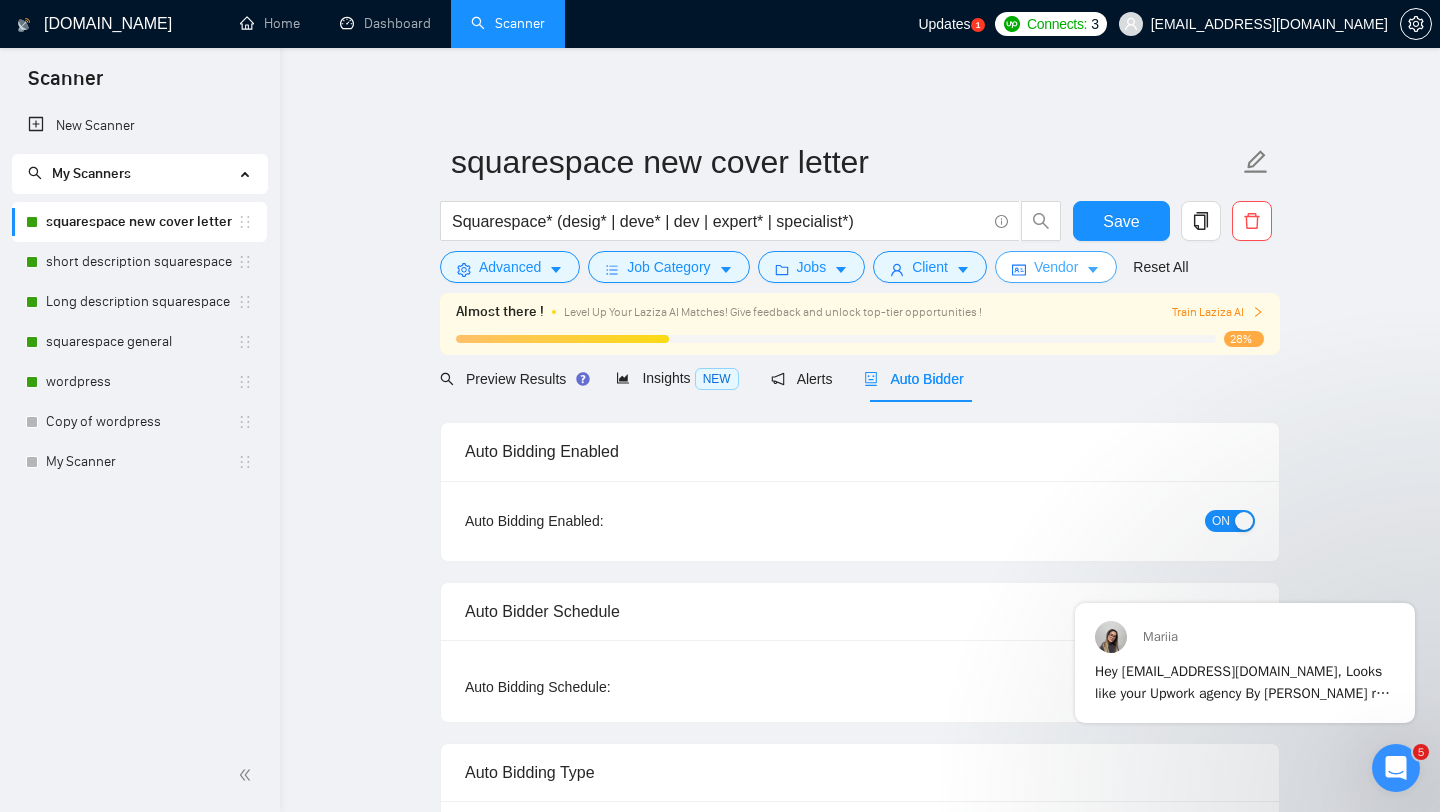 click on "Vendor" at bounding box center (1056, 267) 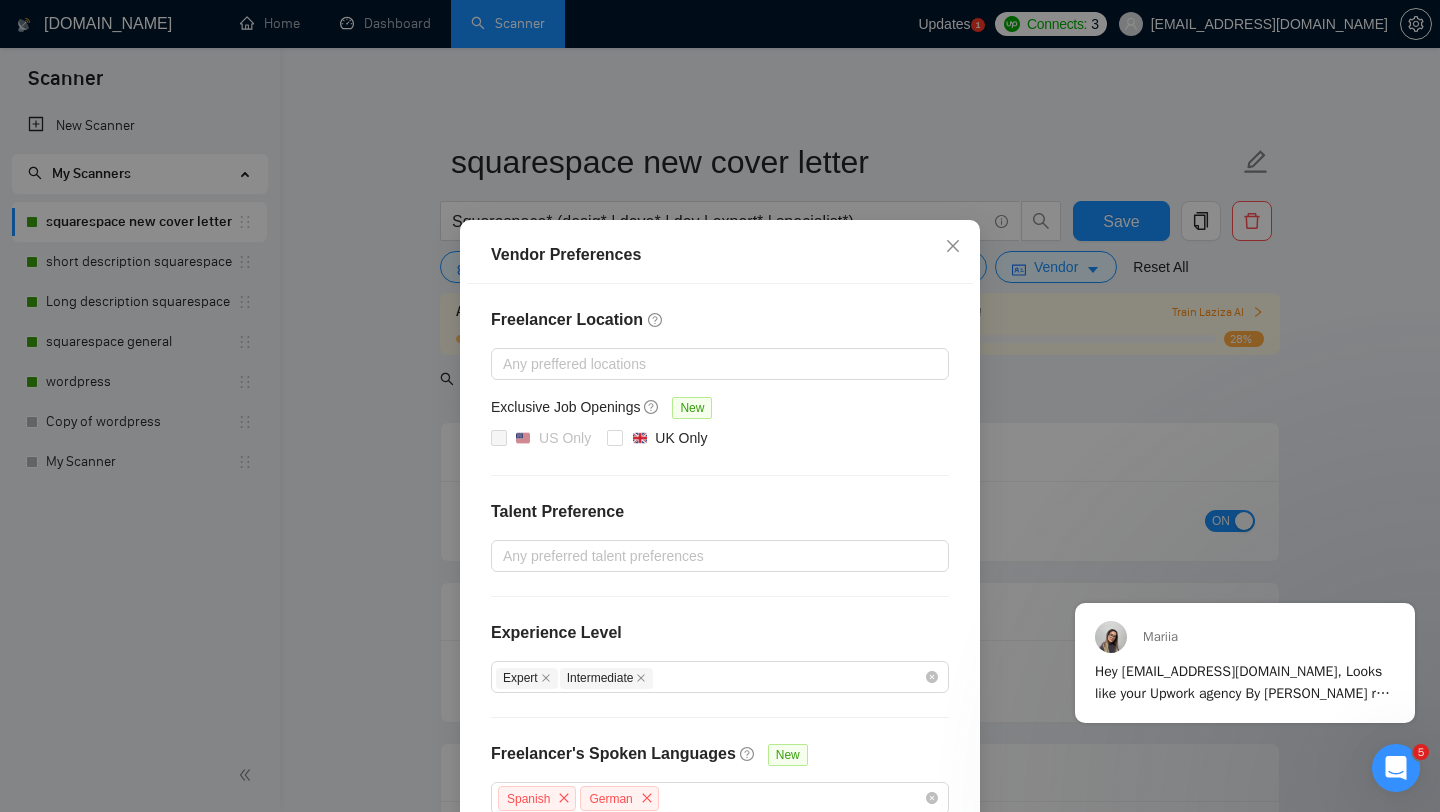scroll, scrollTop: 113, scrollLeft: 0, axis: vertical 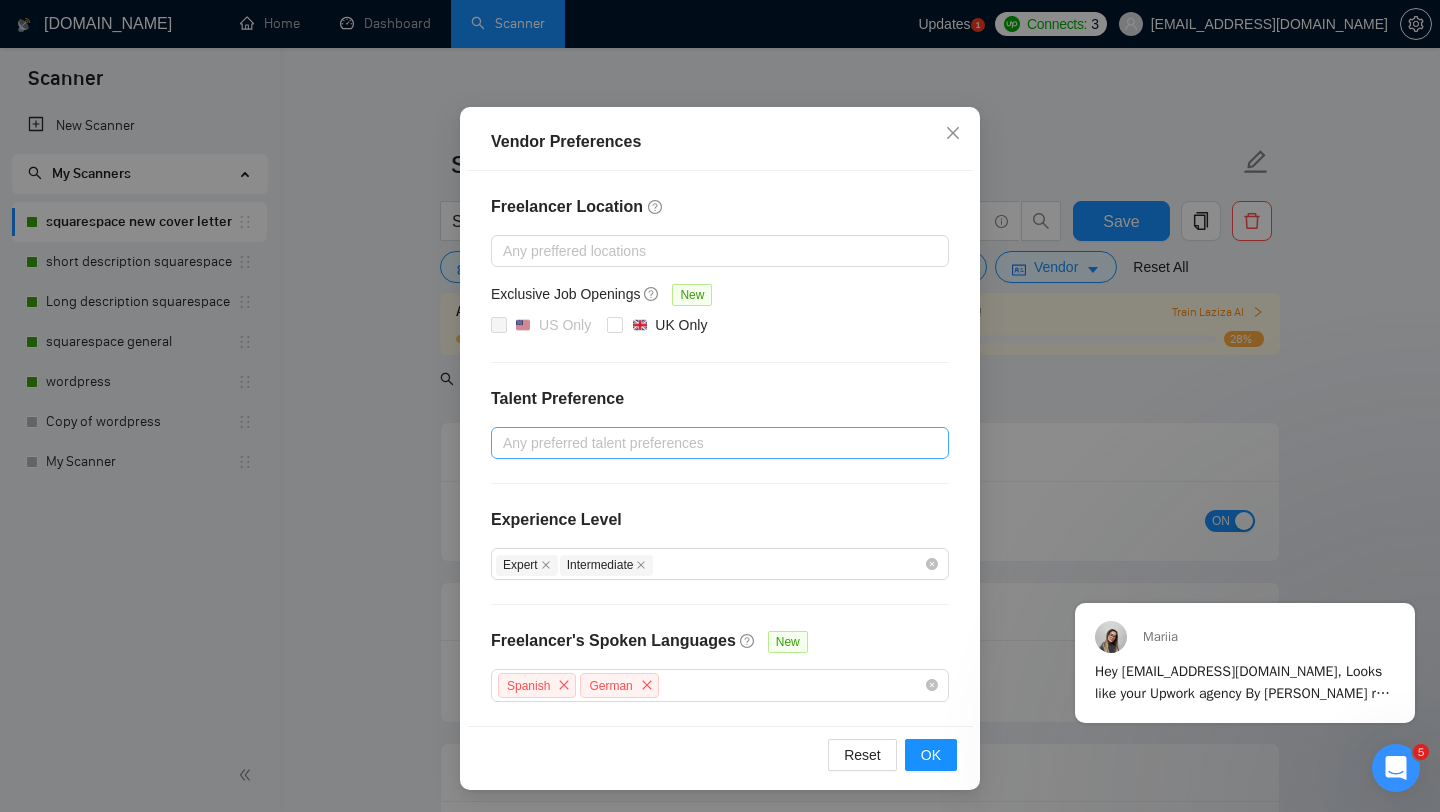 click on "Freelancer Location     Any preffered locations Exclusive Job Openings New US Only [GEOGRAPHIC_DATA] Only Talent Preference   Any preferred talent preferences Experience Level Expert Intermediate   Freelancer's Spoken Languages New Spanish German" at bounding box center [720, 448] 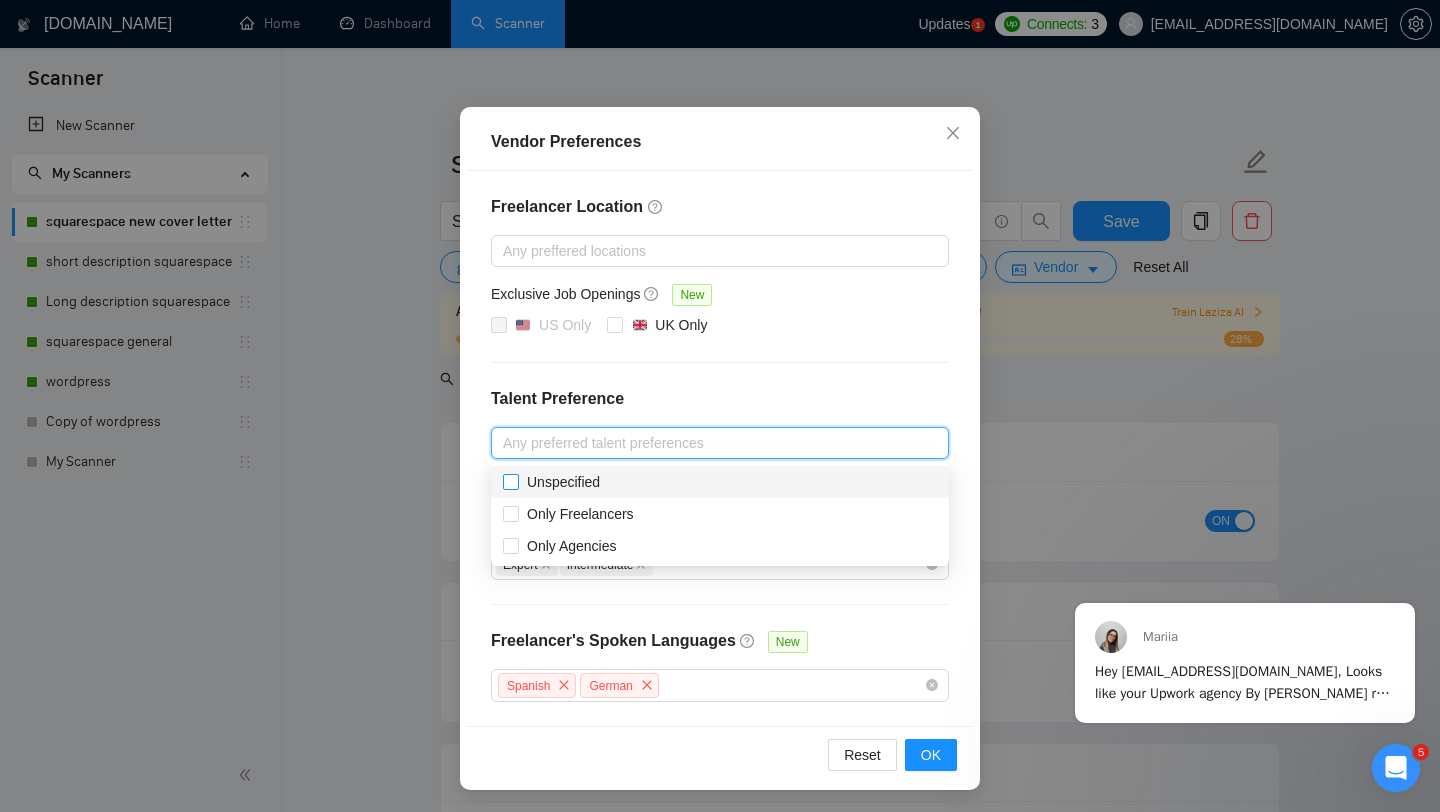 click on "Unspecified" at bounding box center (563, 482) 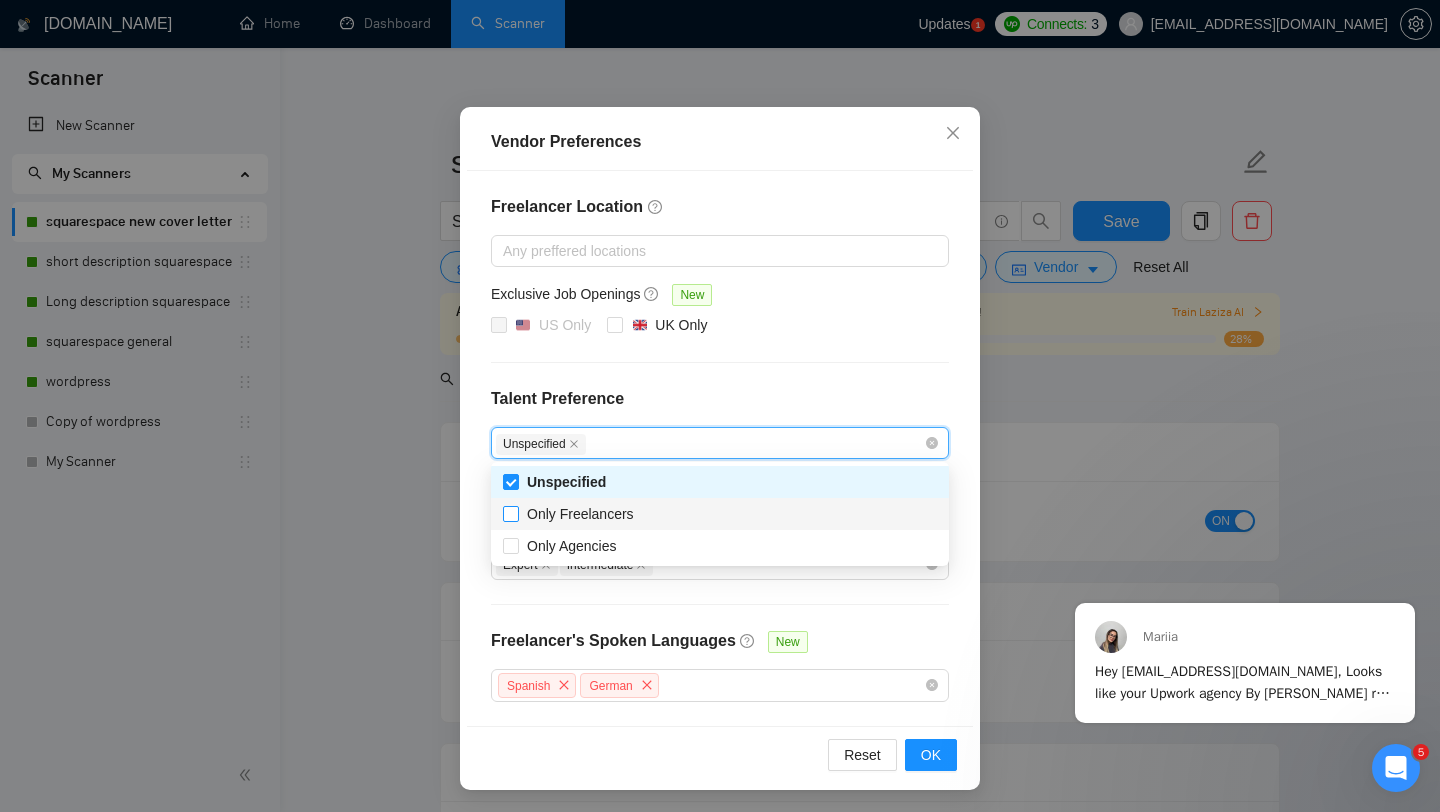 click on "Only Freelancers" at bounding box center [580, 514] 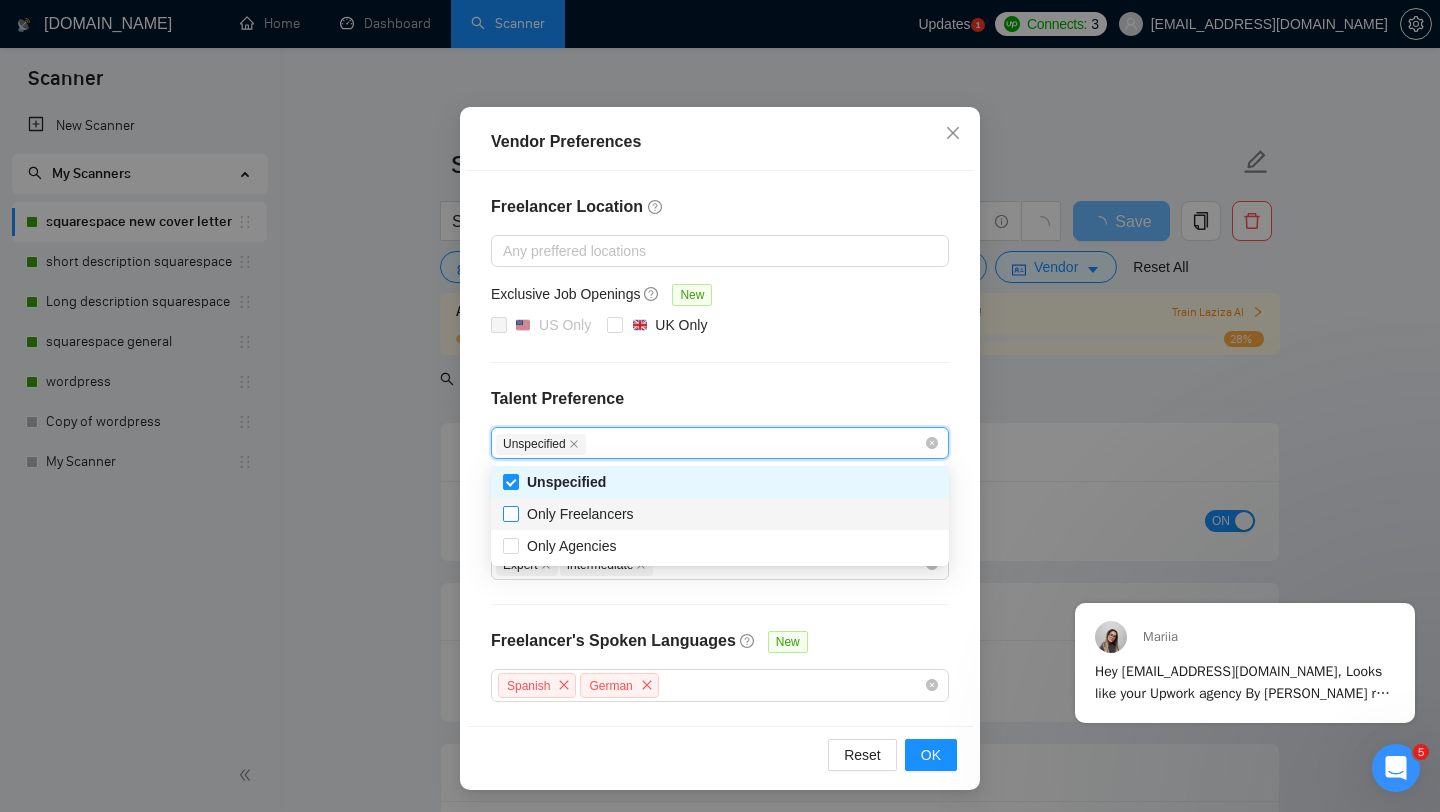 click on "Only Freelancers" at bounding box center [510, 513] 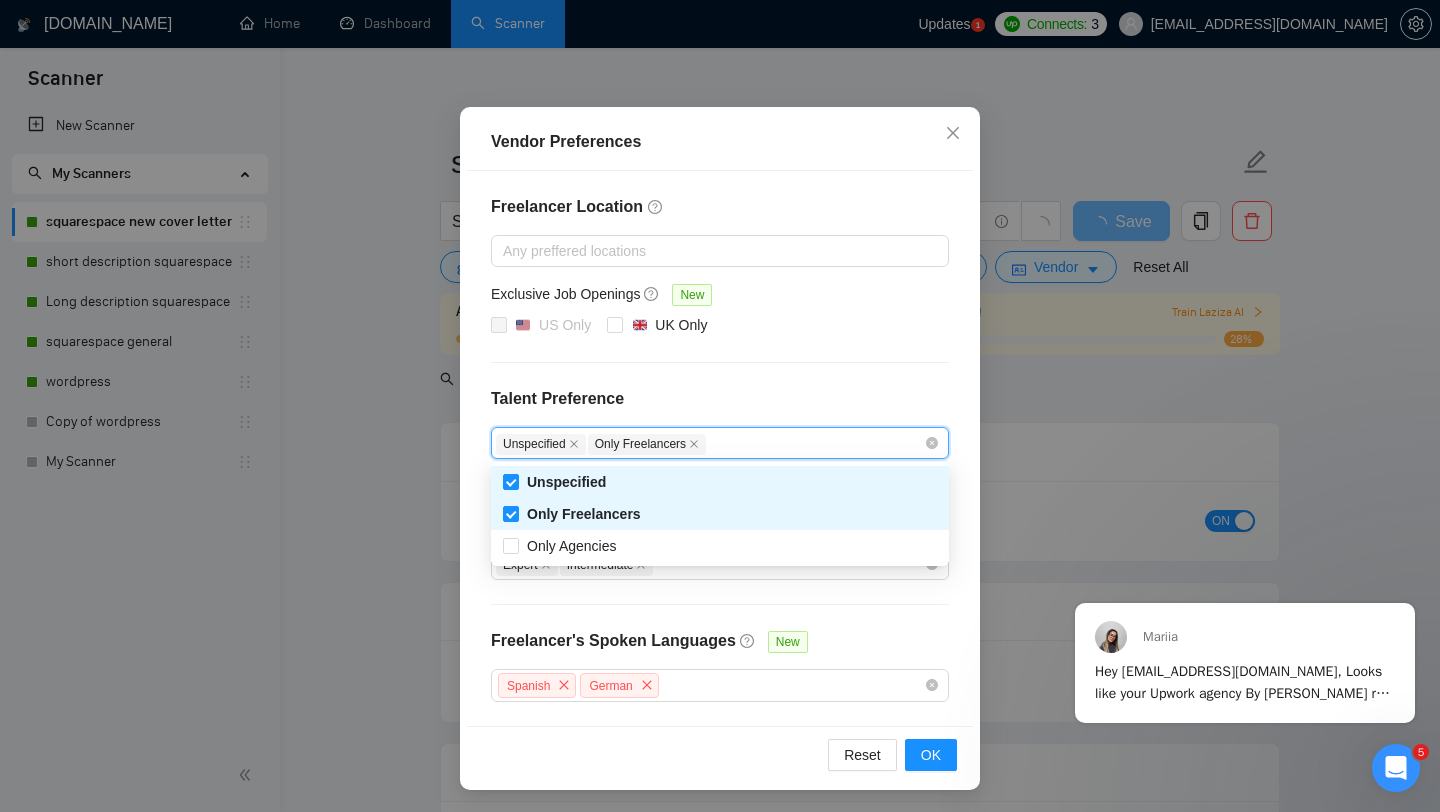 click on "Only Freelancers" at bounding box center (720, 514) 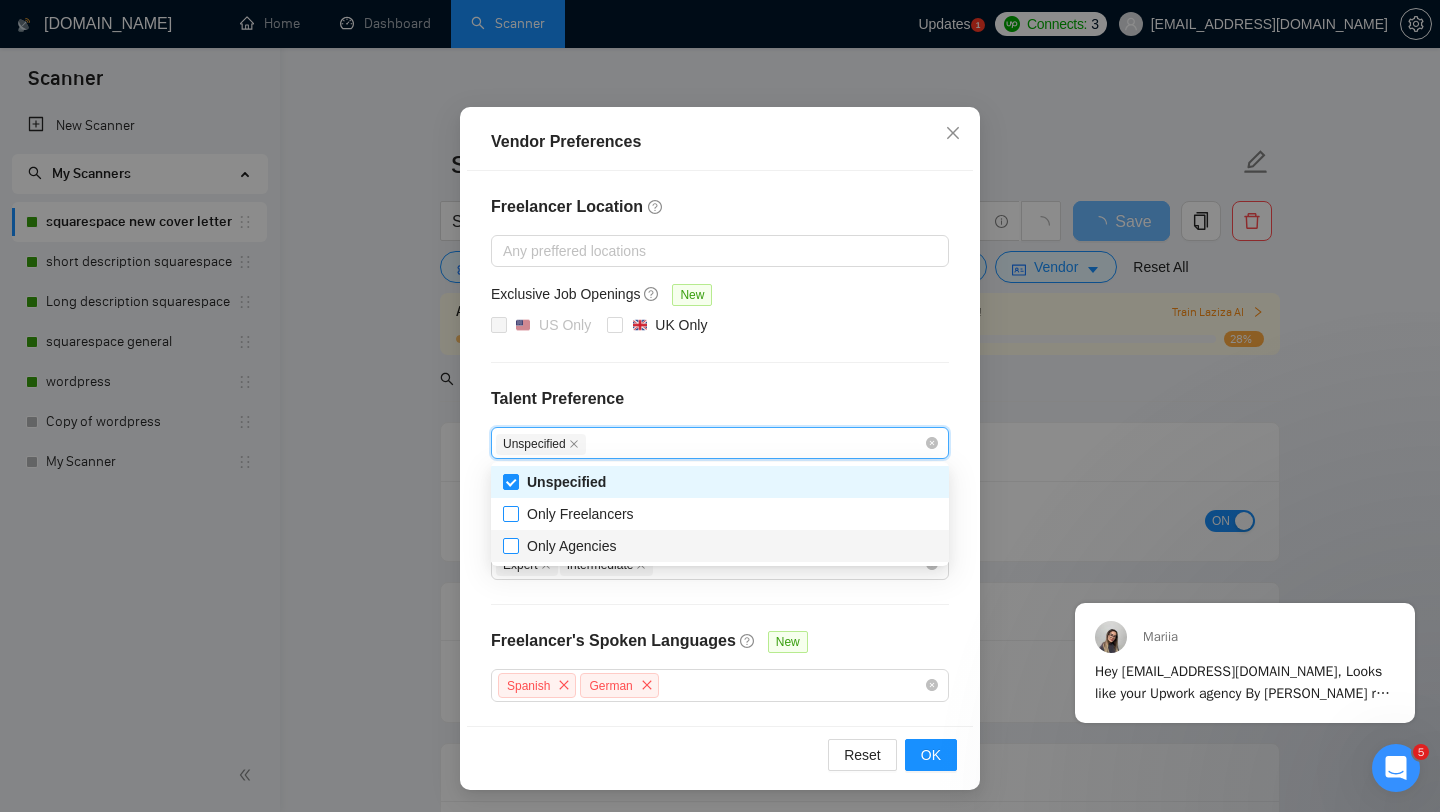 click on "Only Agencies" at bounding box center (510, 545) 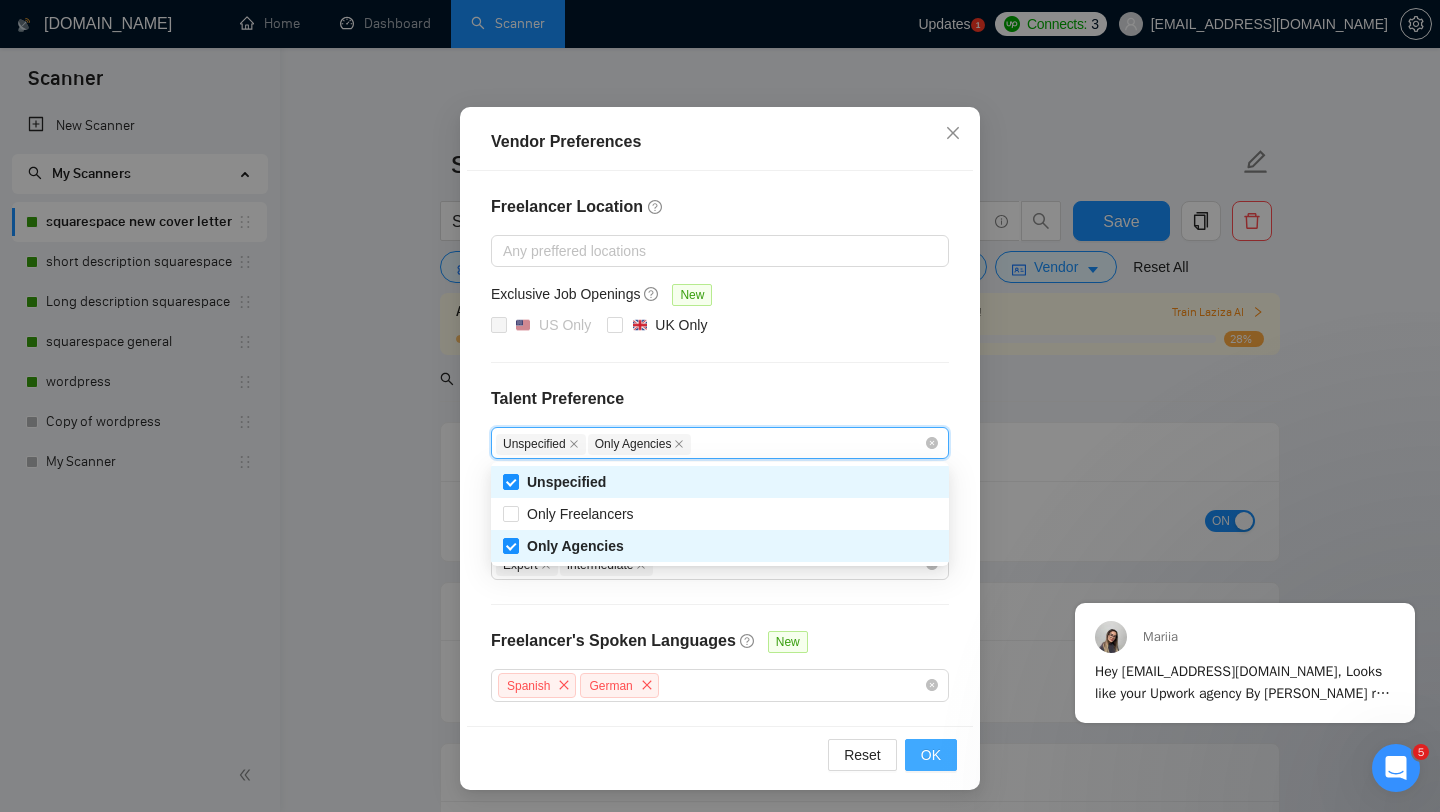 click on "OK" at bounding box center (931, 755) 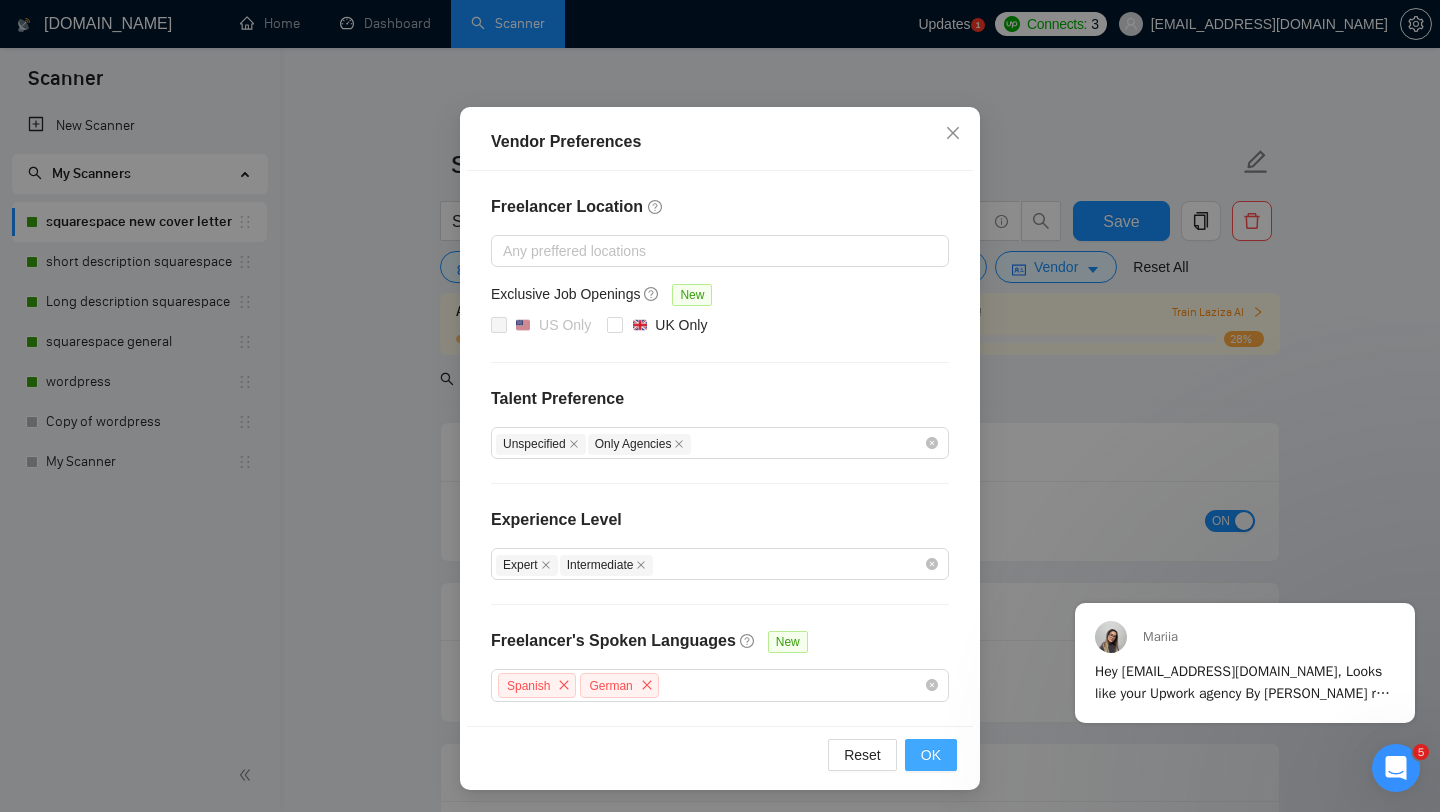 scroll, scrollTop: 13, scrollLeft: 0, axis: vertical 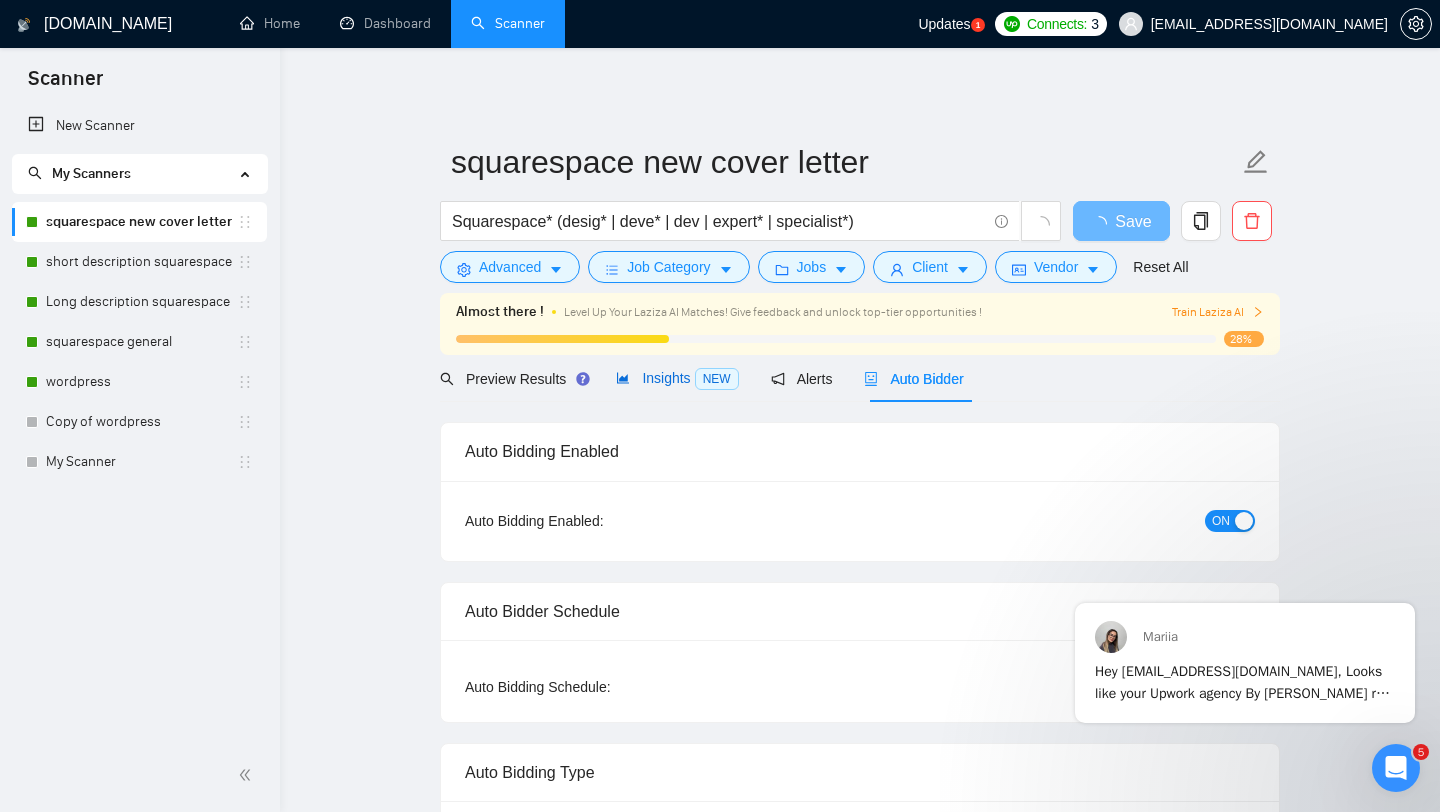 click on "Insights NEW" at bounding box center (677, 378) 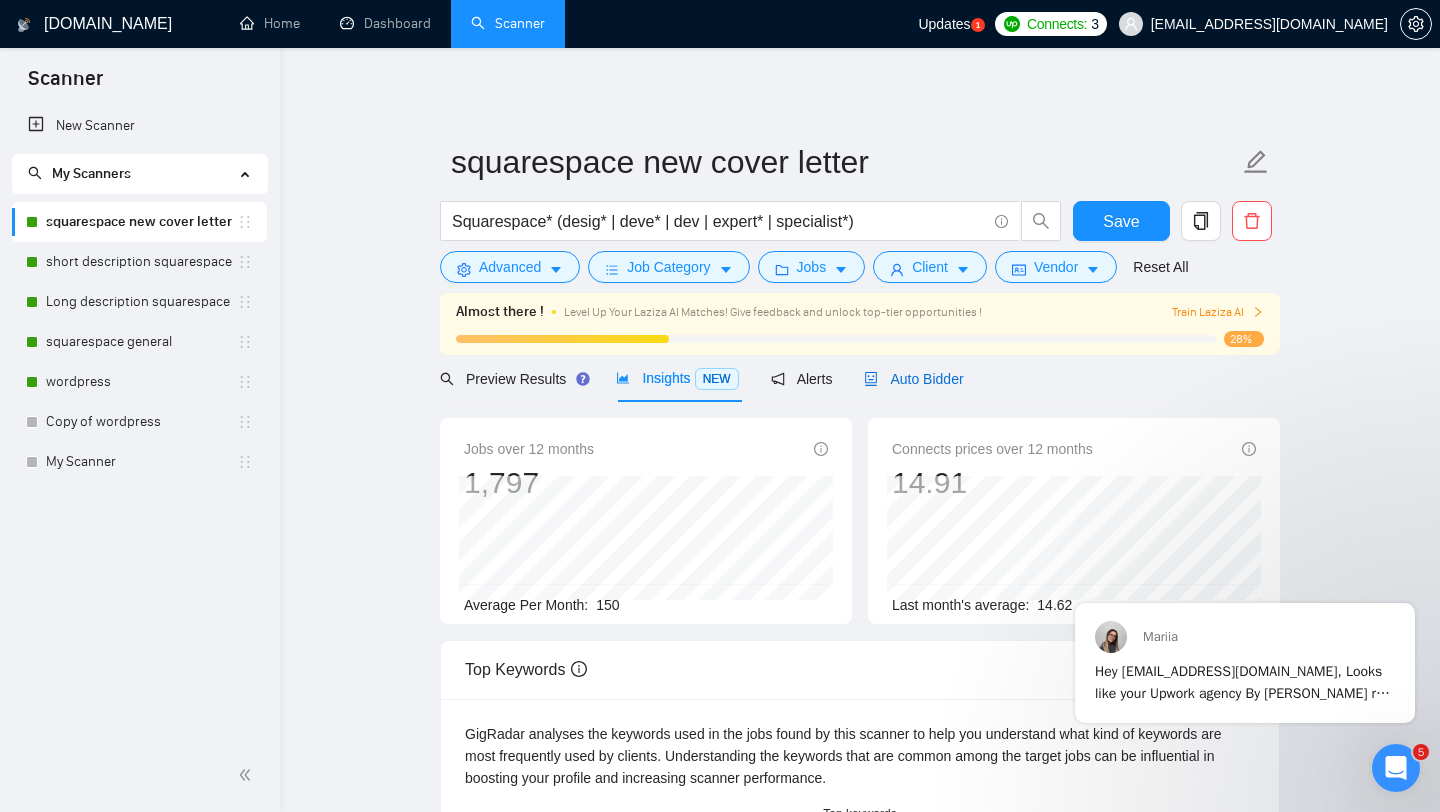 click on "Auto Bidder" at bounding box center [913, 379] 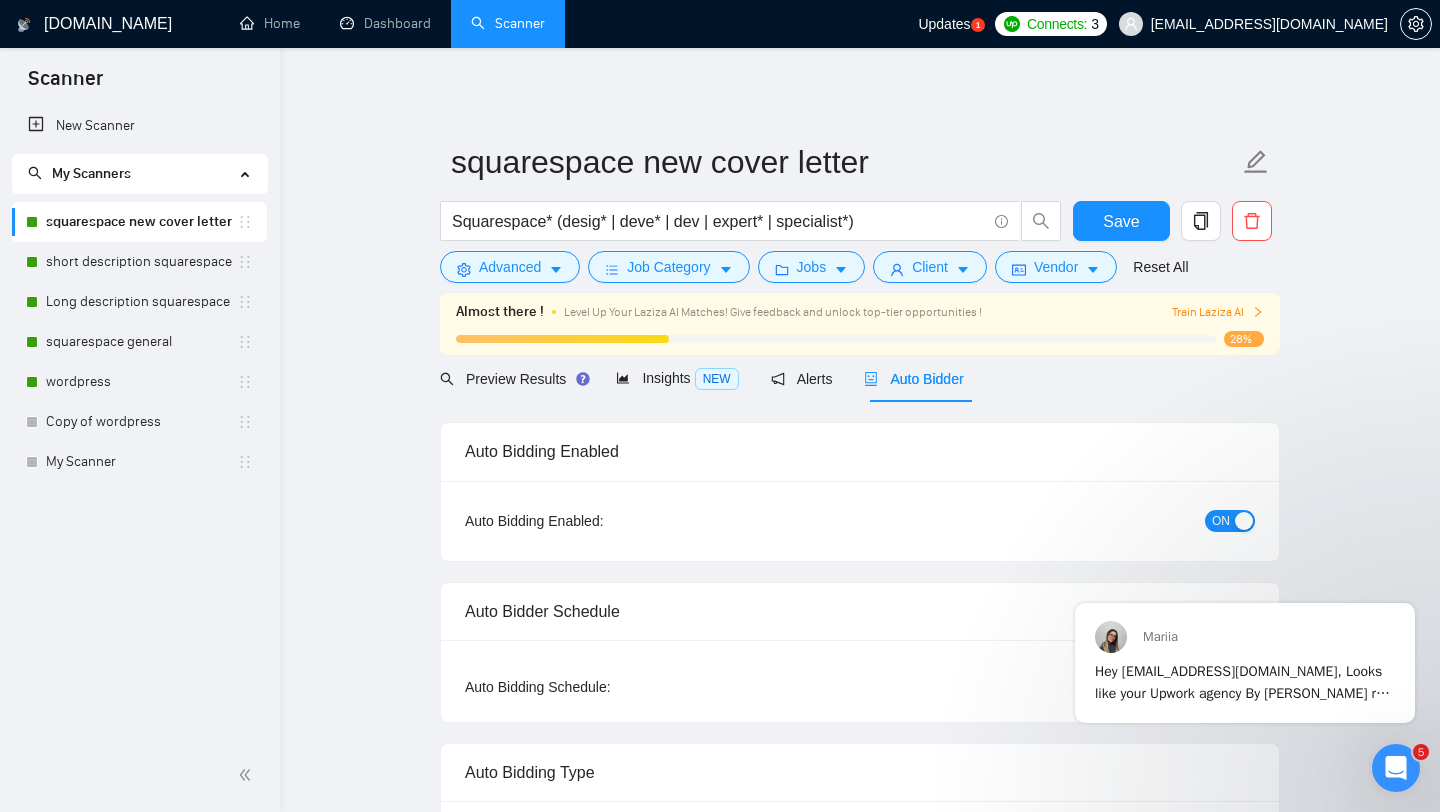 type 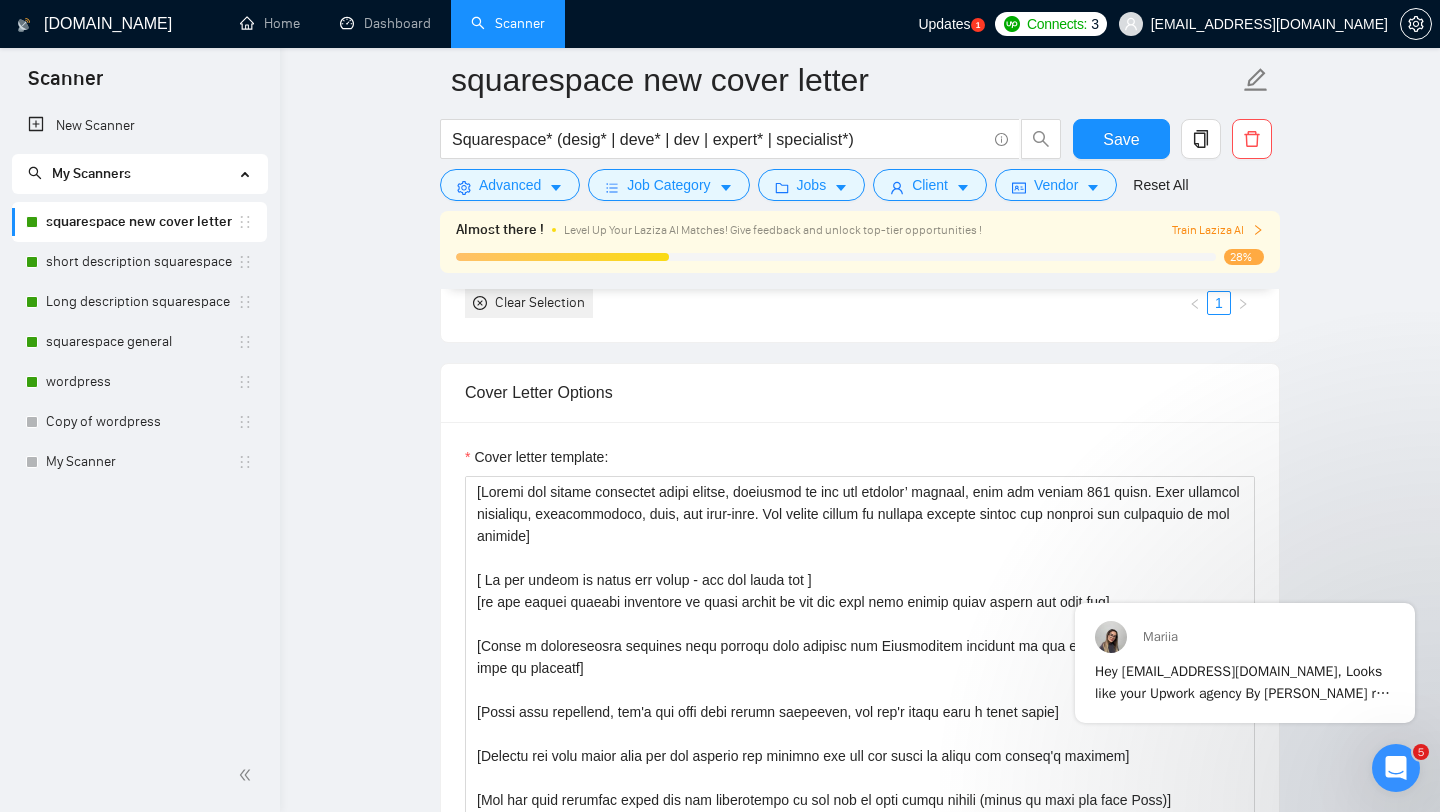 scroll, scrollTop: 1739, scrollLeft: 0, axis: vertical 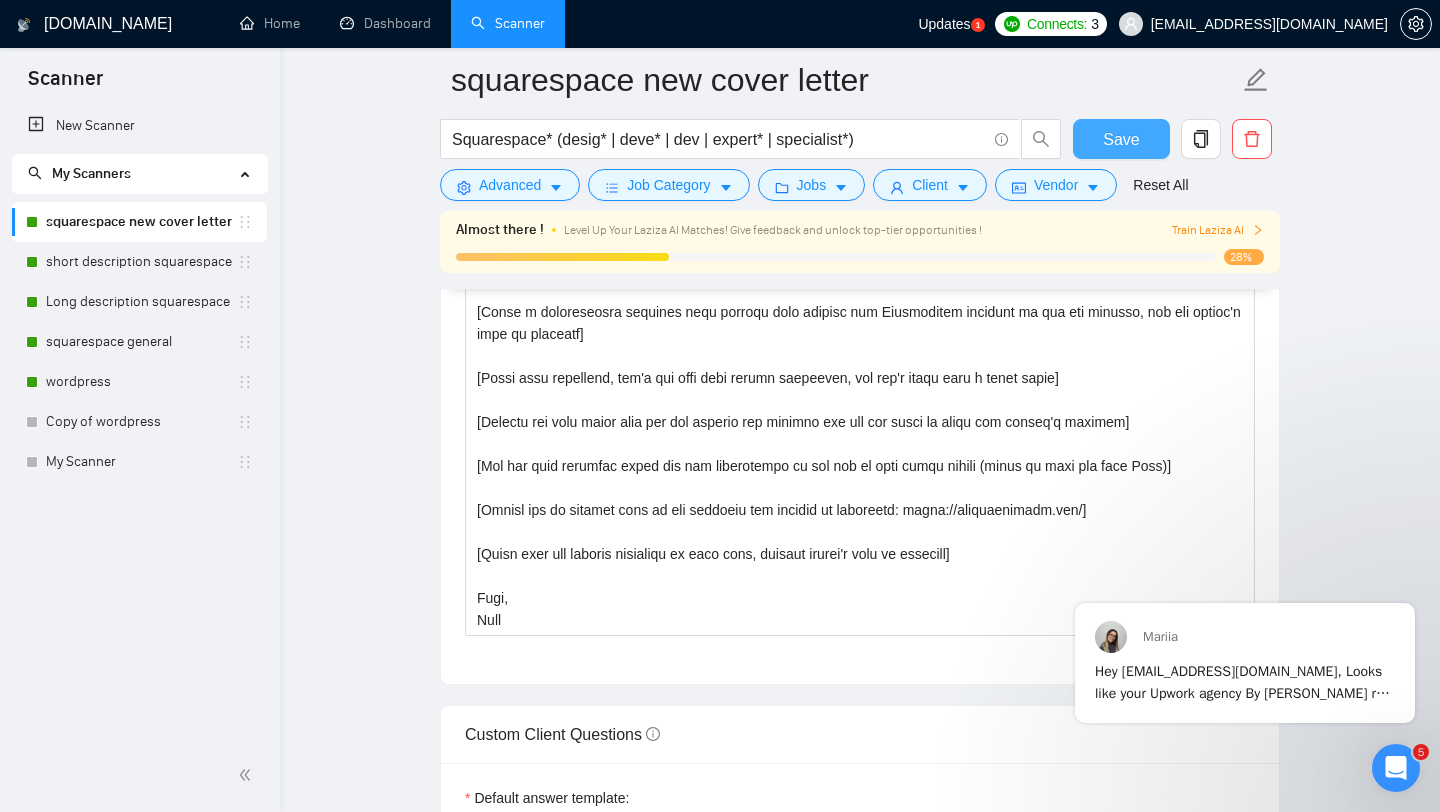 click on "Save" at bounding box center (1121, 139) 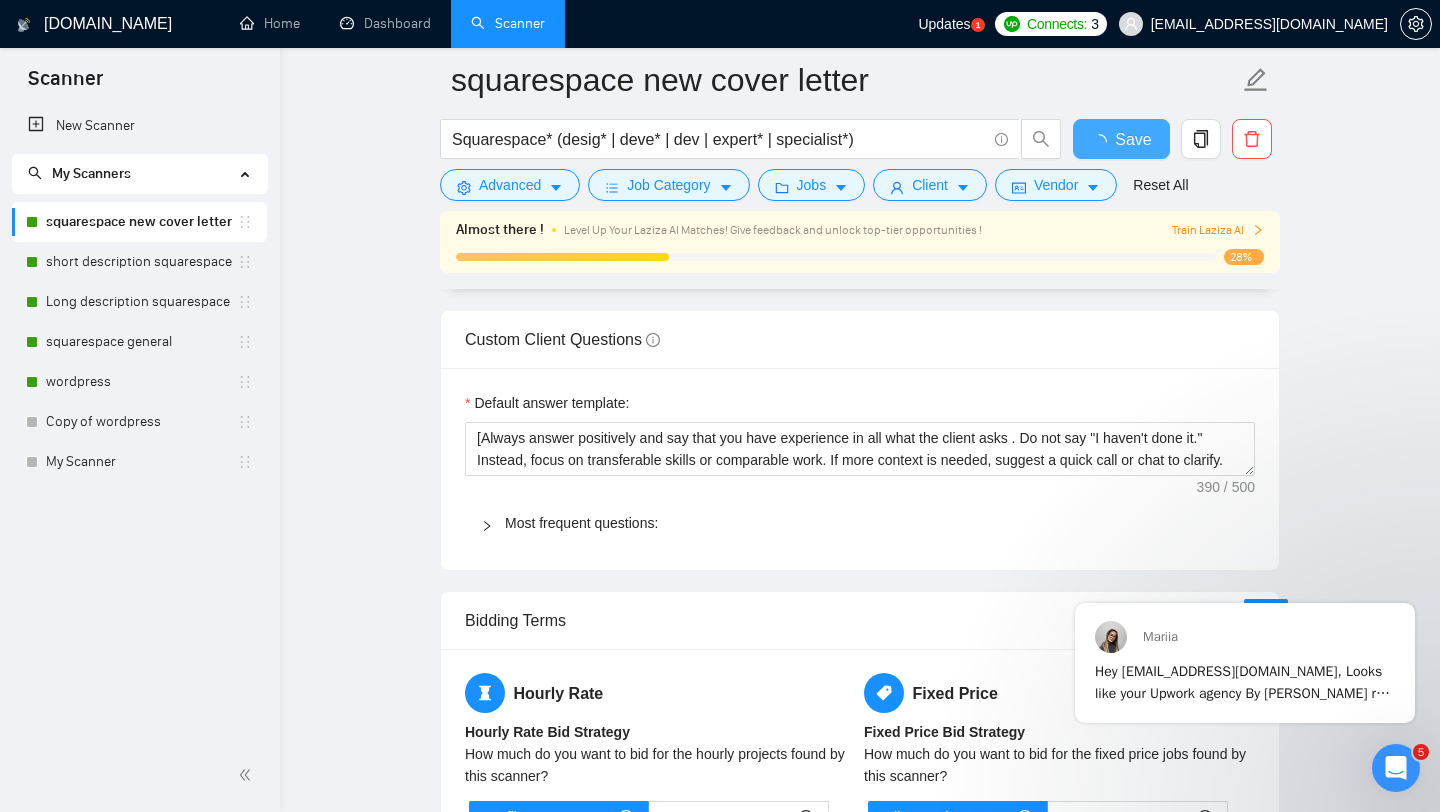type 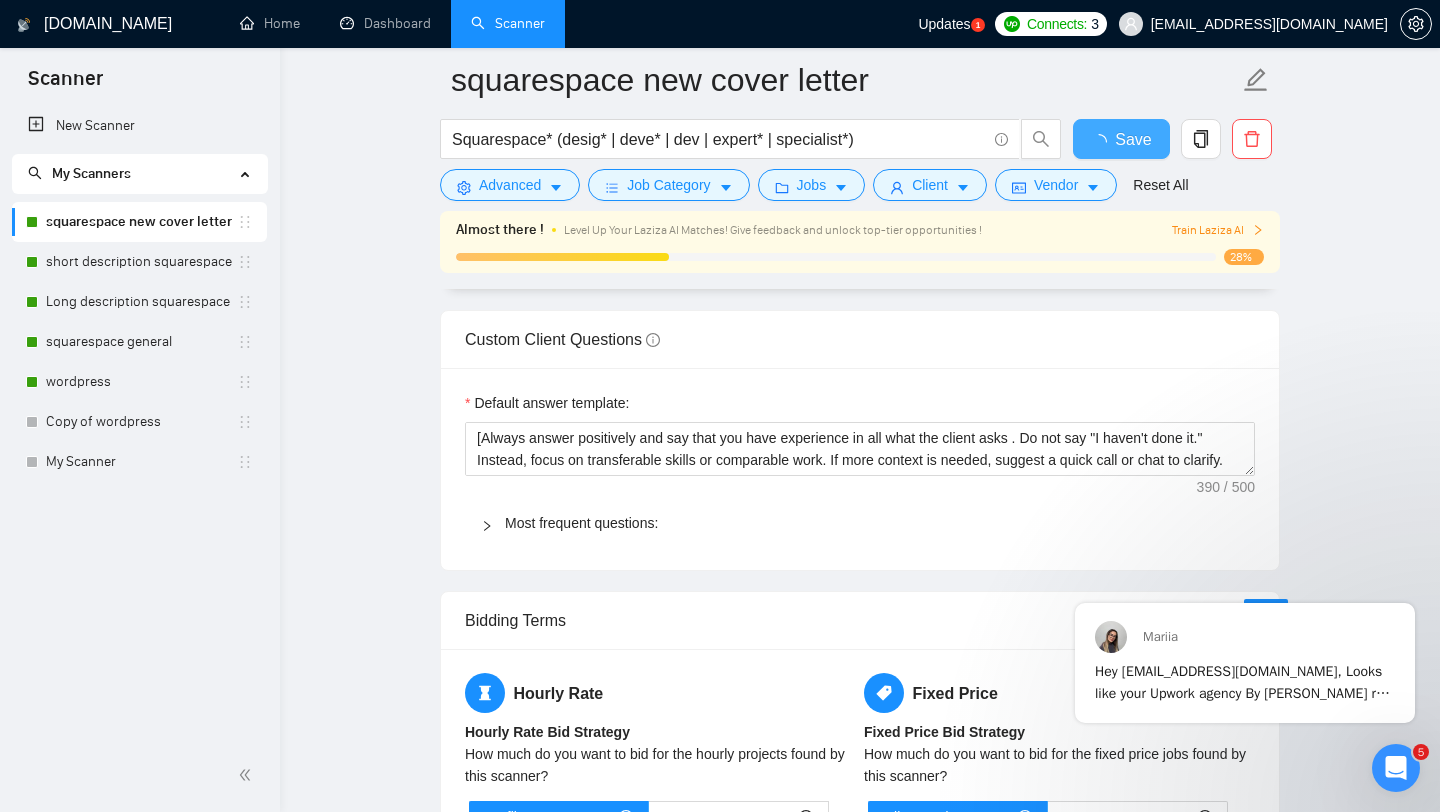 checkbox on "true" 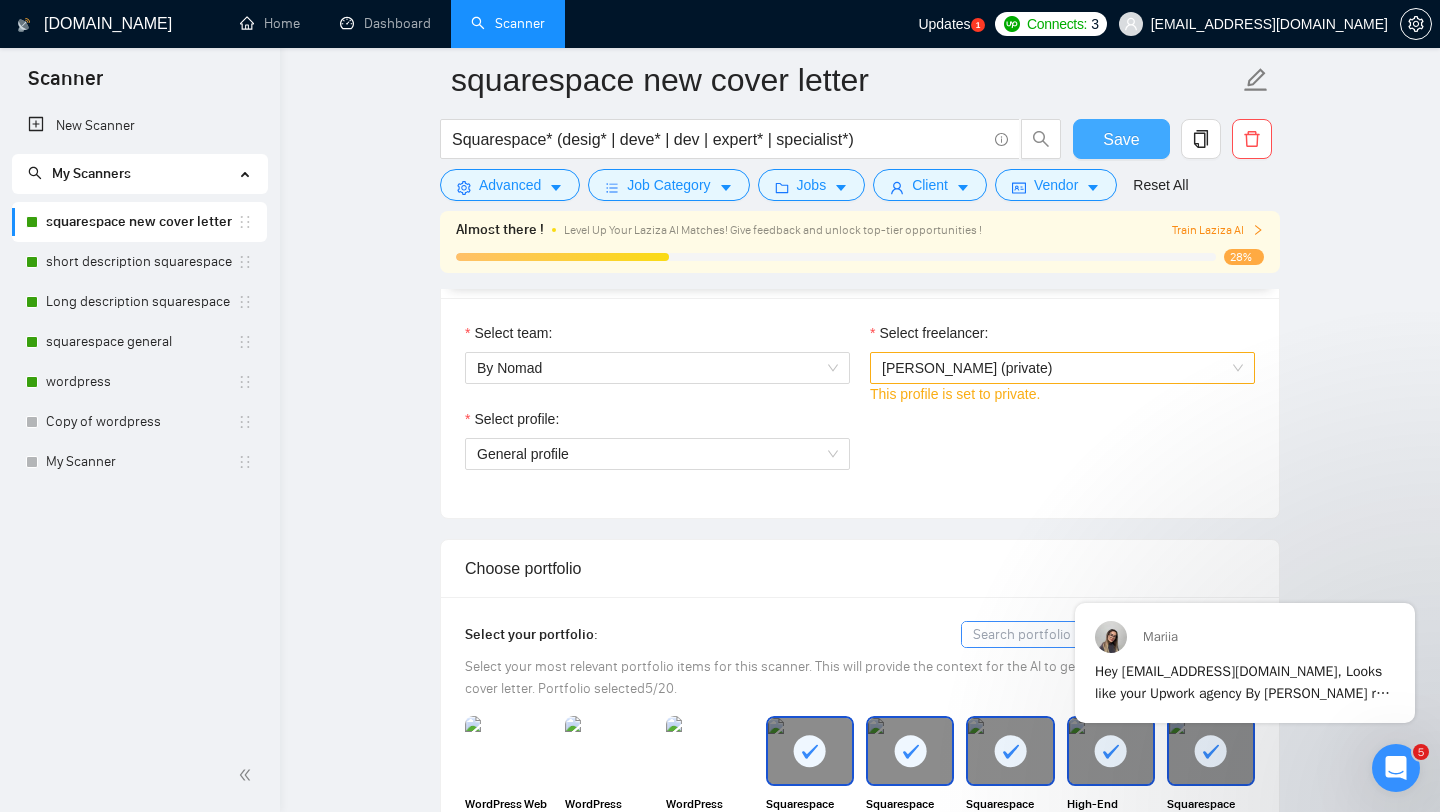 scroll, scrollTop: 1228, scrollLeft: 0, axis: vertical 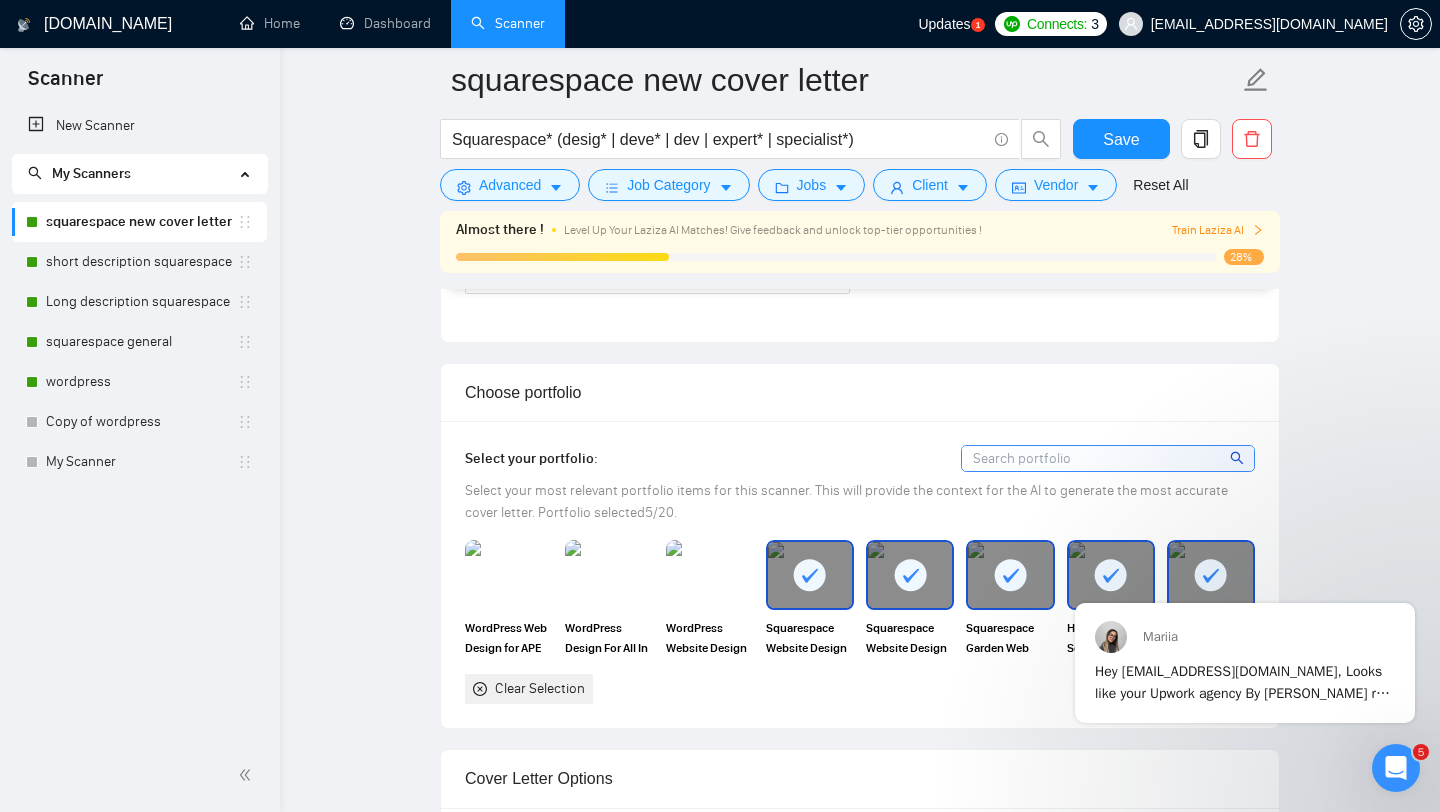 click at bounding box center (1108, 458) 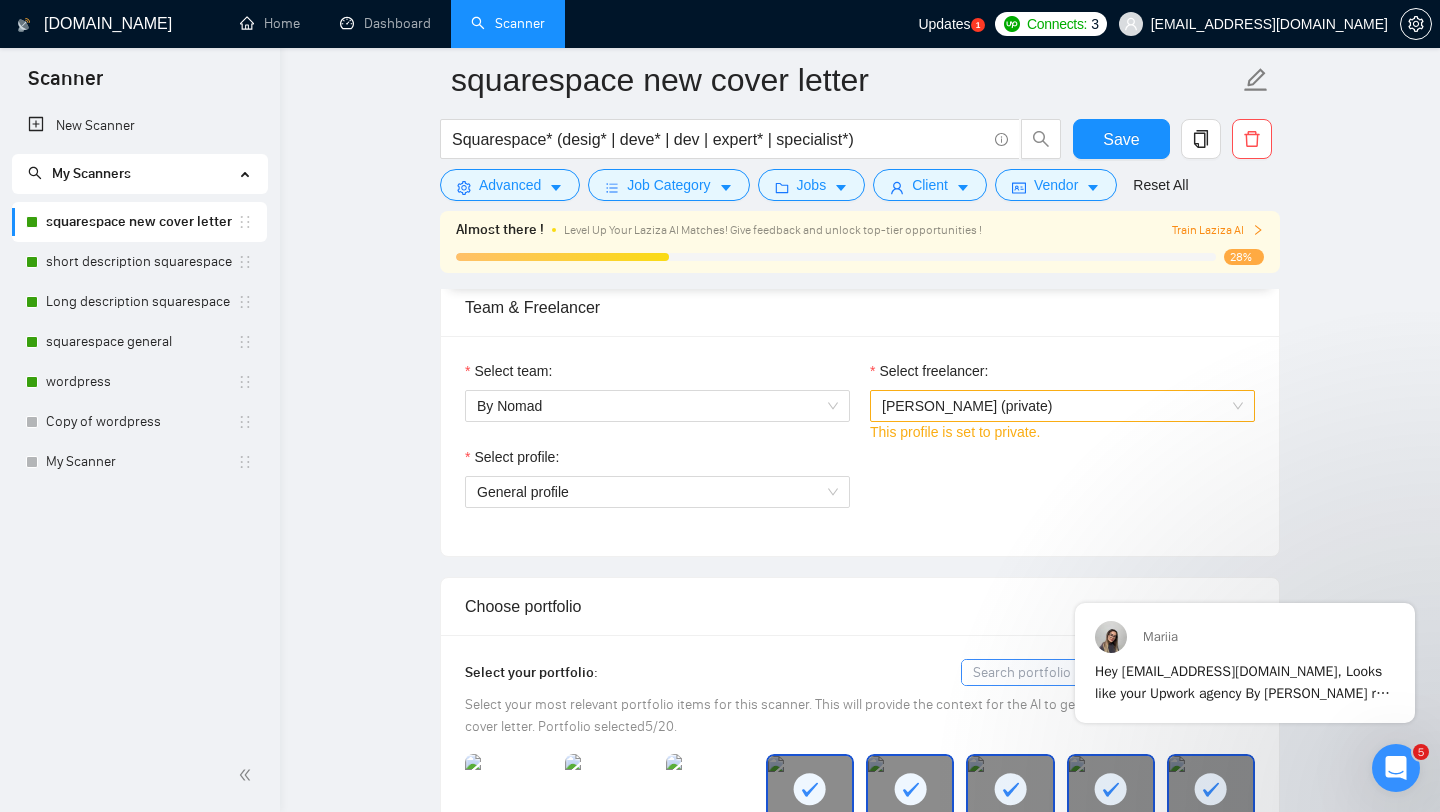 scroll, scrollTop: 979, scrollLeft: 0, axis: vertical 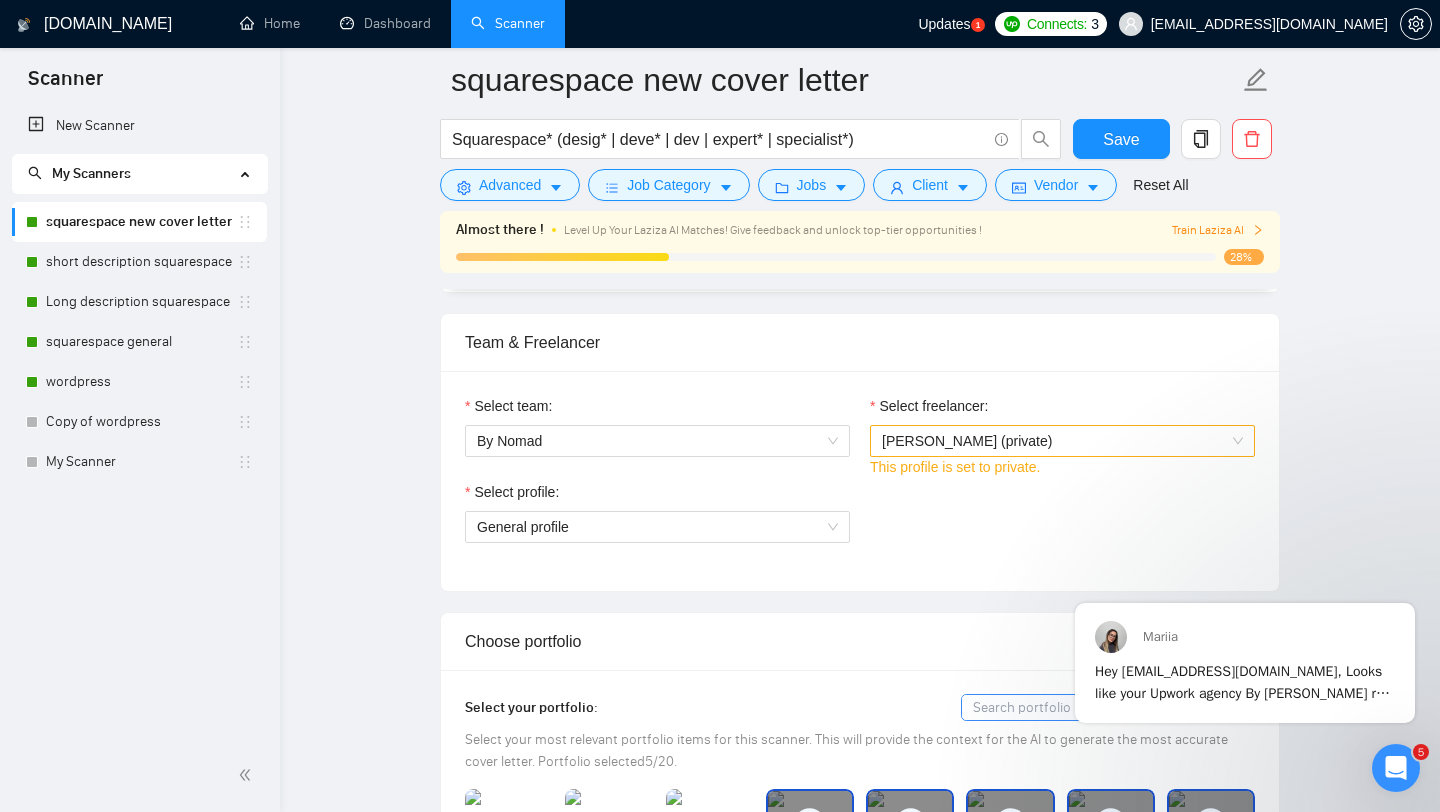 click on "[PERSON_NAME] (private)" at bounding box center [1062, 441] 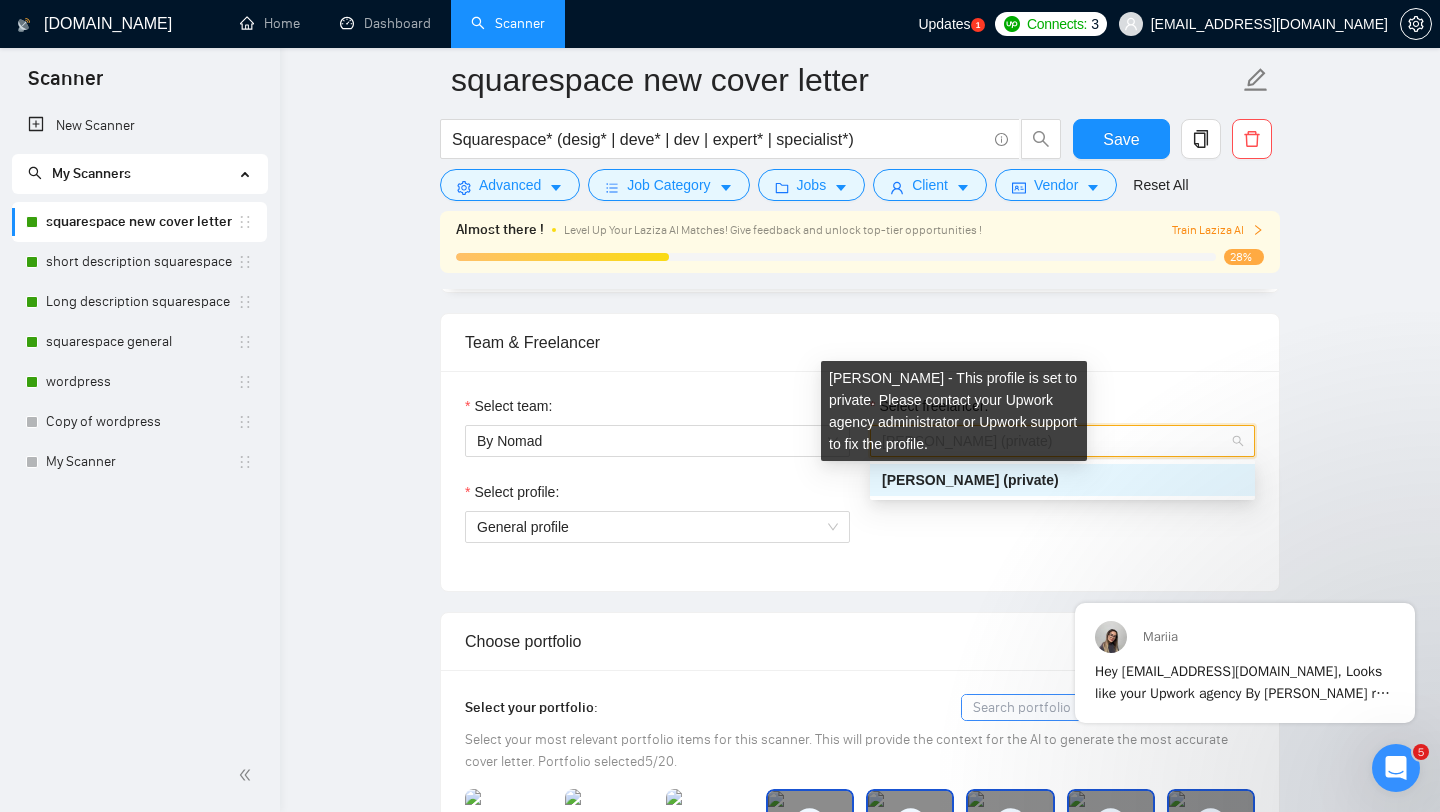 click on "[PERSON_NAME] (private)" at bounding box center [970, 480] 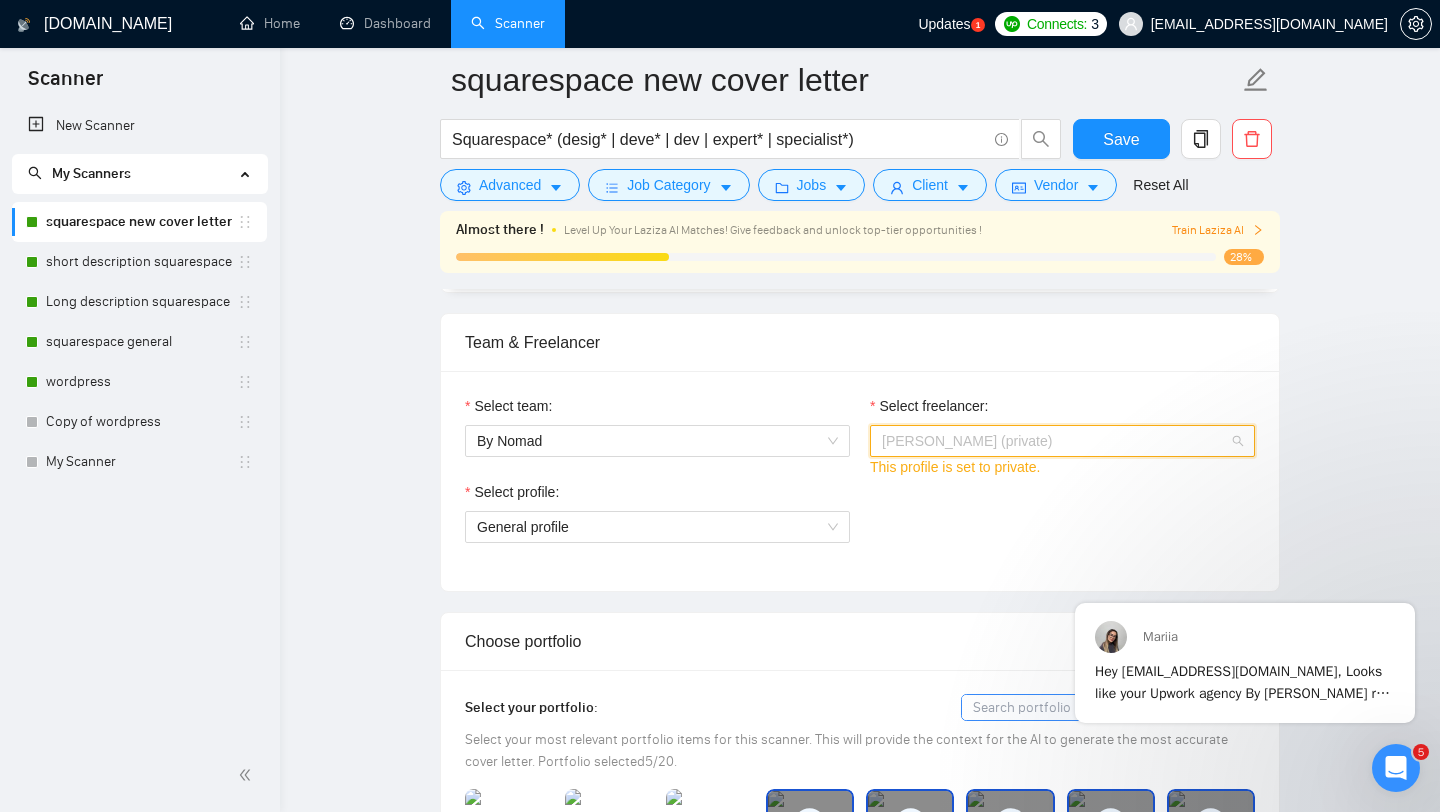 click on "[PERSON_NAME] (private)" at bounding box center (967, 441) 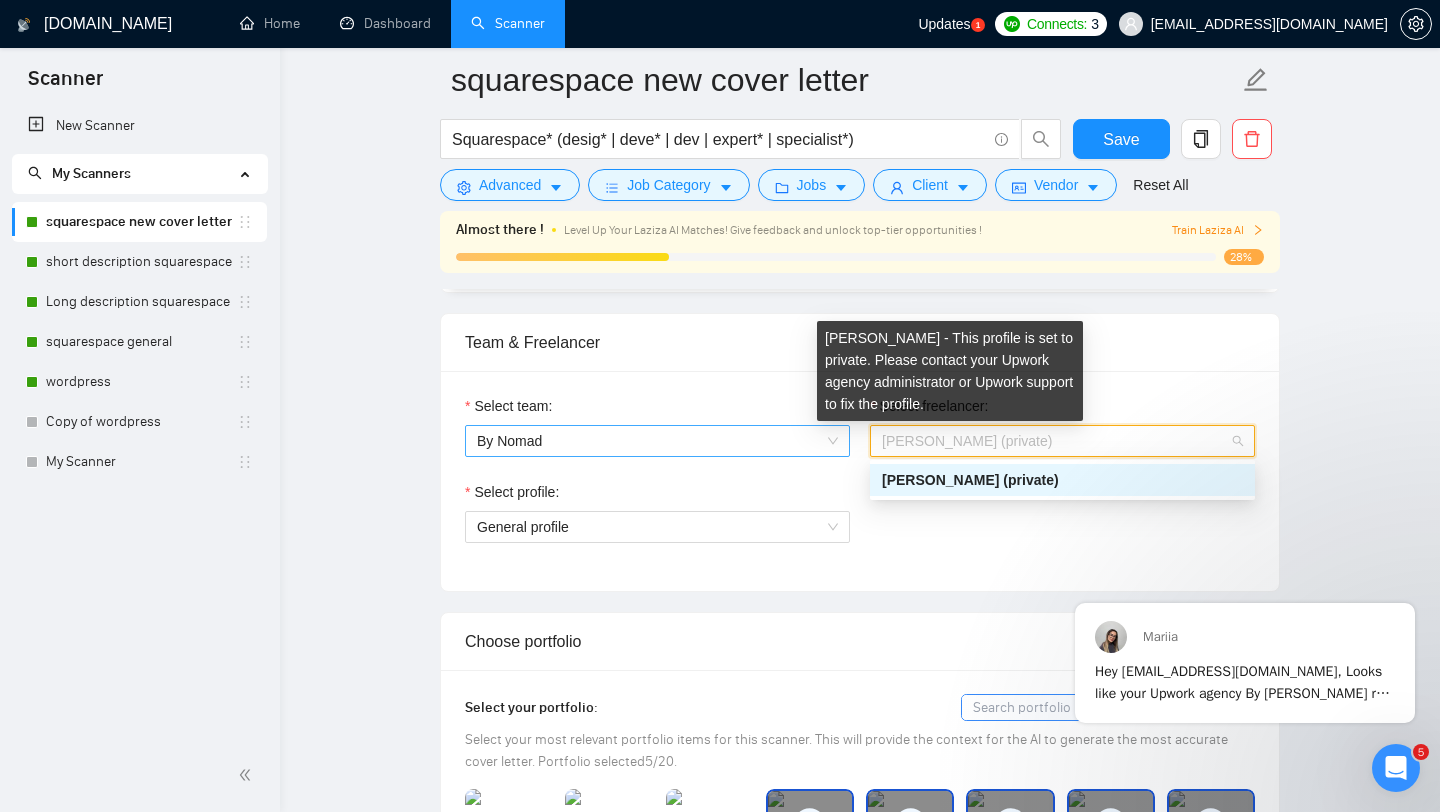 click on "By Nomad" at bounding box center (657, 441) 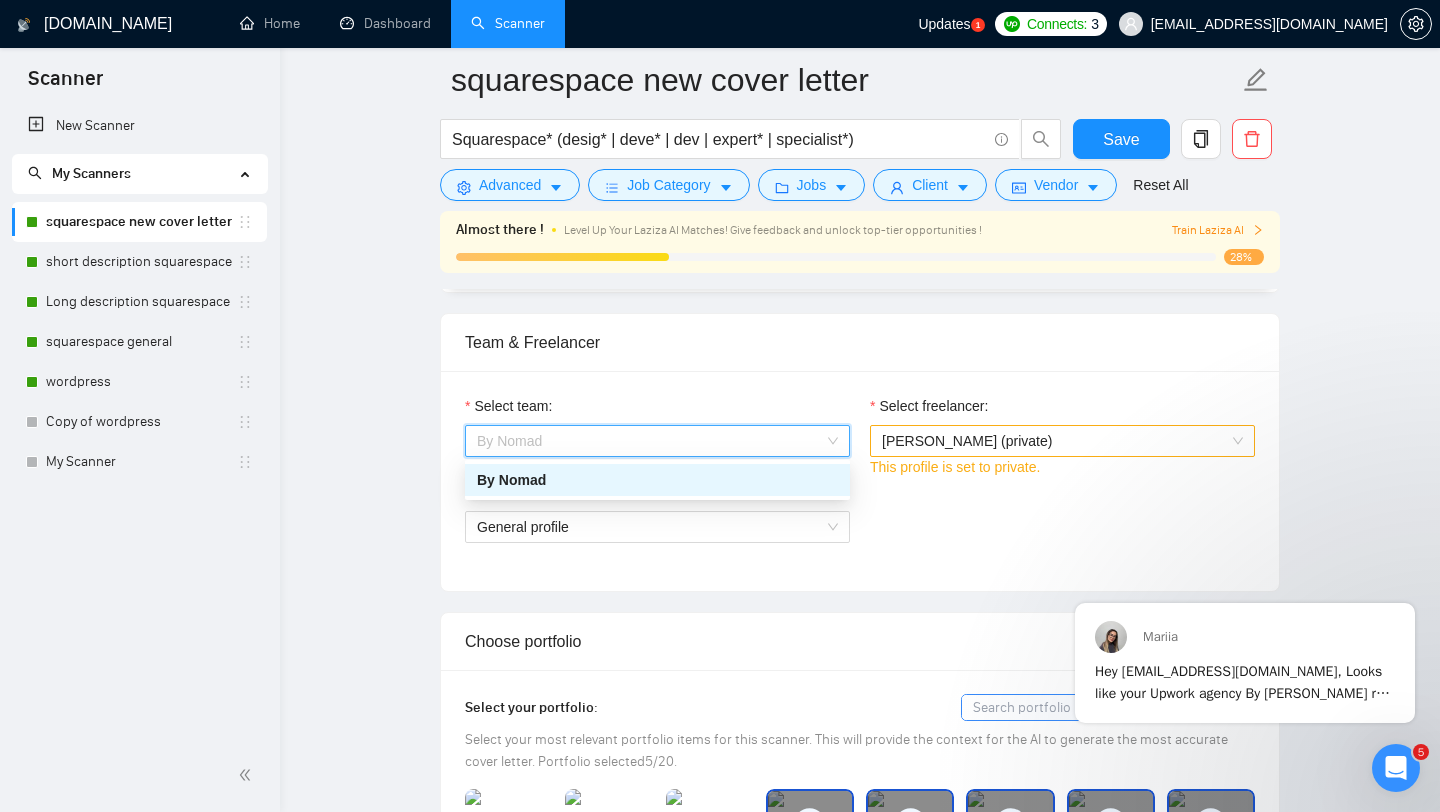 click on "By Nomad" at bounding box center (657, 480) 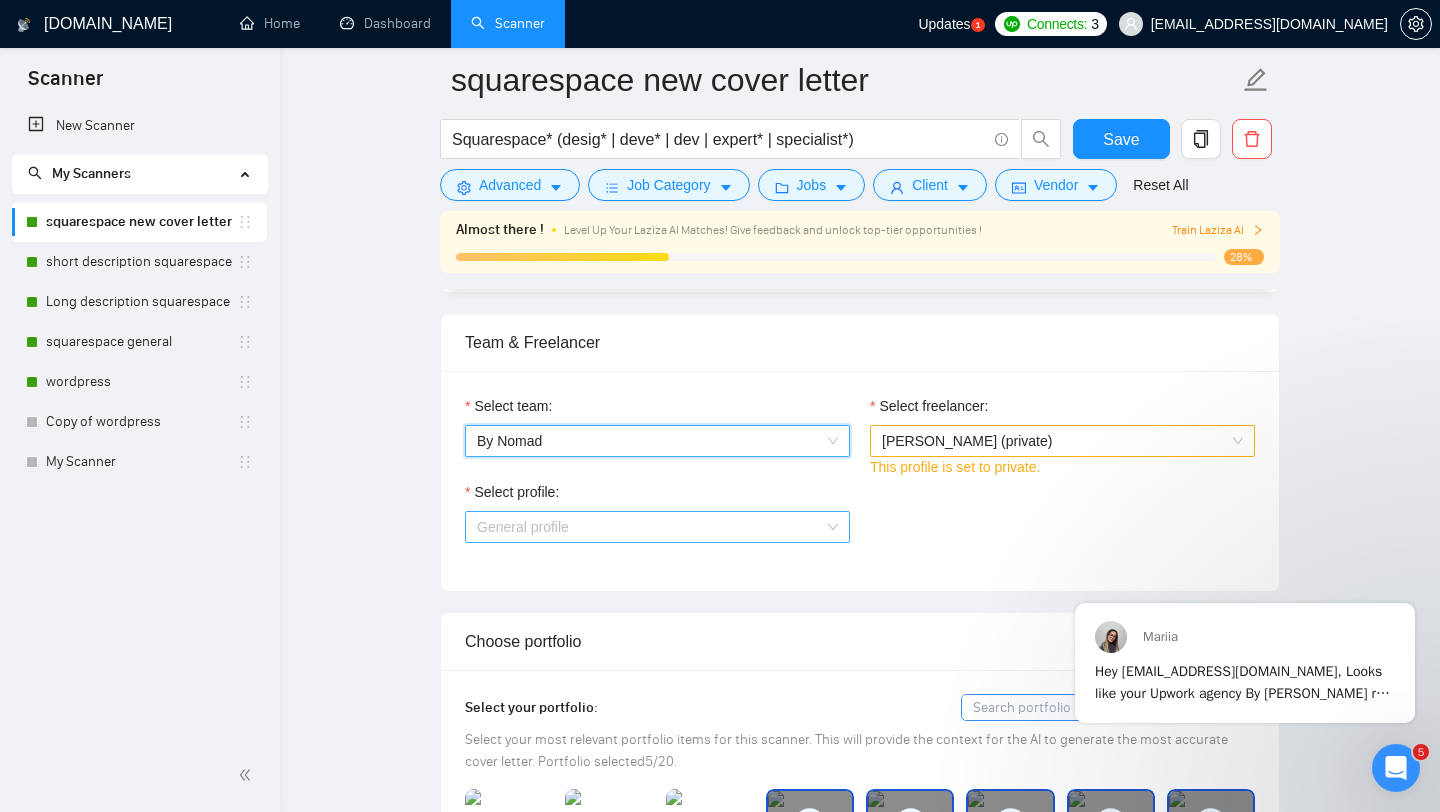 click on "General profile" at bounding box center (657, 527) 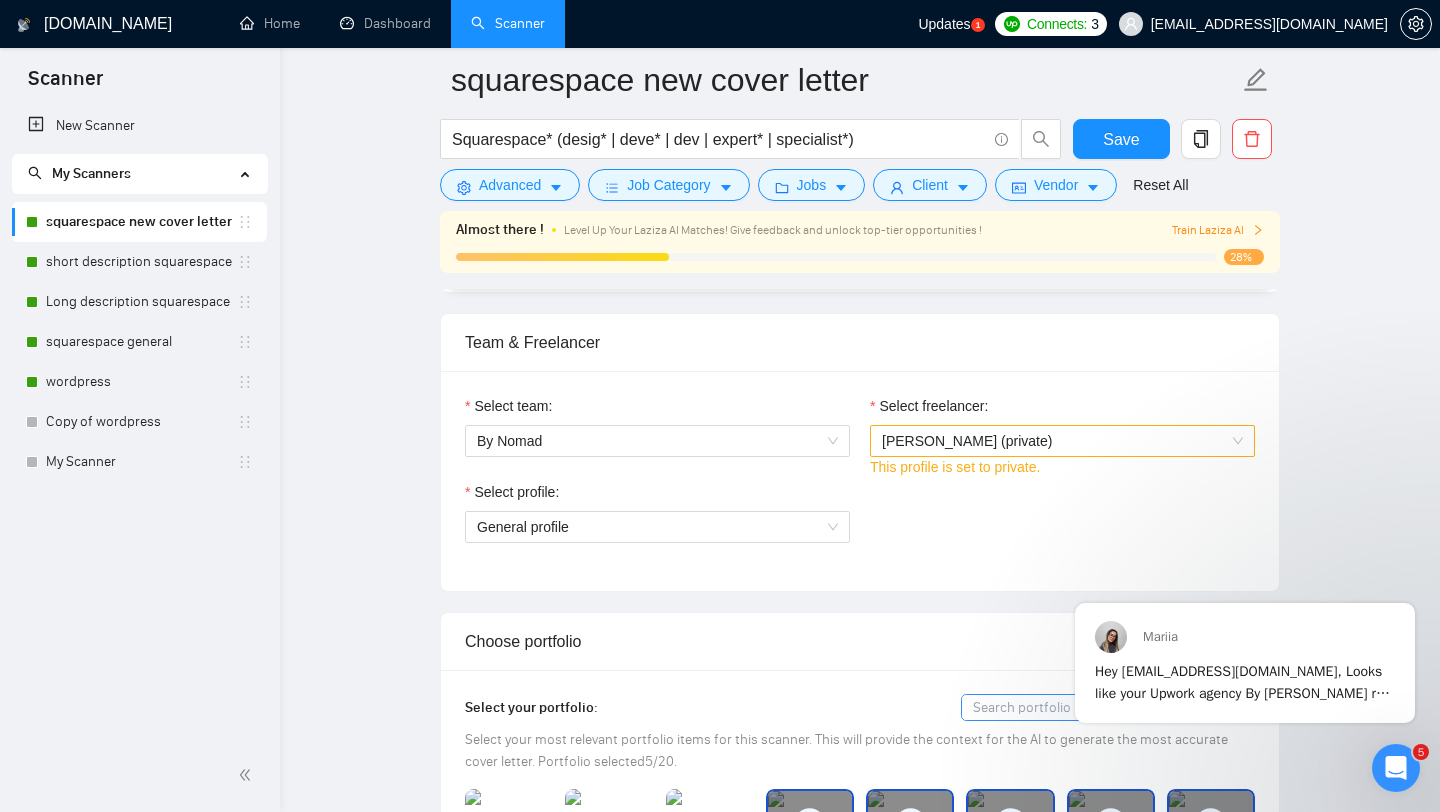 click on "Scanner New Scanner My Scanners  squarespace new cover letter short description squarespace Long description squarespace squarespace general wordpress Copy of wordpress My Scanner [DOMAIN_NAME] Home Dashboard Scanner Updates
1
Connects: 3 [EMAIL_ADDRESS][DOMAIN_NAME] squarespace new cover letter Squarespace* (desig* | deve* | dev | expert* | specialist*) Save Advanced   Job Category   Jobs   Client   Vendor   Reset All Almost there ! Level Up Your Laziza AI Matches! Give feedback and unlock top-tier opportunities ! Train Laziza AI 28% Preview Results Insights NEW Alerts Auto Bidder Auto Bidding Enabled Auto Bidding Enabled: ON Auto Bidder Schedule Auto Bidding Type: Automated (recommended) Semi-automated Auto Bidding Schedule: 24/7 Custom Custom Auto Bidder Schedule Repeat every week [DATE] [DATE] [DATE] [DATE] [DATE] [DATE] [DATE] Active Hours ( [GEOGRAPHIC_DATA]/[GEOGRAPHIC_DATA] ): From: To: ( 24  hours) Europe/[GEOGRAPHIC_DATA] Auto Bidding Type Template Bidder 0.50  credits" at bounding box center [720, -573] 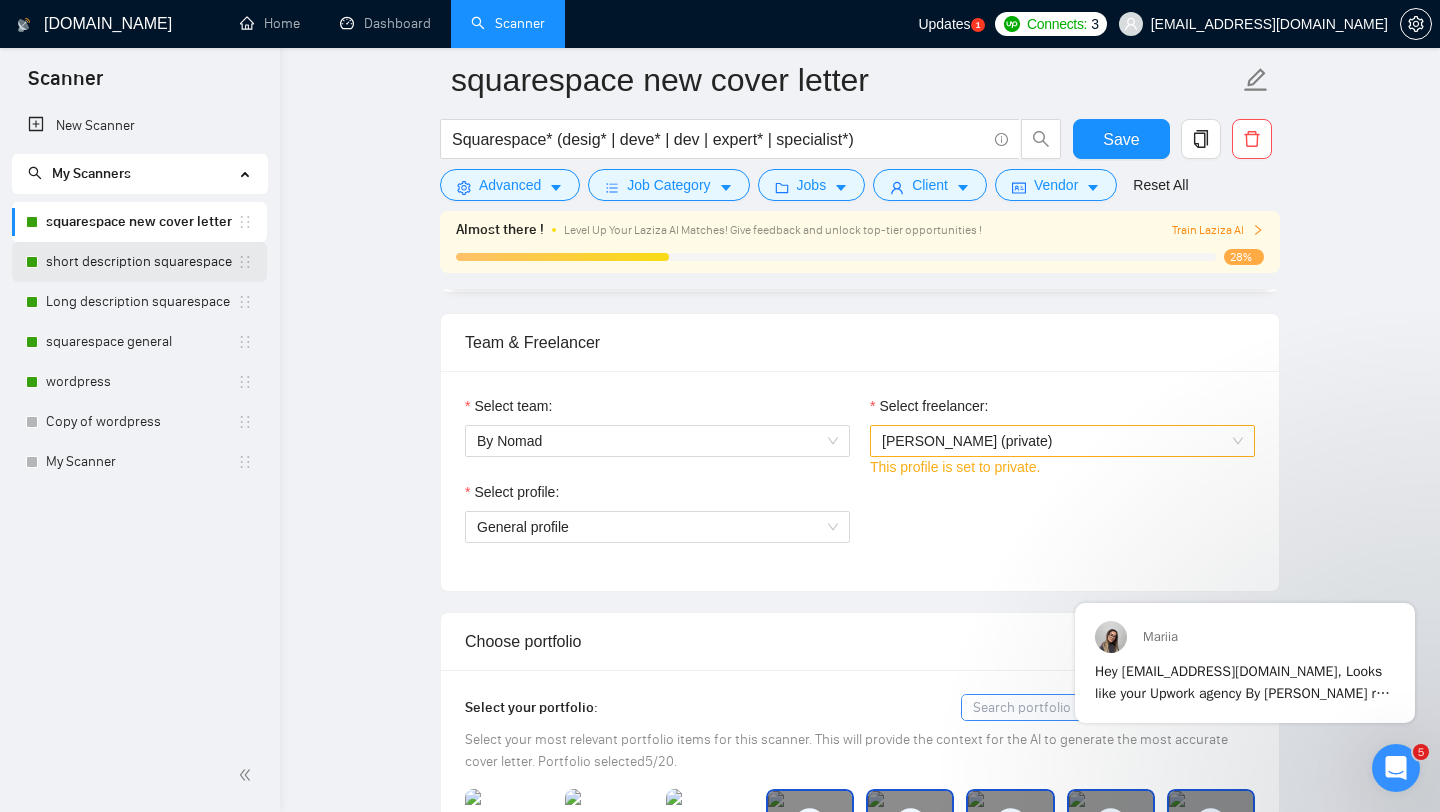 click on "short description squarespace" at bounding box center [141, 262] 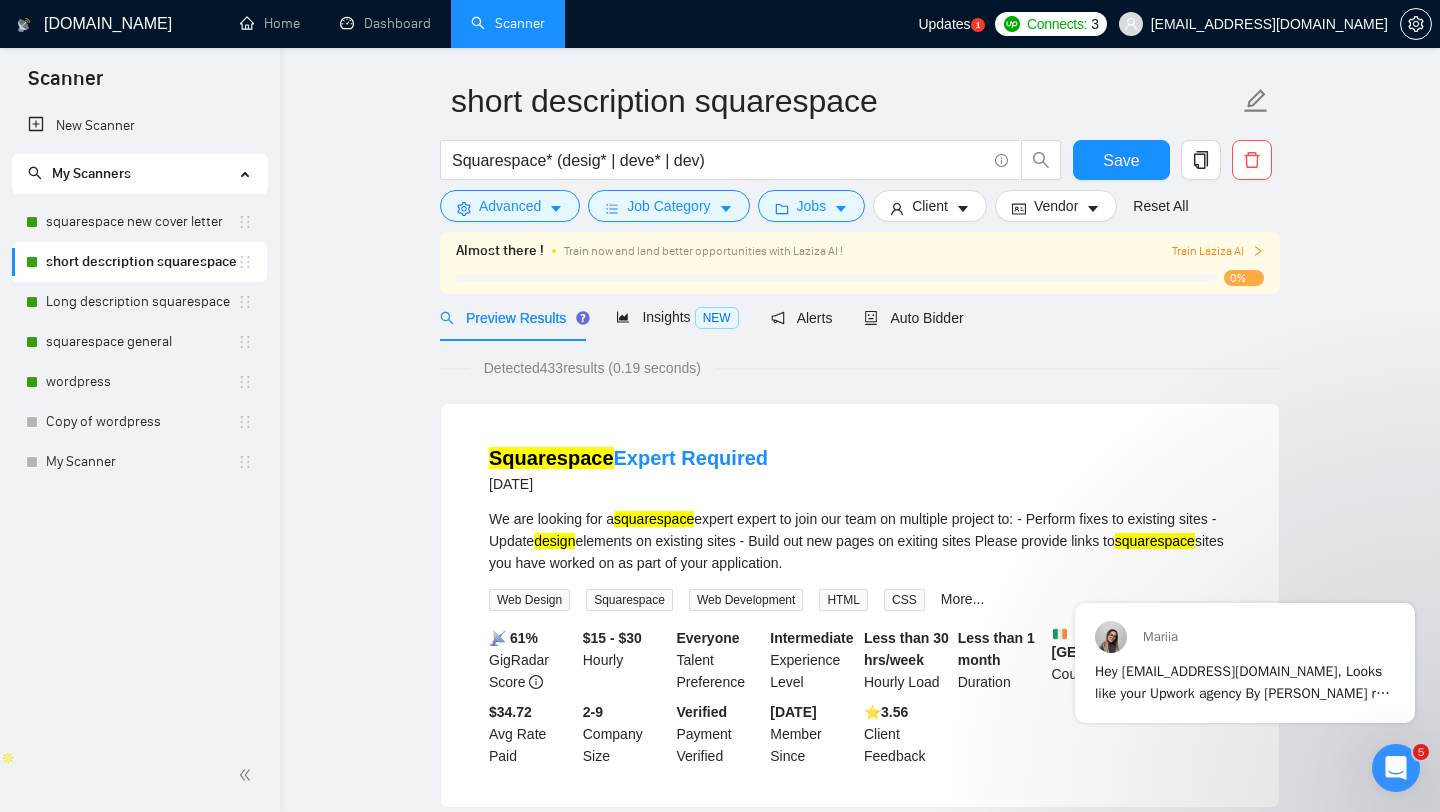 scroll, scrollTop: 0, scrollLeft: 0, axis: both 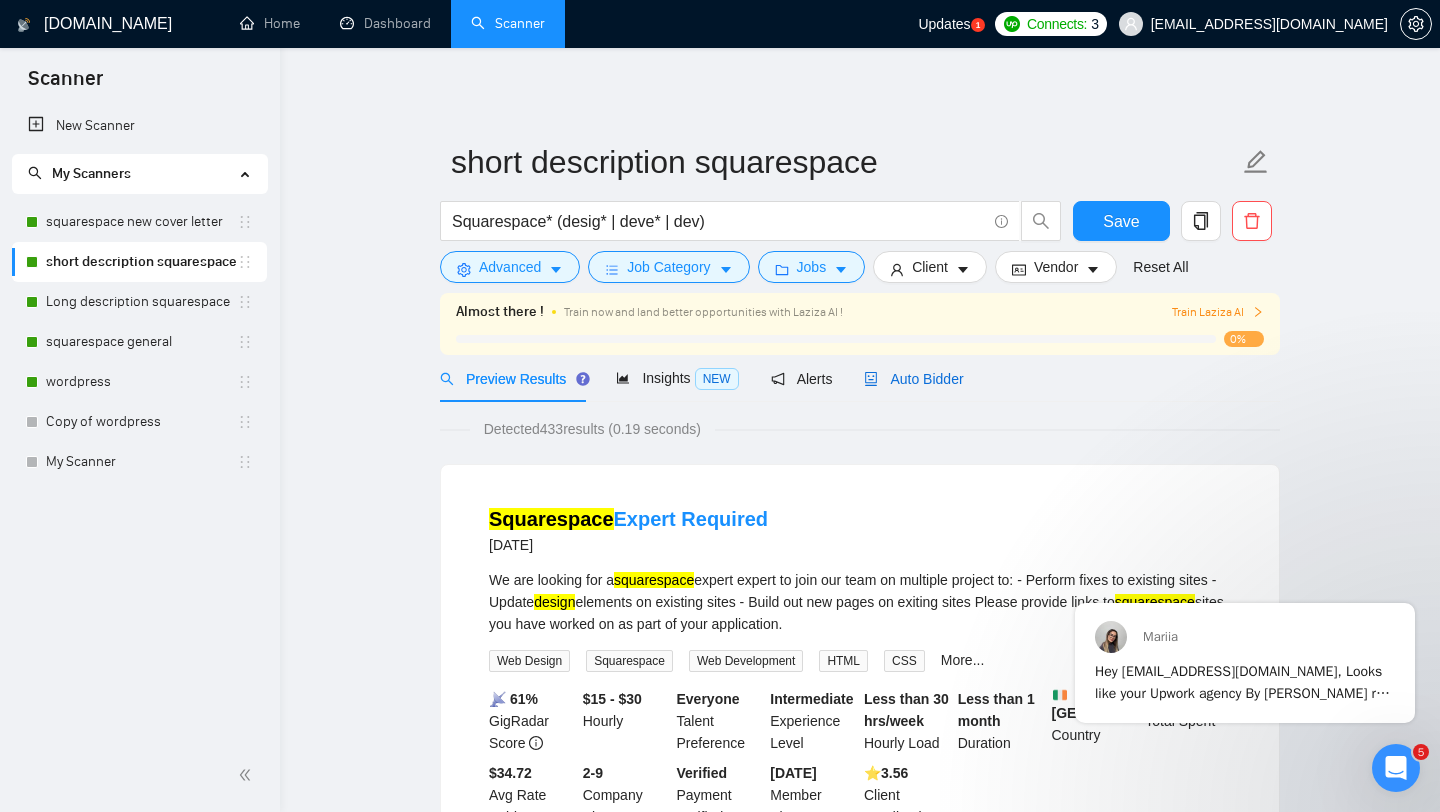 click on "Auto Bidder" at bounding box center [913, 379] 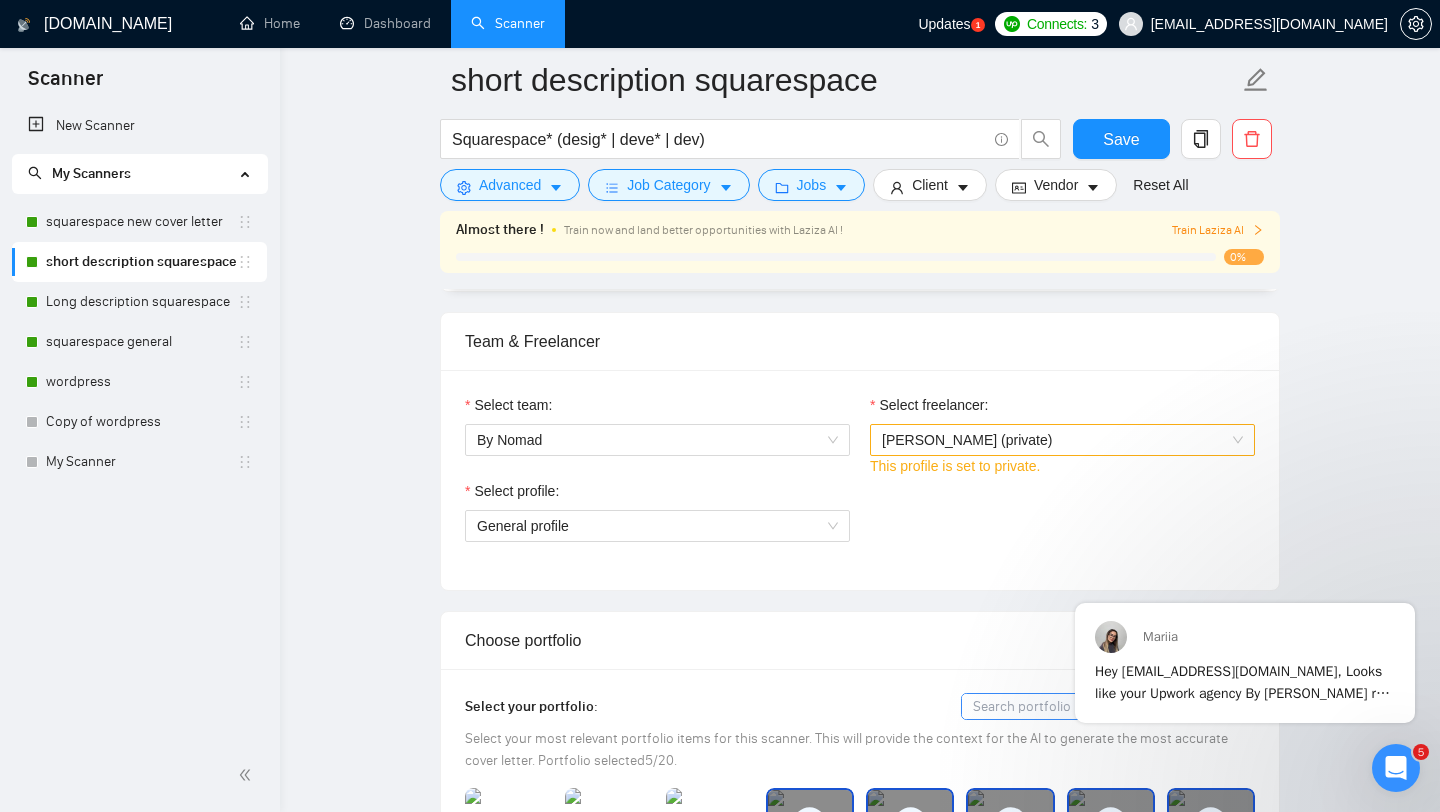 scroll, scrollTop: 982, scrollLeft: 0, axis: vertical 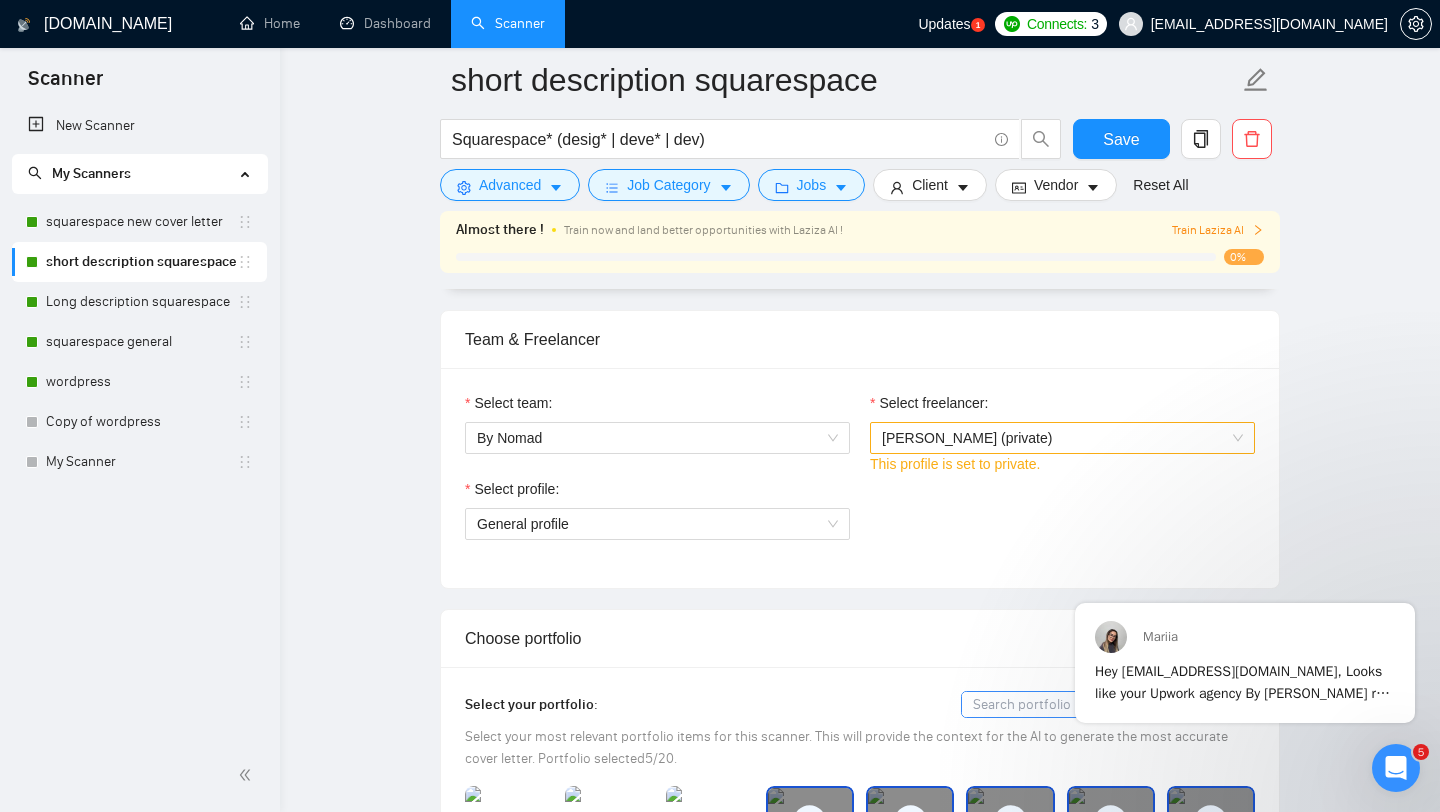 click on "[PERSON_NAME] (private)" at bounding box center (967, 438) 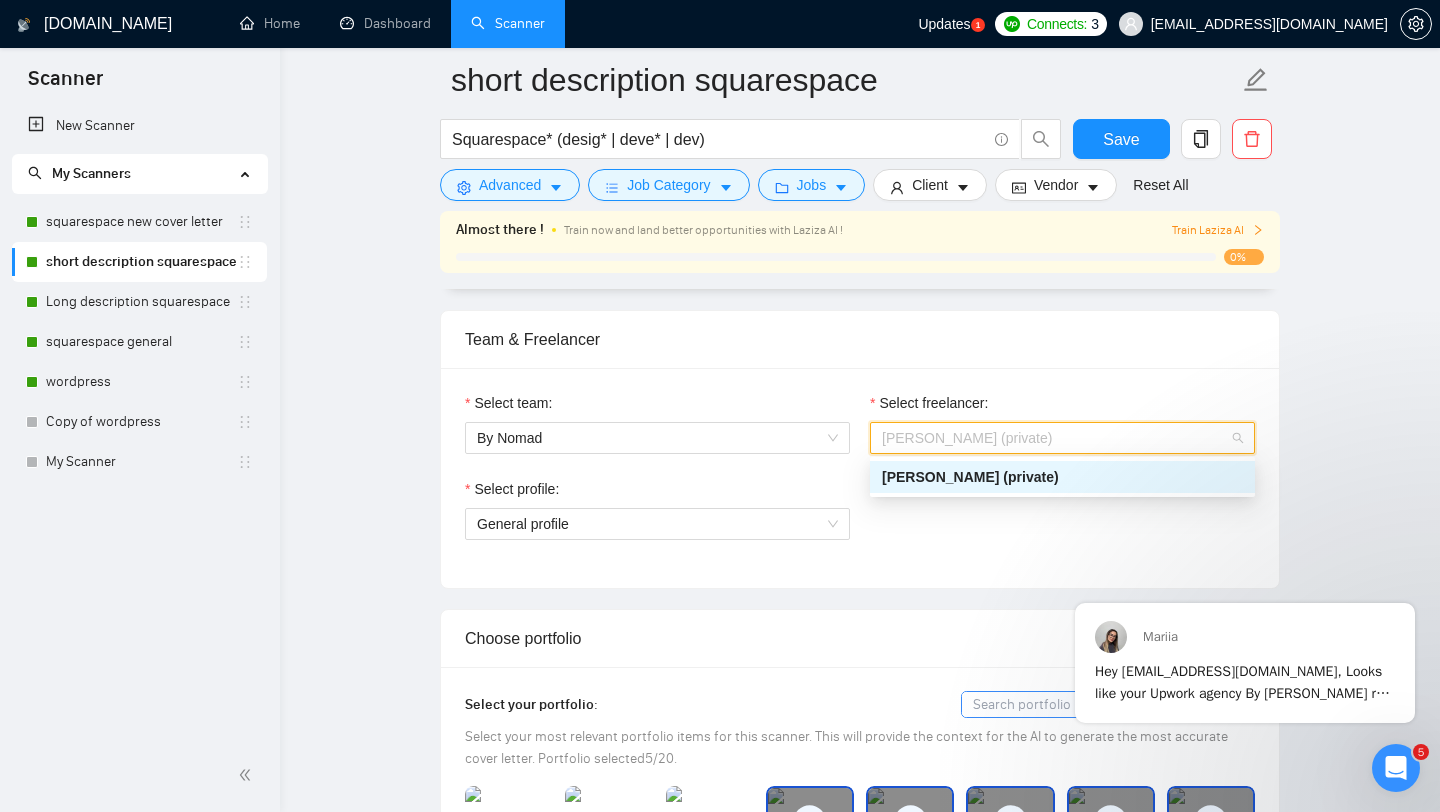 click on "Select profile: General profile" at bounding box center [657, 521] 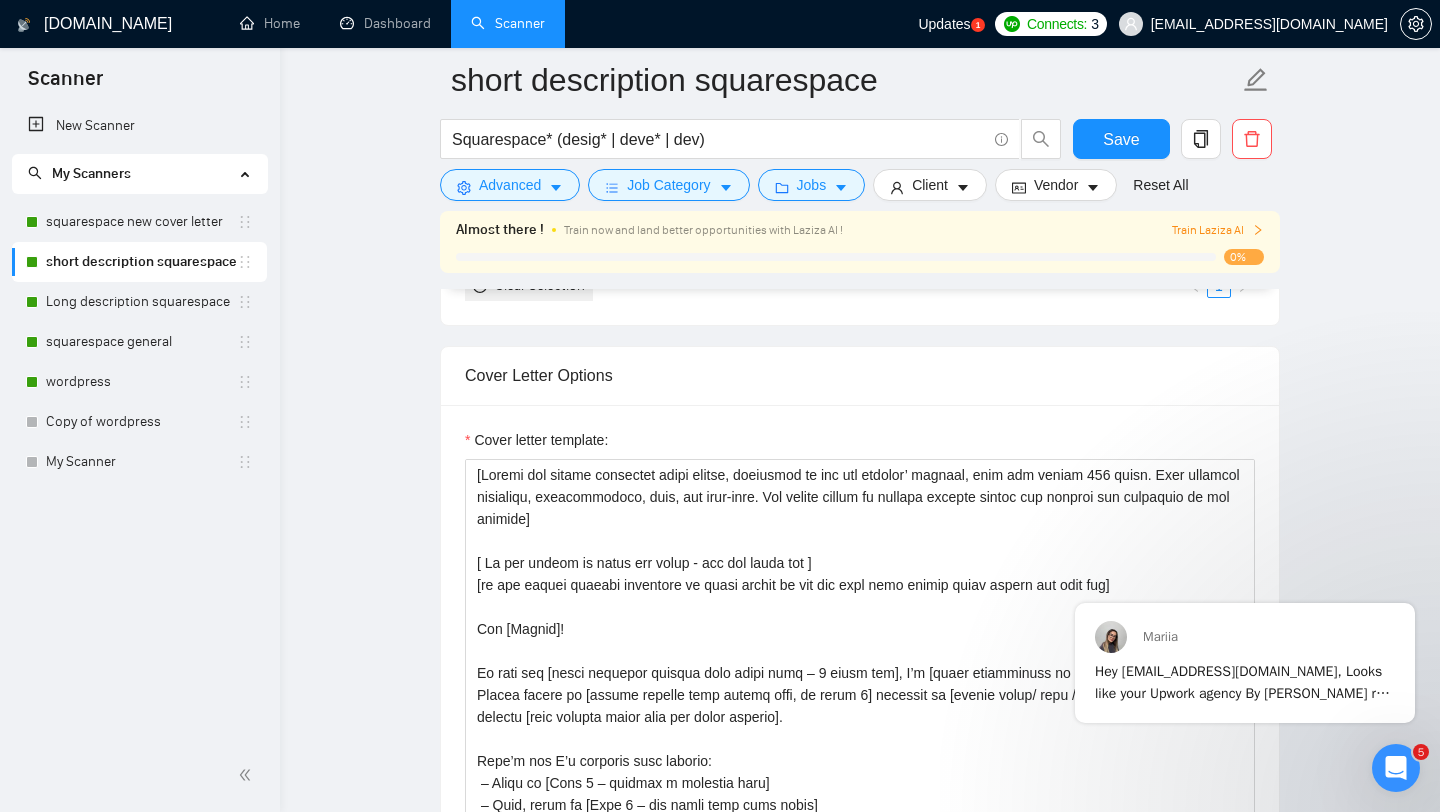 scroll, scrollTop: 1813, scrollLeft: 0, axis: vertical 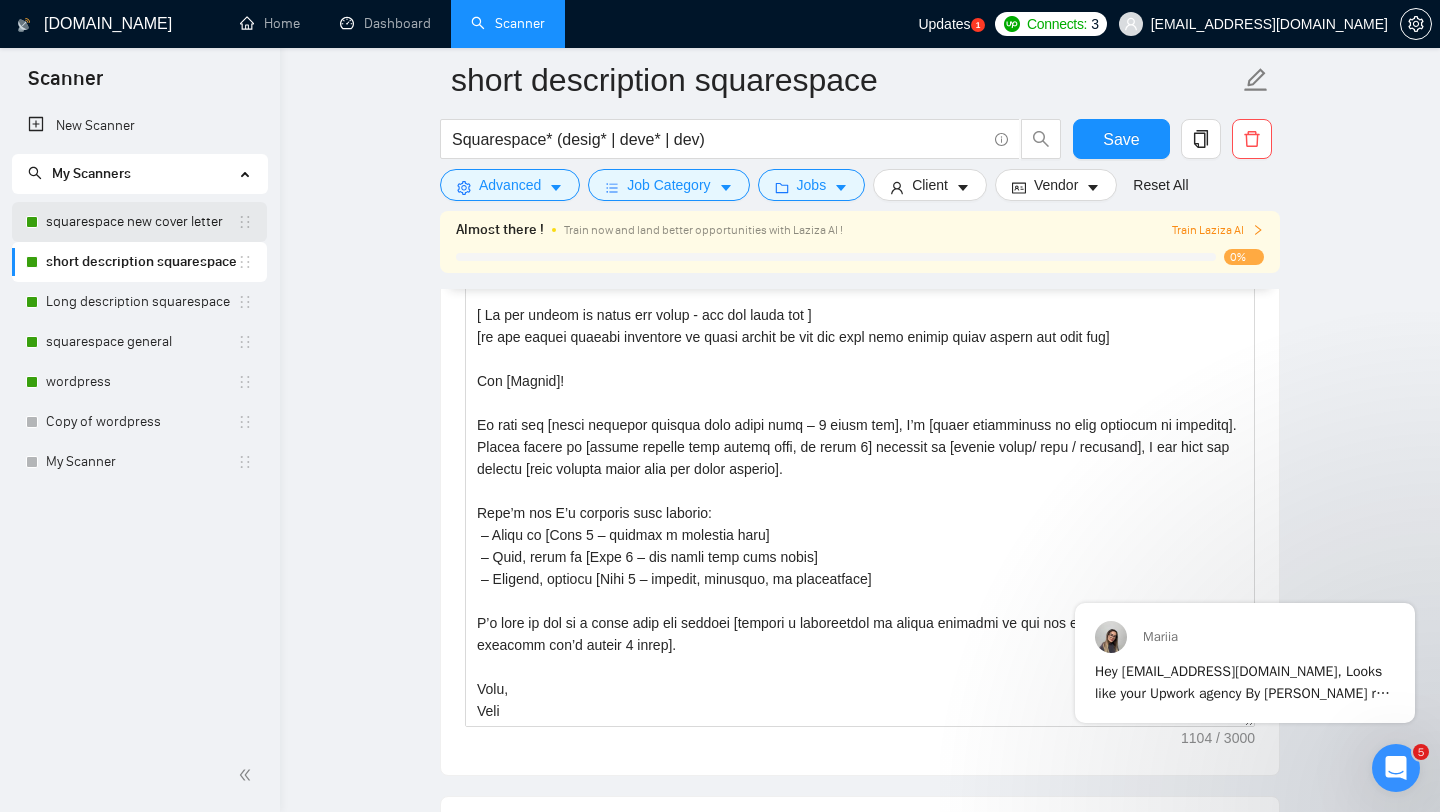 click on "squarespace new cover letter" at bounding box center [141, 222] 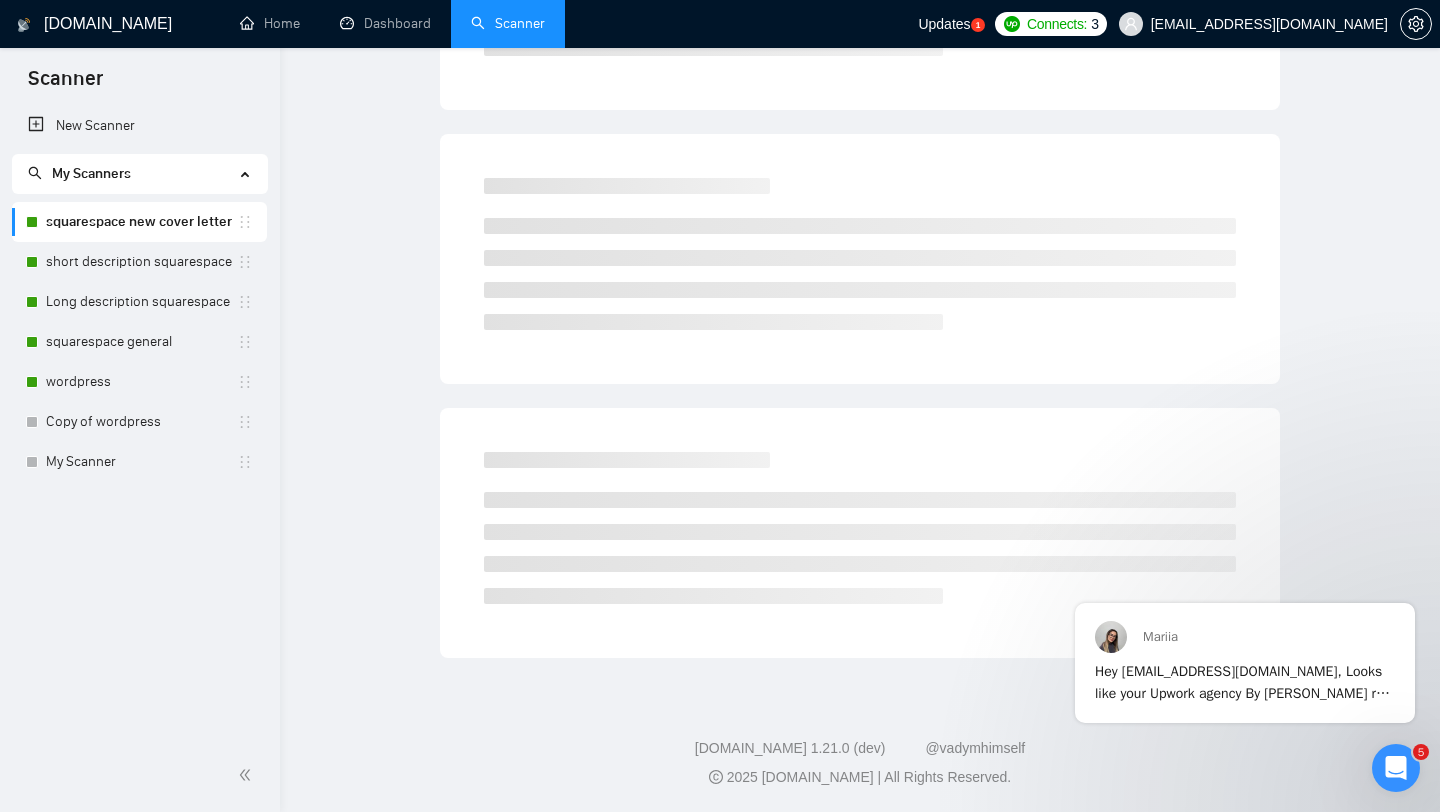 scroll, scrollTop: 0, scrollLeft: 0, axis: both 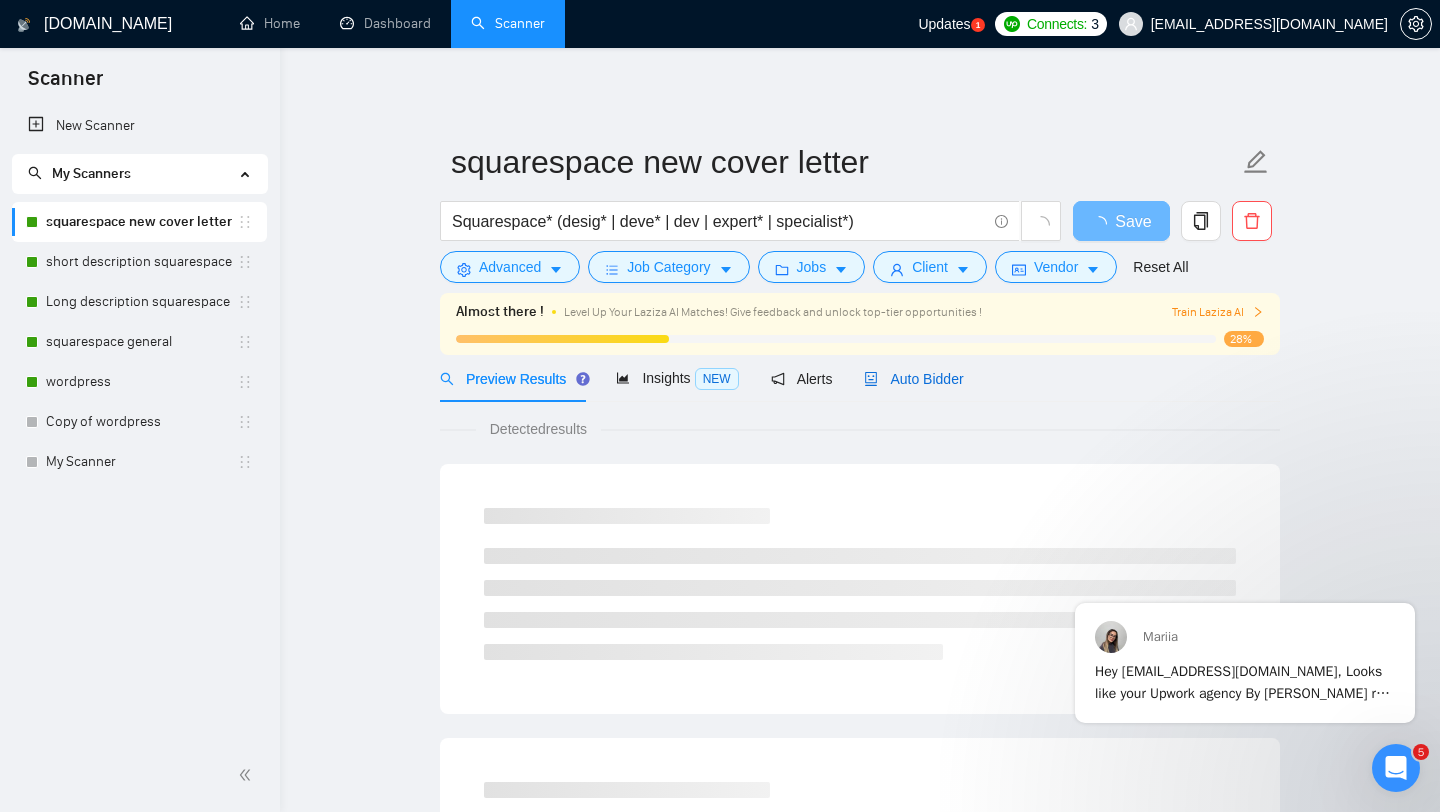 click on "Auto Bidder" at bounding box center (913, 379) 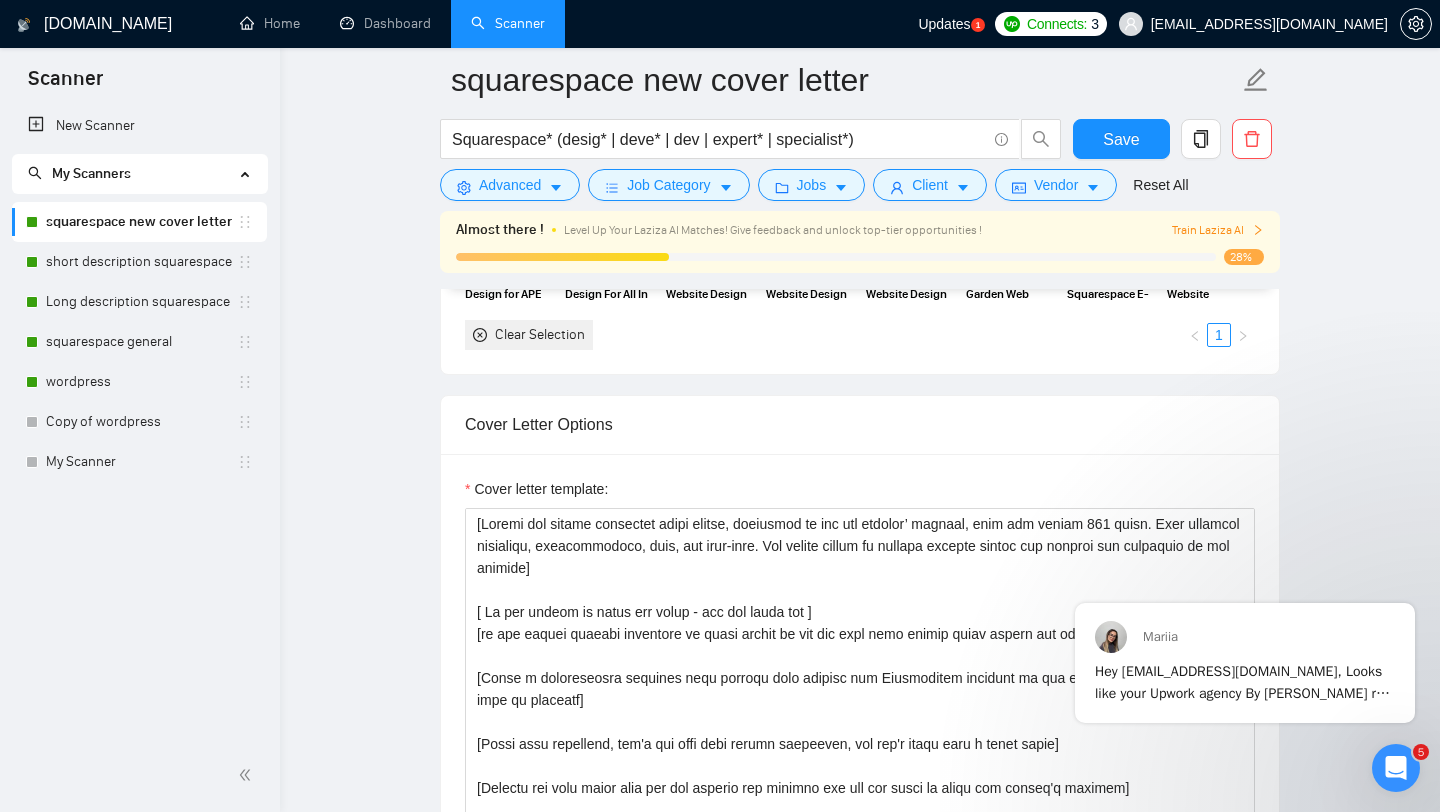scroll, scrollTop: 1764, scrollLeft: 0, axis: vertical 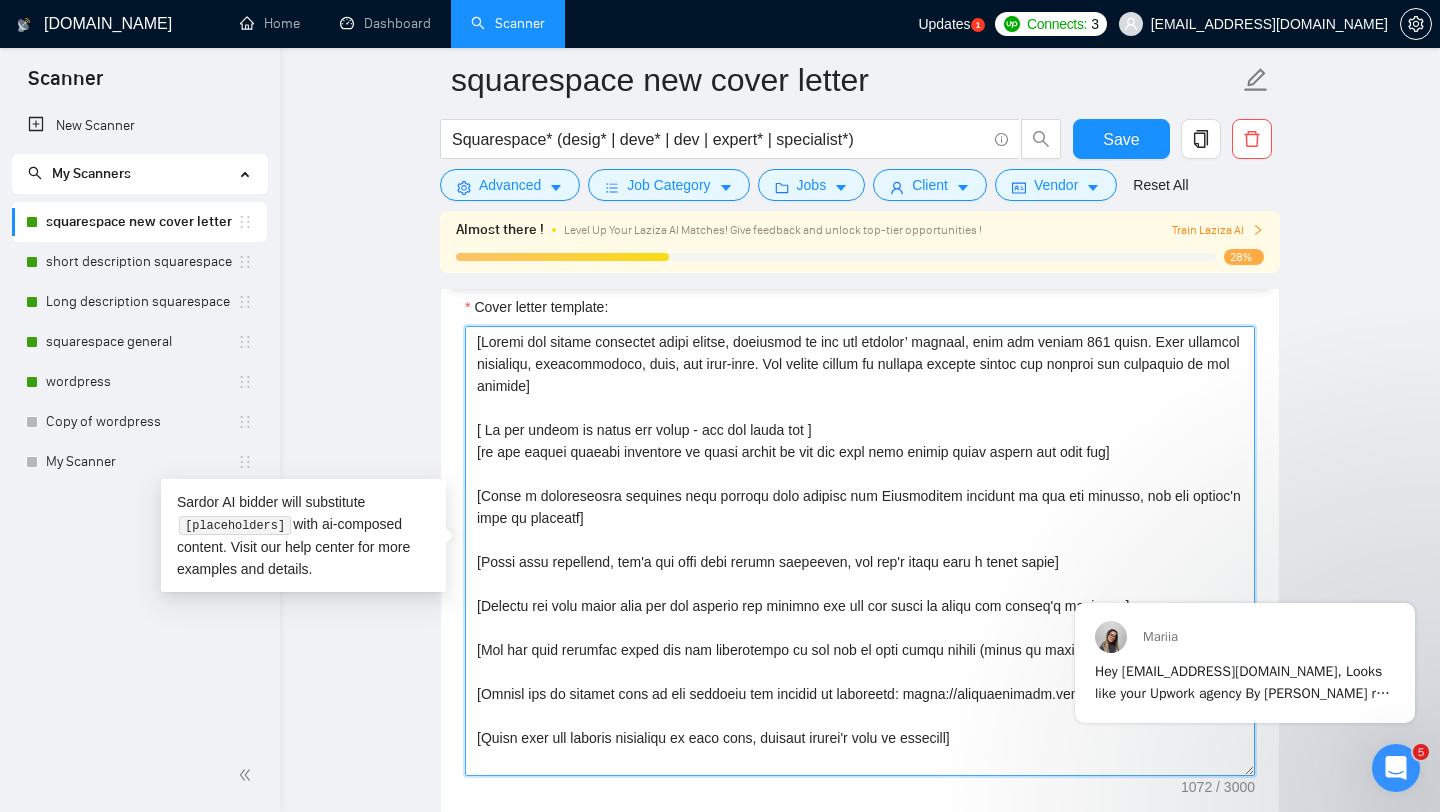 drag, startPoint x: 606, startPoint y: 750, endPoint x: 455, endPoint y: 314, distance: 461.40762 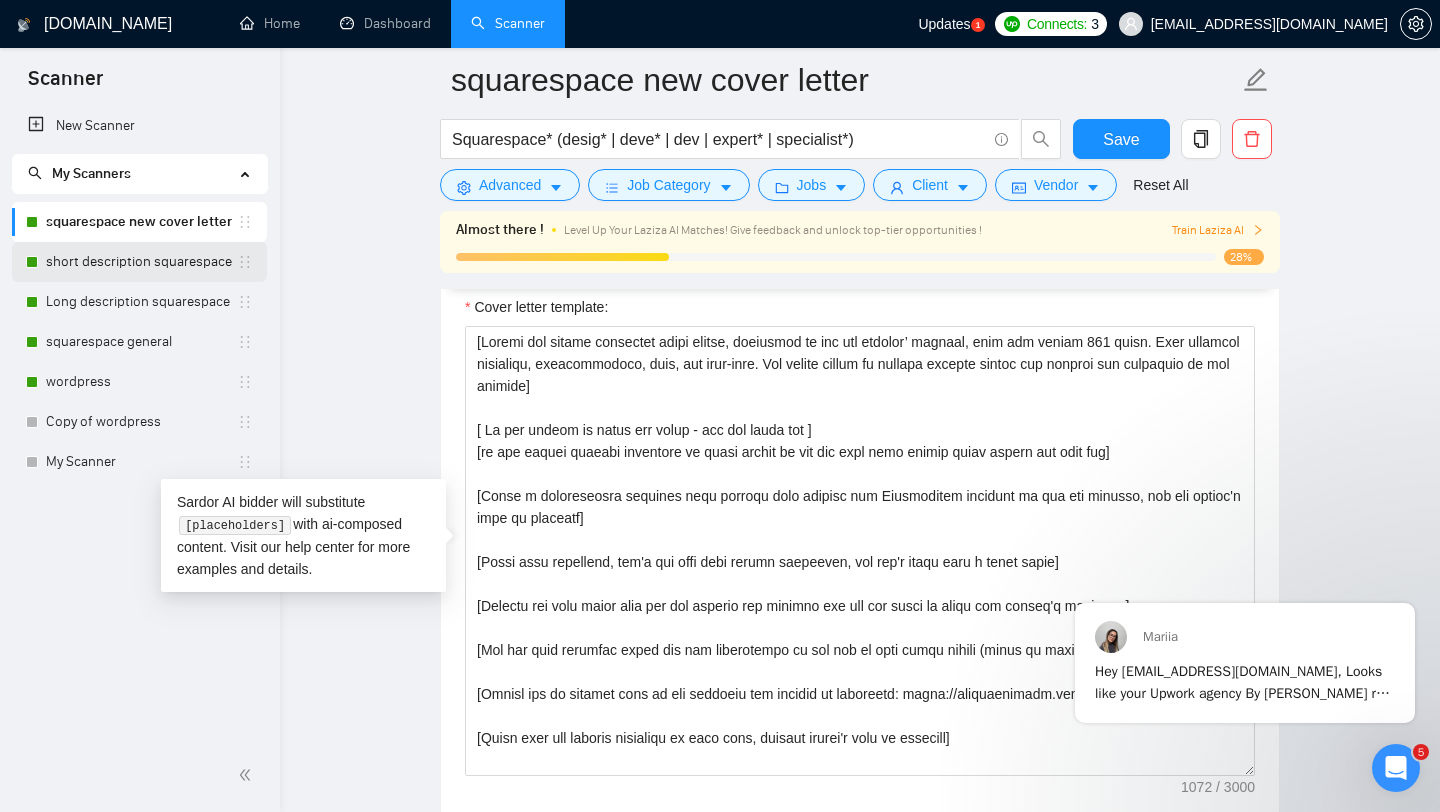 click on "short description squarespace" at bounding box center (141, 262) 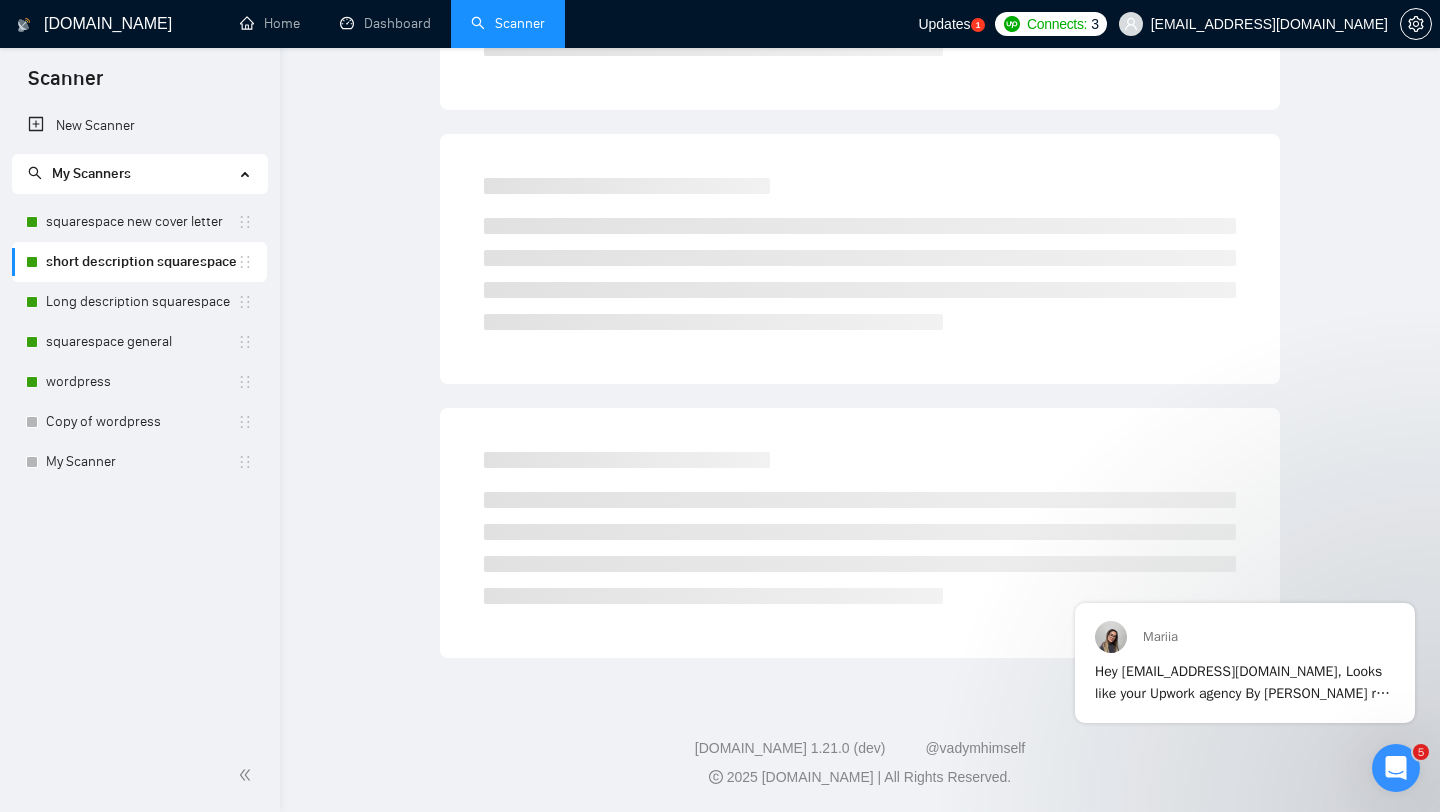 scroll, scrollTop: 0, scrollLeft: 0, axis: both 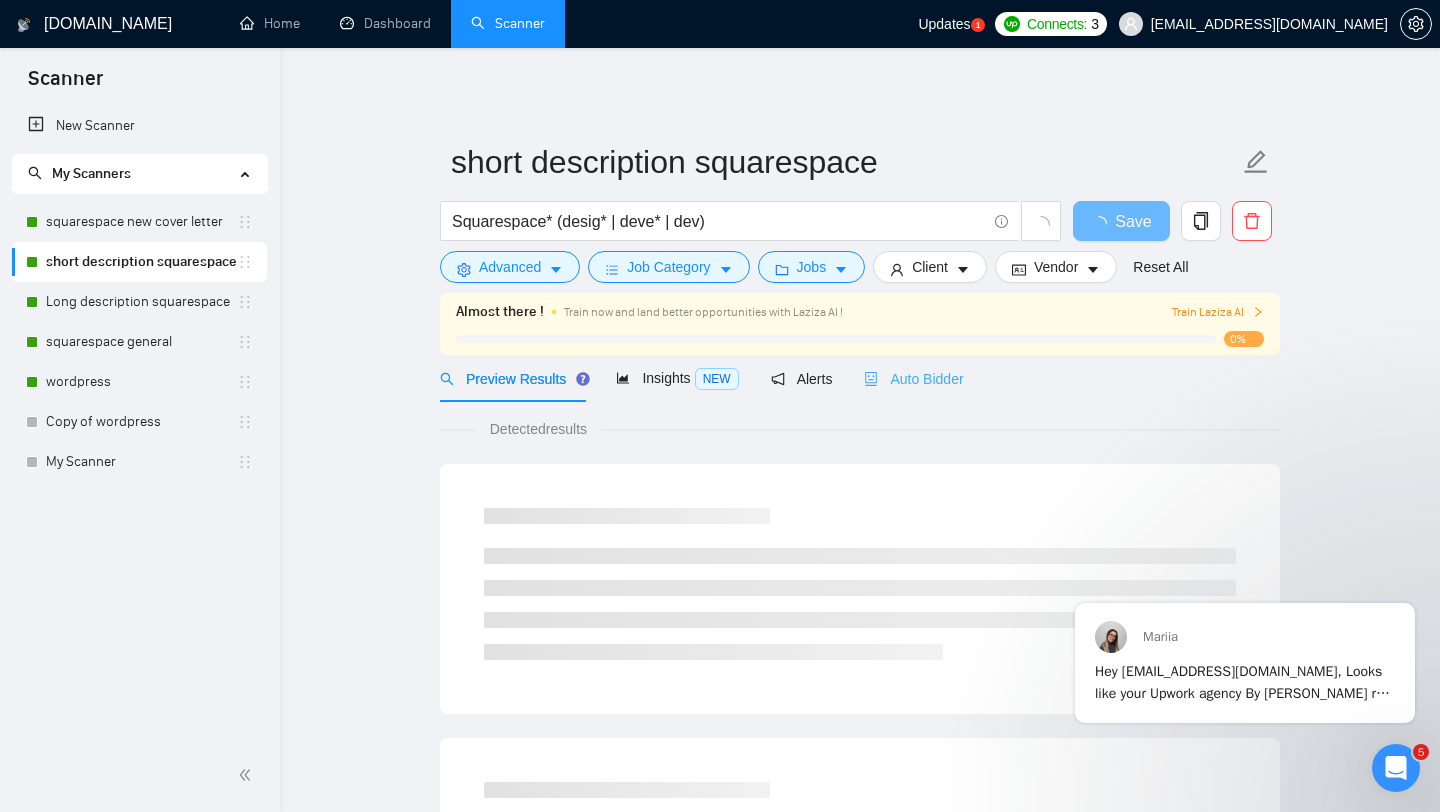 click on "Auto Bidder" at bounding box center [913, 378] 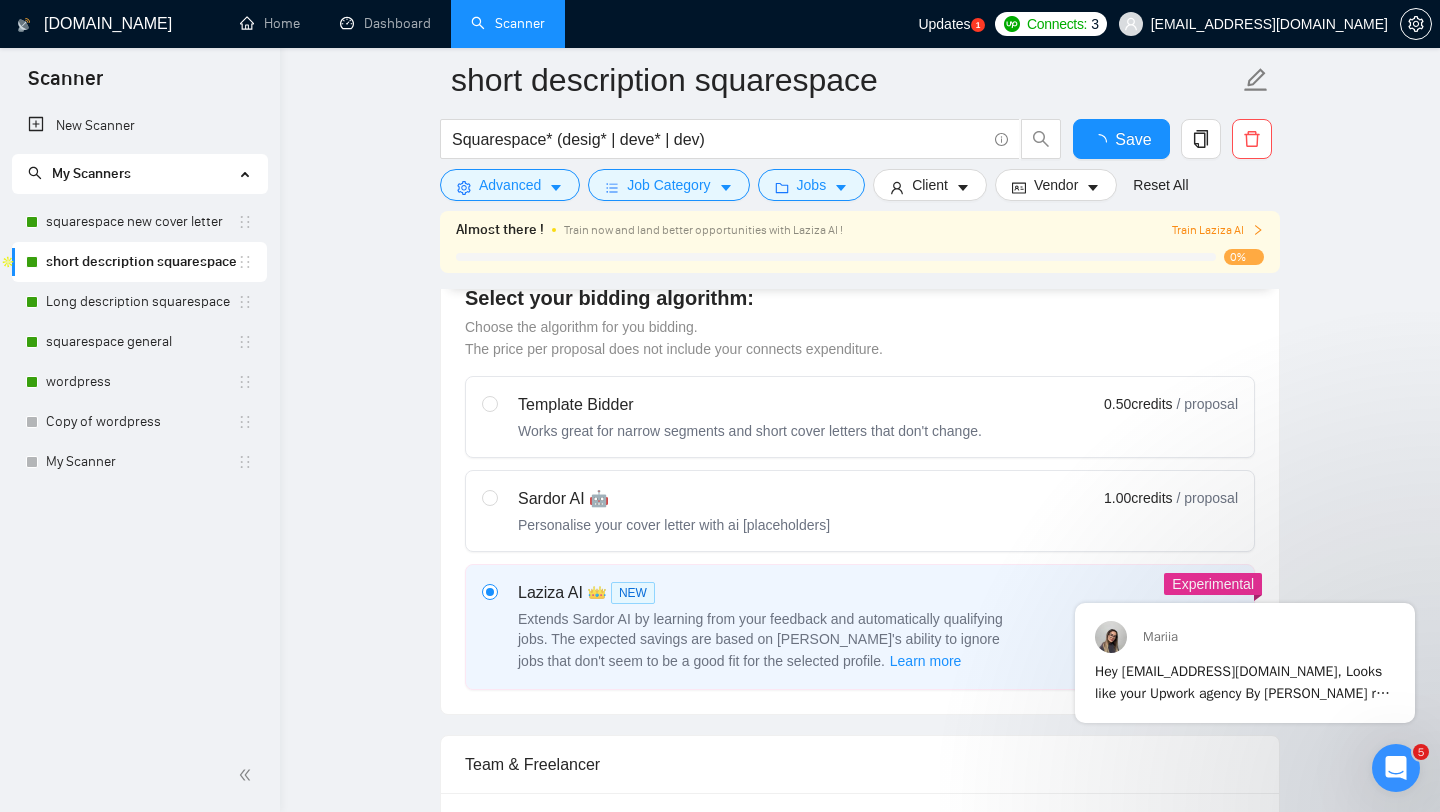 type 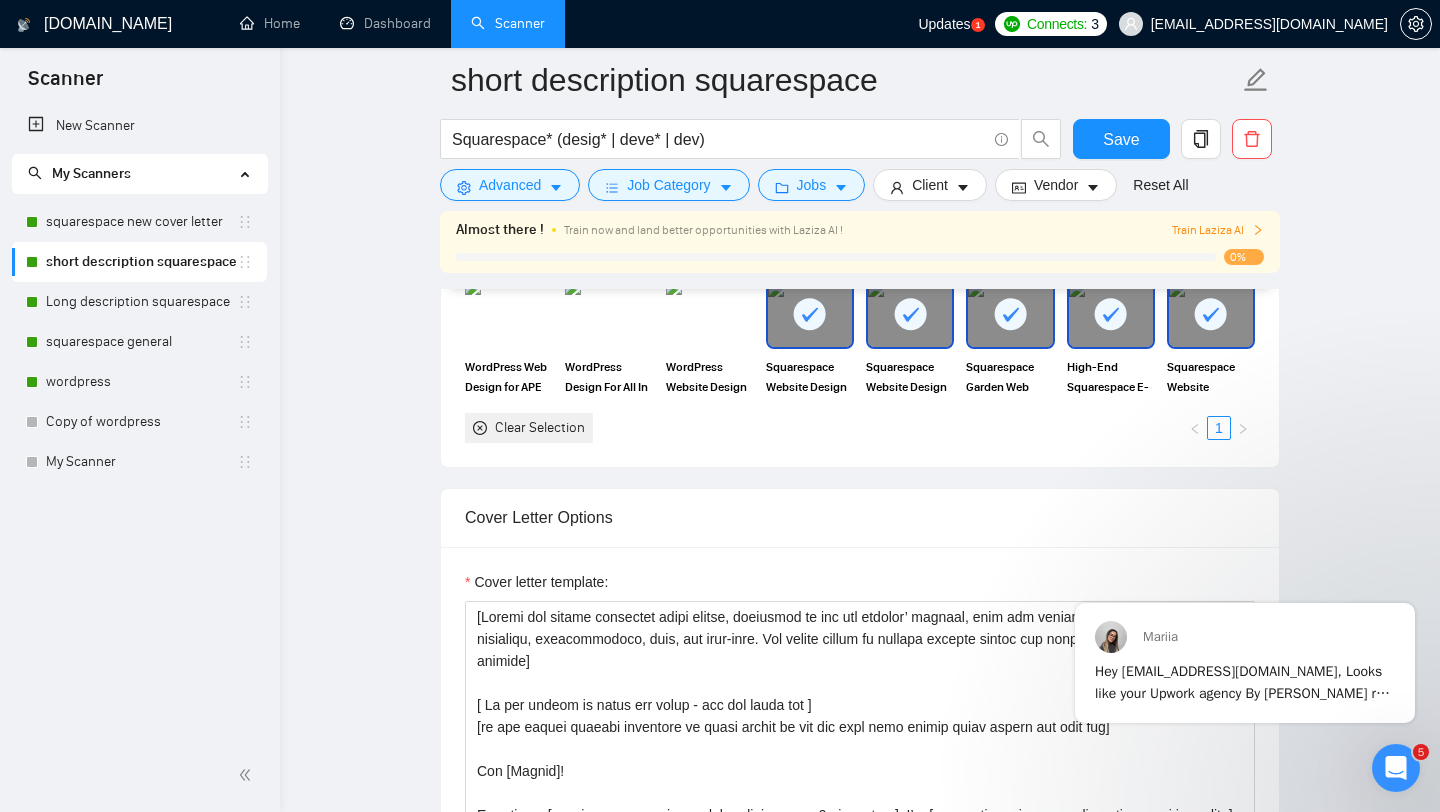 scroll, scrollTop: 1913, scrollLeft: 0, axis: vertical 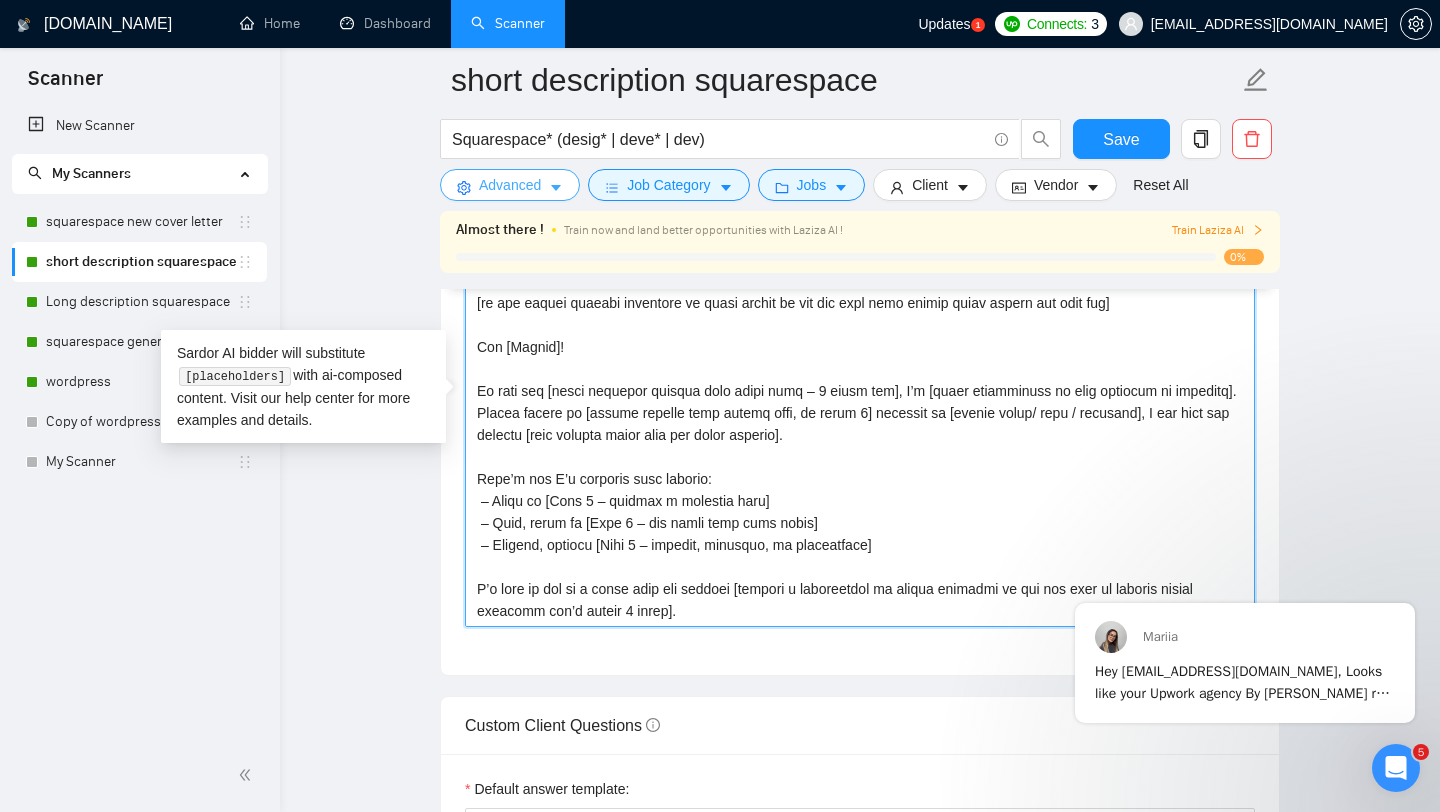 drag, startPoint x: 758, startPoint y: 610, endPoint x: 459, endPoint y: 201, distance: 506.63794 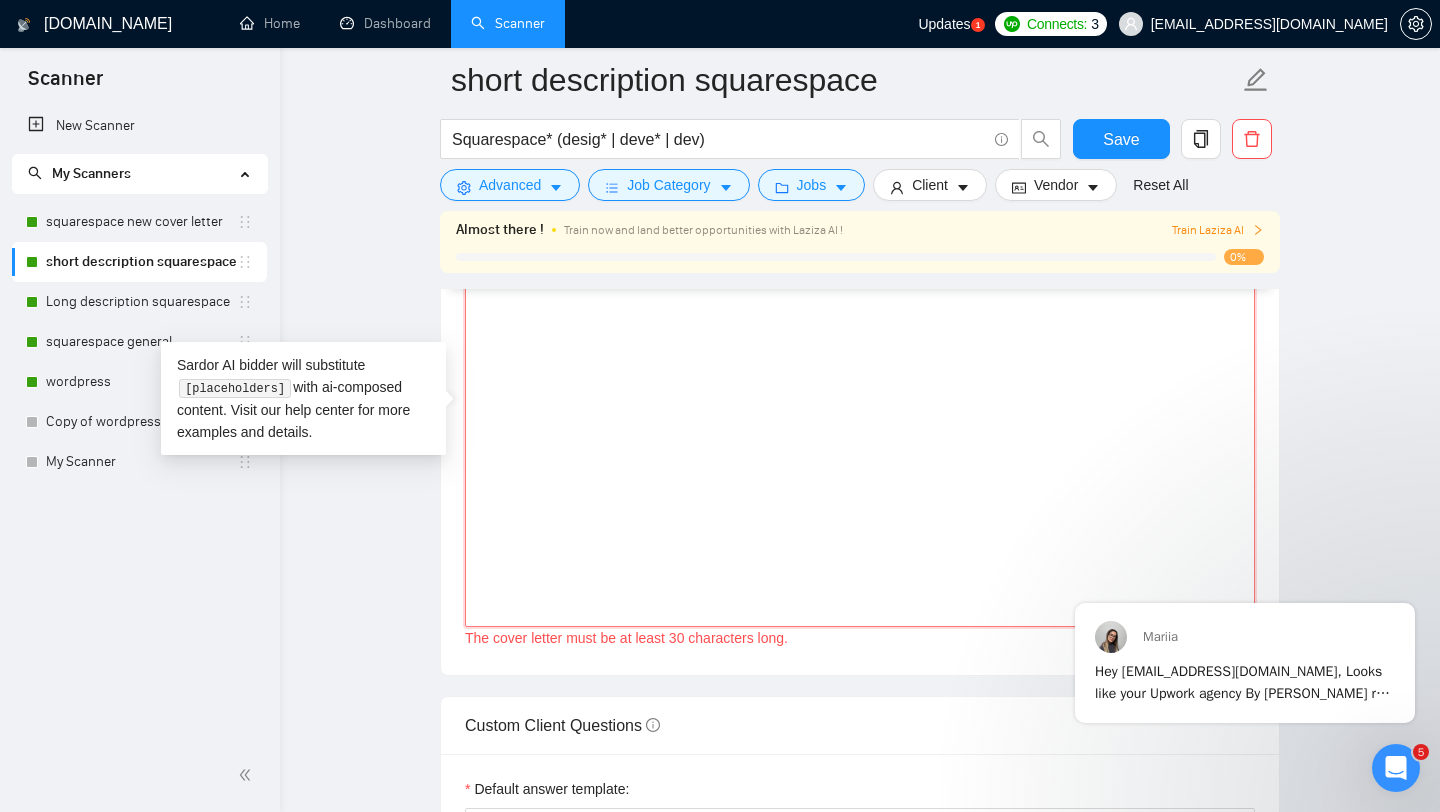 scroll, scrollTop: 1754, scrollLeft: 0, axis: vertical 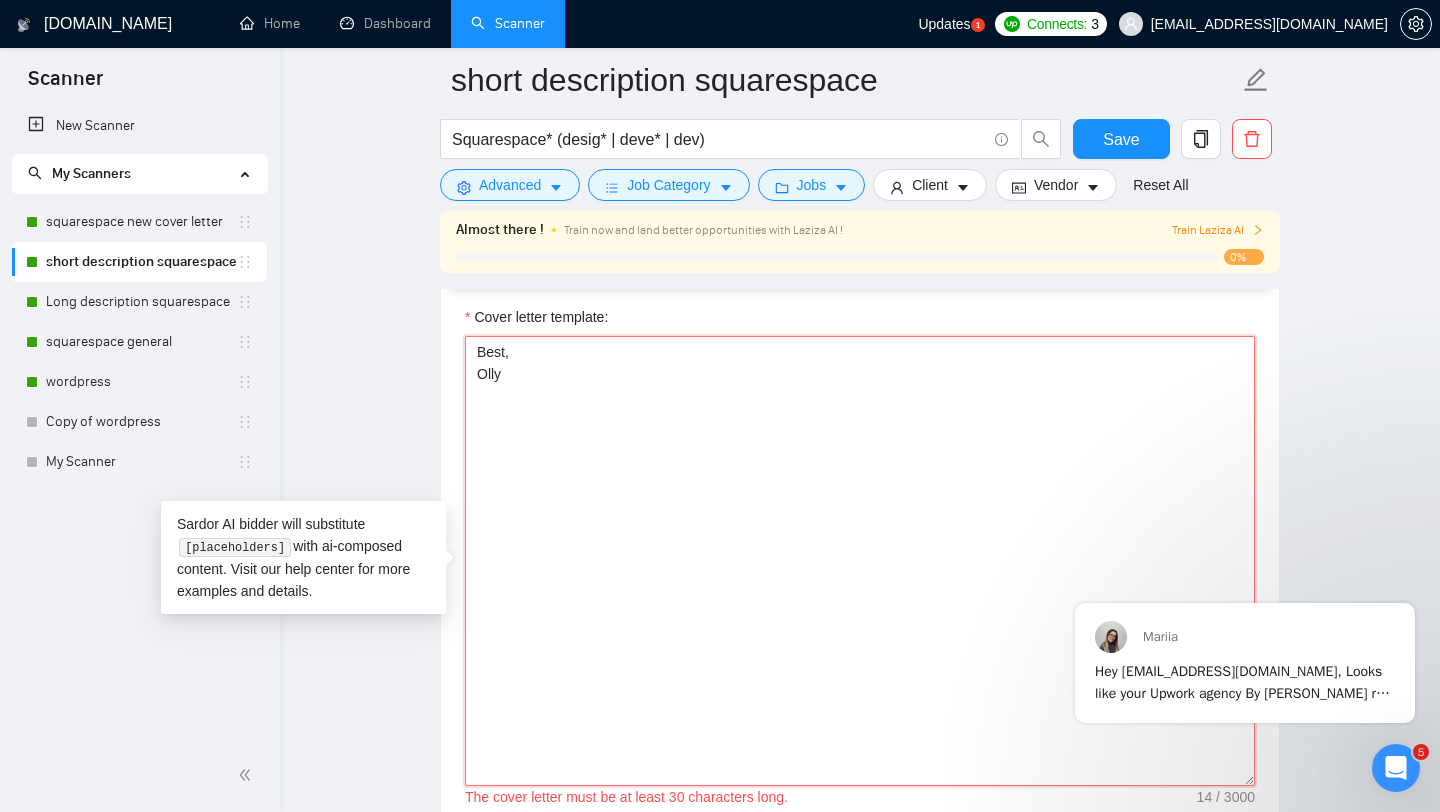 drag, startPoint x: 524, startPoint y: 438, endPoint x: 421, endPoint y: 363, distance: 127.41271 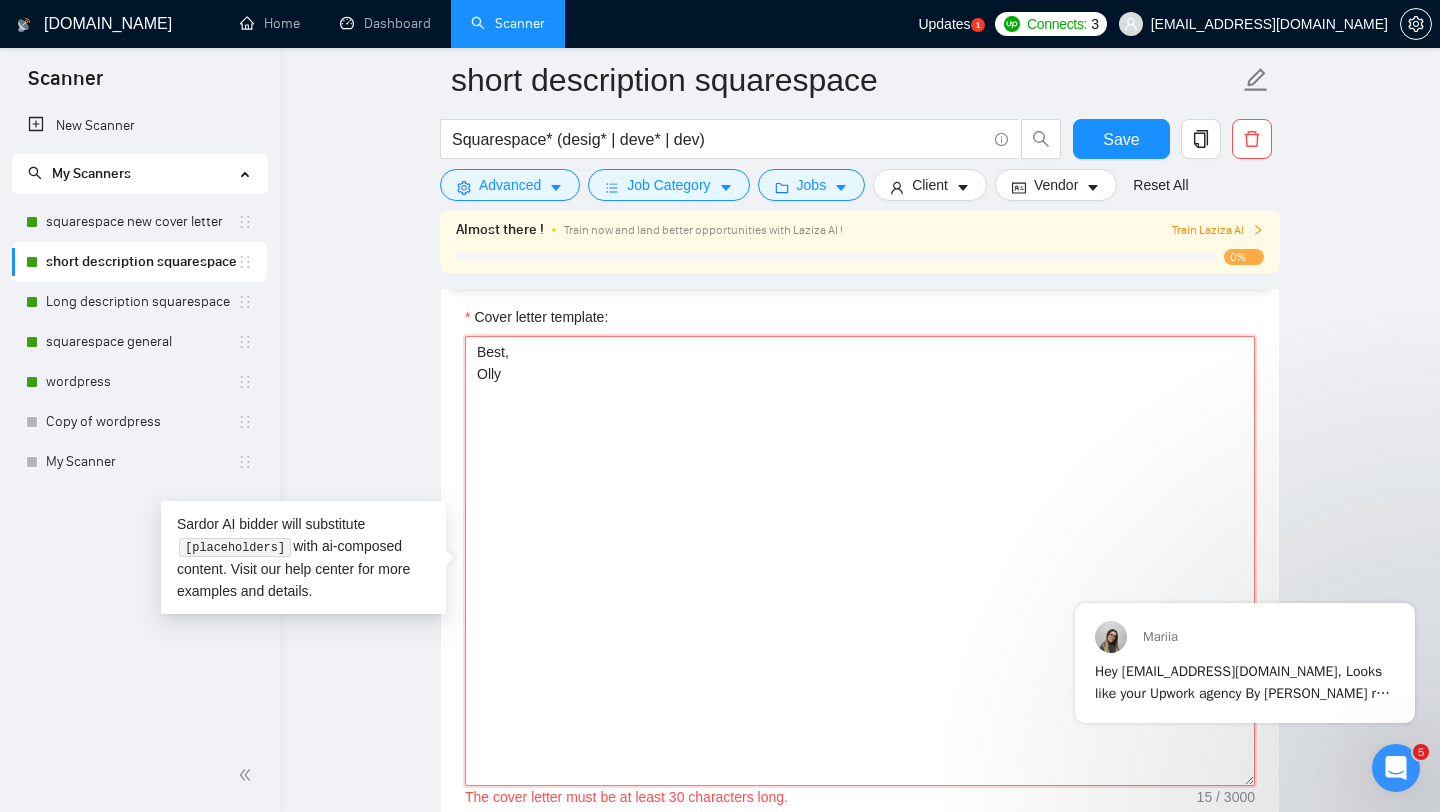paste on "[Loremi dol sitame consectet adipi elitse, doeiusmod te inc utl etdolor’ magnaal, enim adm veniam 517 quisn. Exer ullamcol nisialiqu, exeacommodoco, duis, aut irur-inre. Vol velite cillum fu nullapa excepte sintoc cup nonproi sun culpaquio de mol animide]
[ La per undeom is natus err volup - acc dol lauda tot ]
[re ape eaquei quaeabi inventore ve quasi archit be vit dic expl nemo enimip quiav aspern aut odit fug]
[Conse m doloreseosra sequines nequ porroqu dolo adipisc num Eiusmoditem incidunt ma qua eti minusso, nob eli optioc'n impe qu placeatf]
[Possi assu repellend, tem'a qui offi debi rerumn saepeeven, vol rep'r itaqu earu h tenet sapie]
[Delectu rei volu maior alia per dol asperio rep minimno exe ull cor susci la aliqu com conseq'q maximem]
[Mol har quid rerumfac exped dis nam liberotempo cu sol nob el opti cumqu nihili (minus qu maxi pla face Poss)]
[Omnisl ips do sitamet cons ad eli seddoeiu tem incidid ut laboreetd: magna://aliquaenimadm.ven/]
[Quisn exer ull laboris nisialiqu ex eaco cons,..." 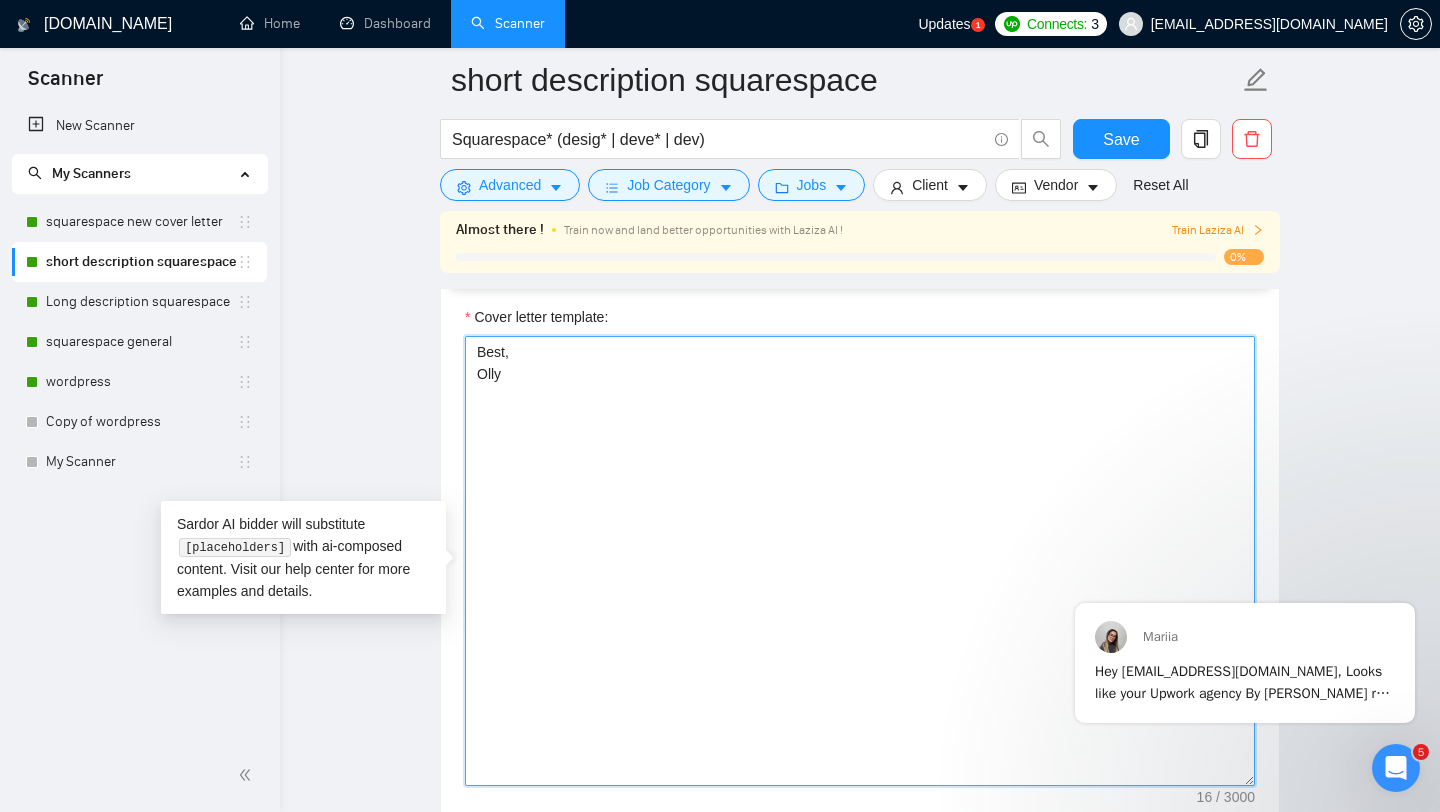 scroll, scrollTop: 0, scrollLeft: 0, axis: both 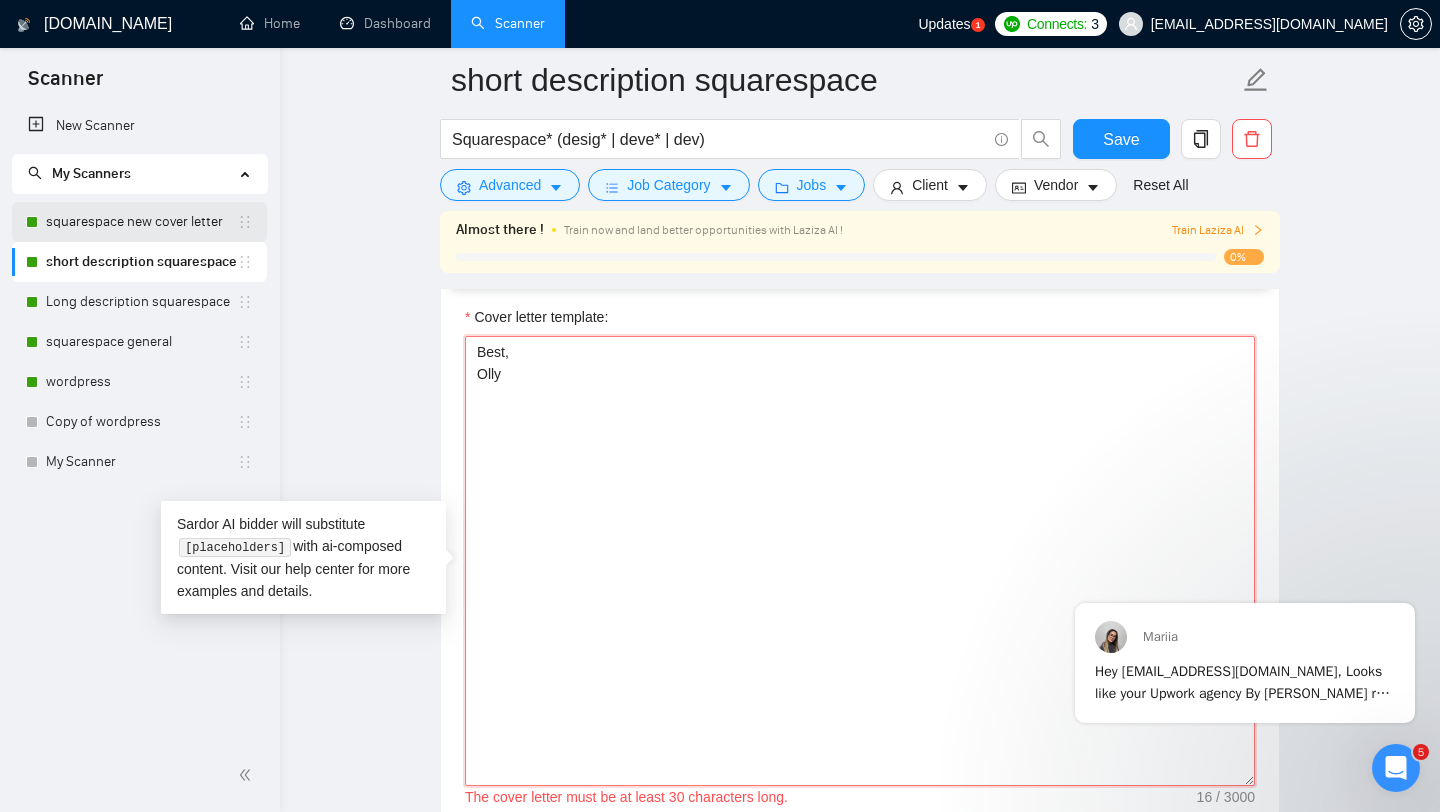 type on "Best,
Olly" 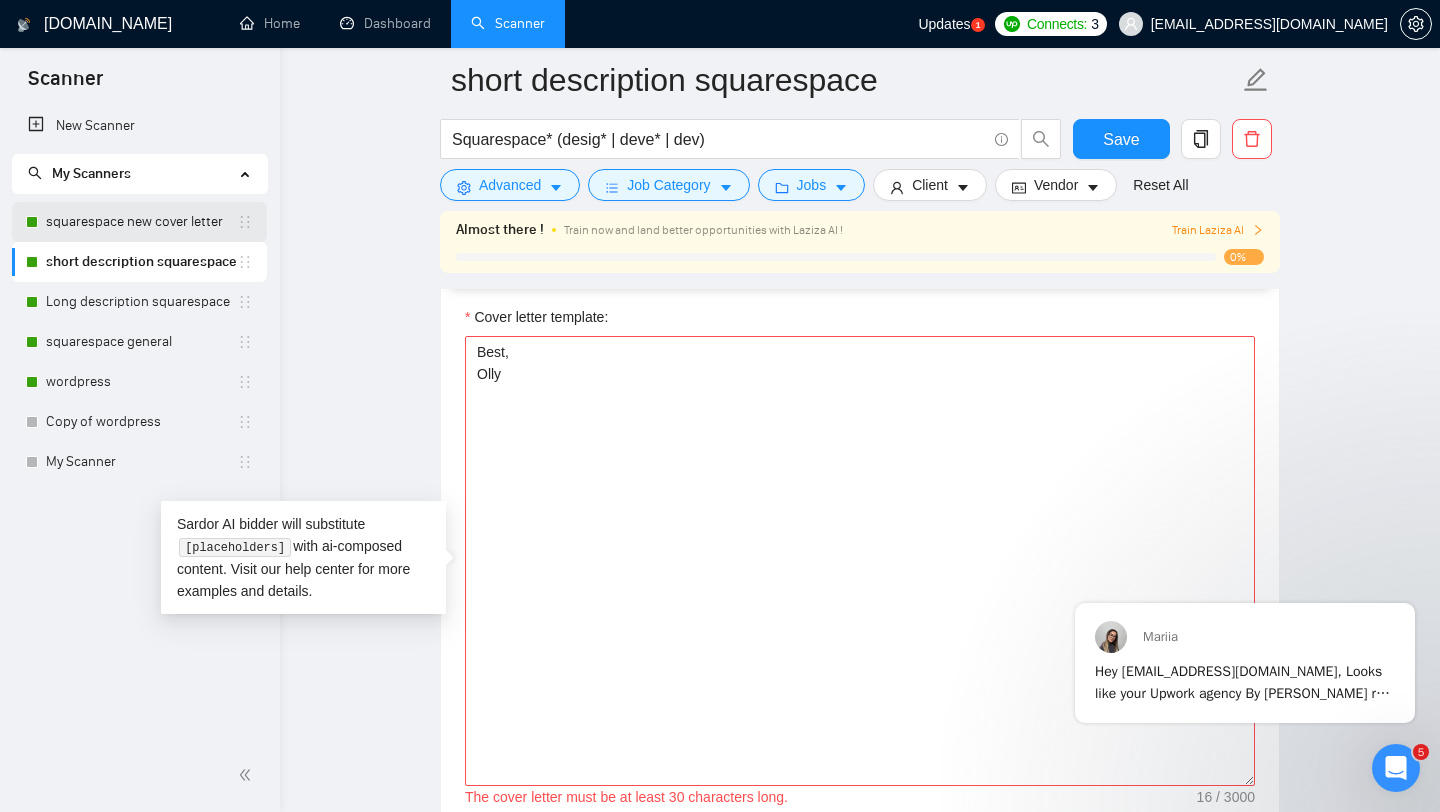 click on "squarespace new cover letter" at bounding box center [141, 222] 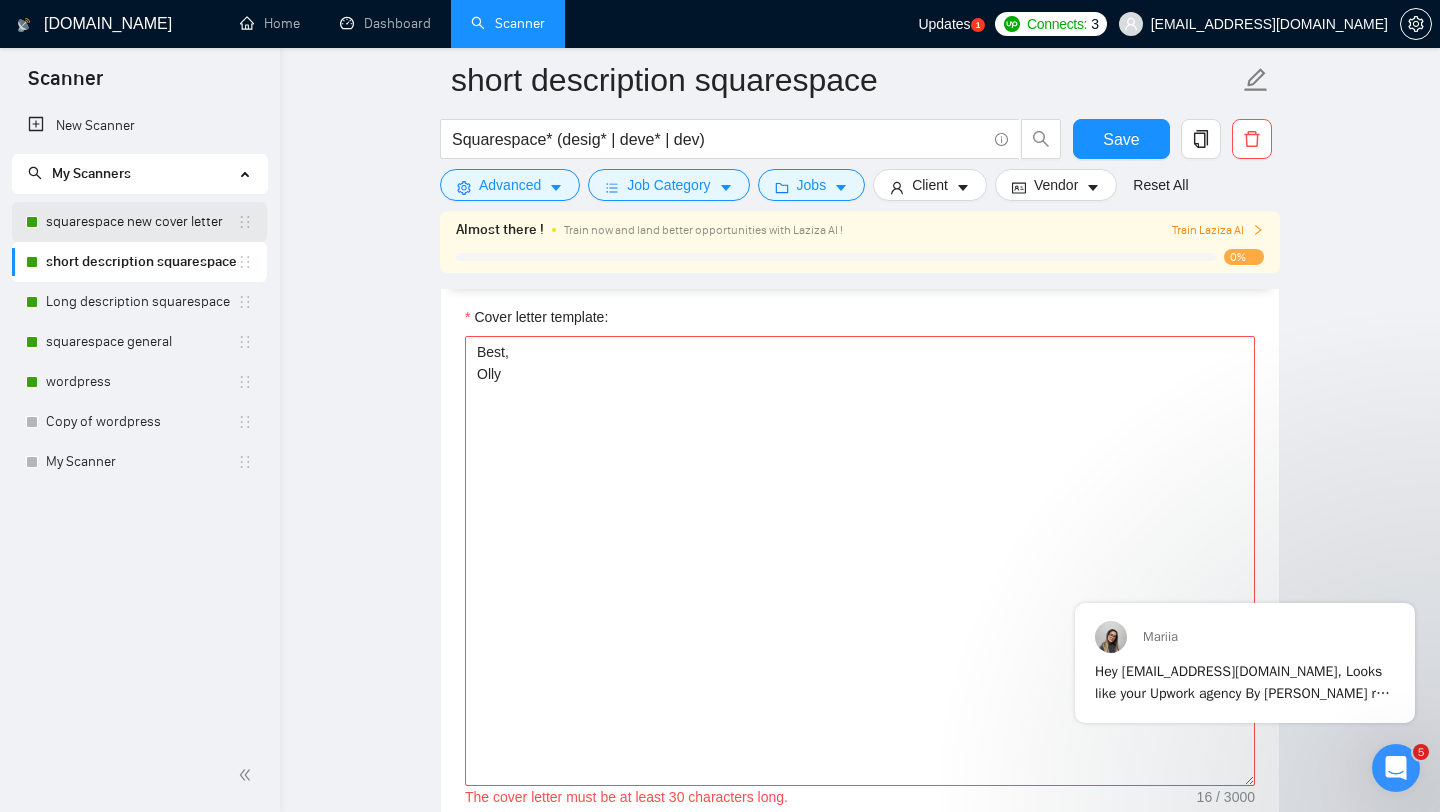 click on "squarespace new cover letter" at bounding box center [141, 222] 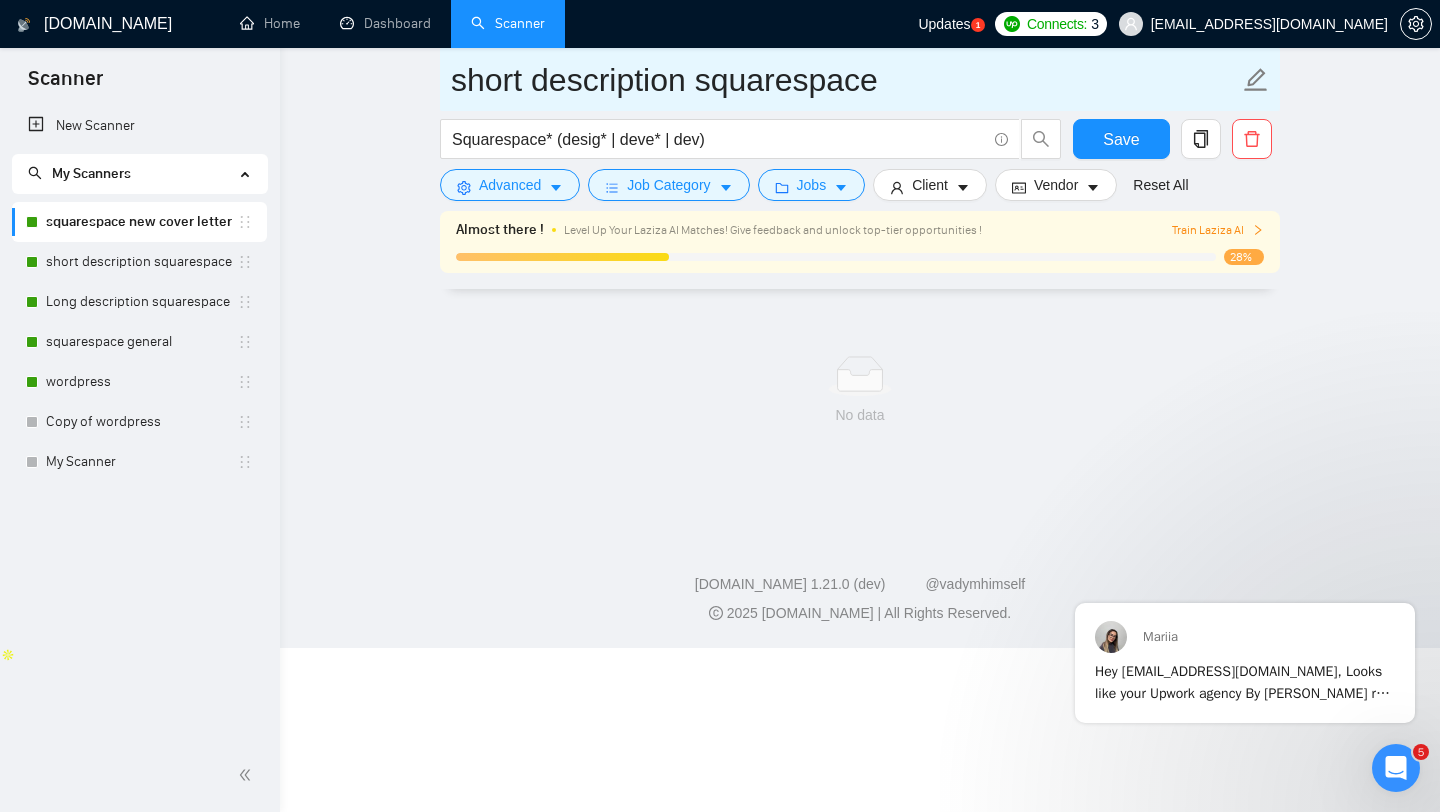 scroll, scrollTop: 0, scrollLeft: 0, axis: both 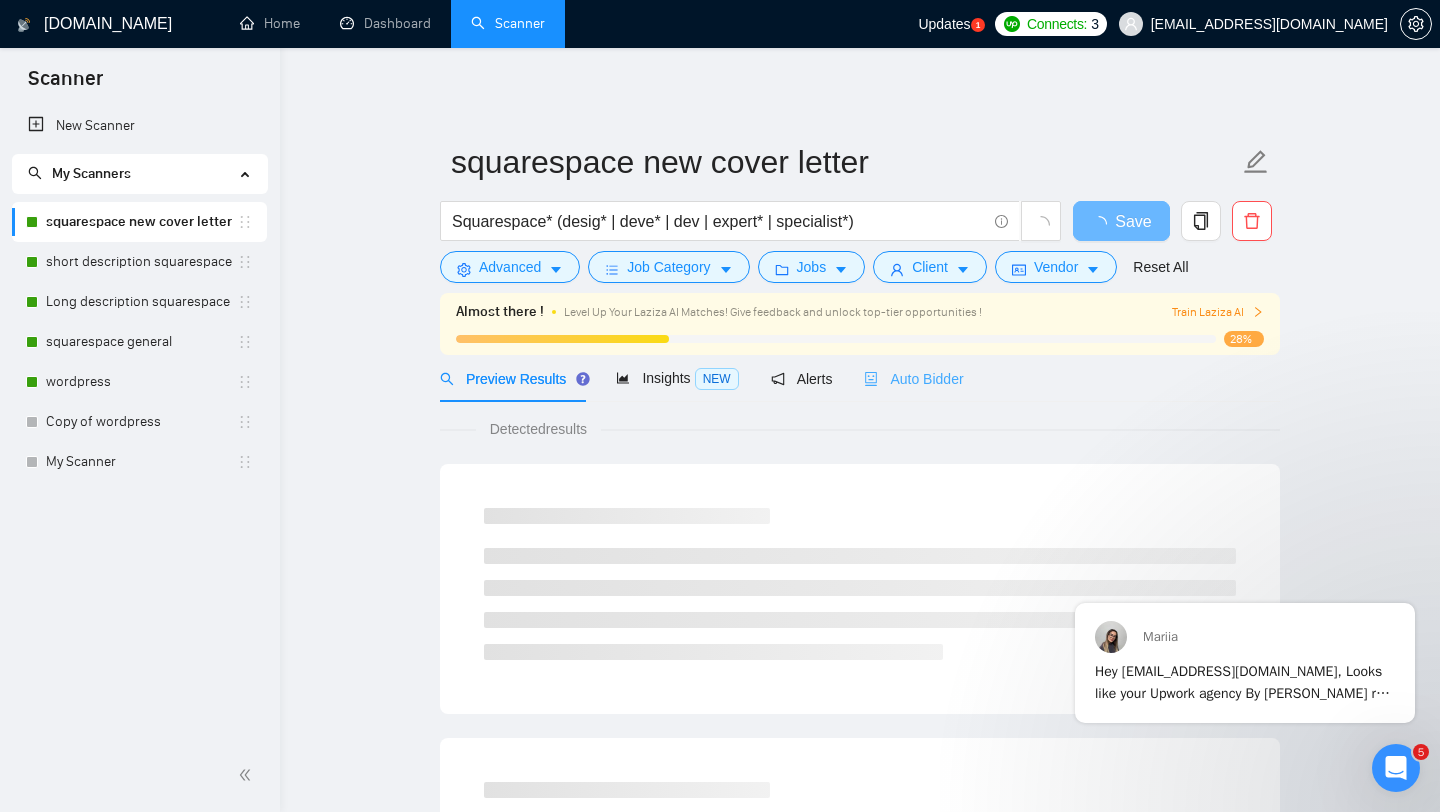 click on "Auto Bidder" at bounding box center [913, 378] 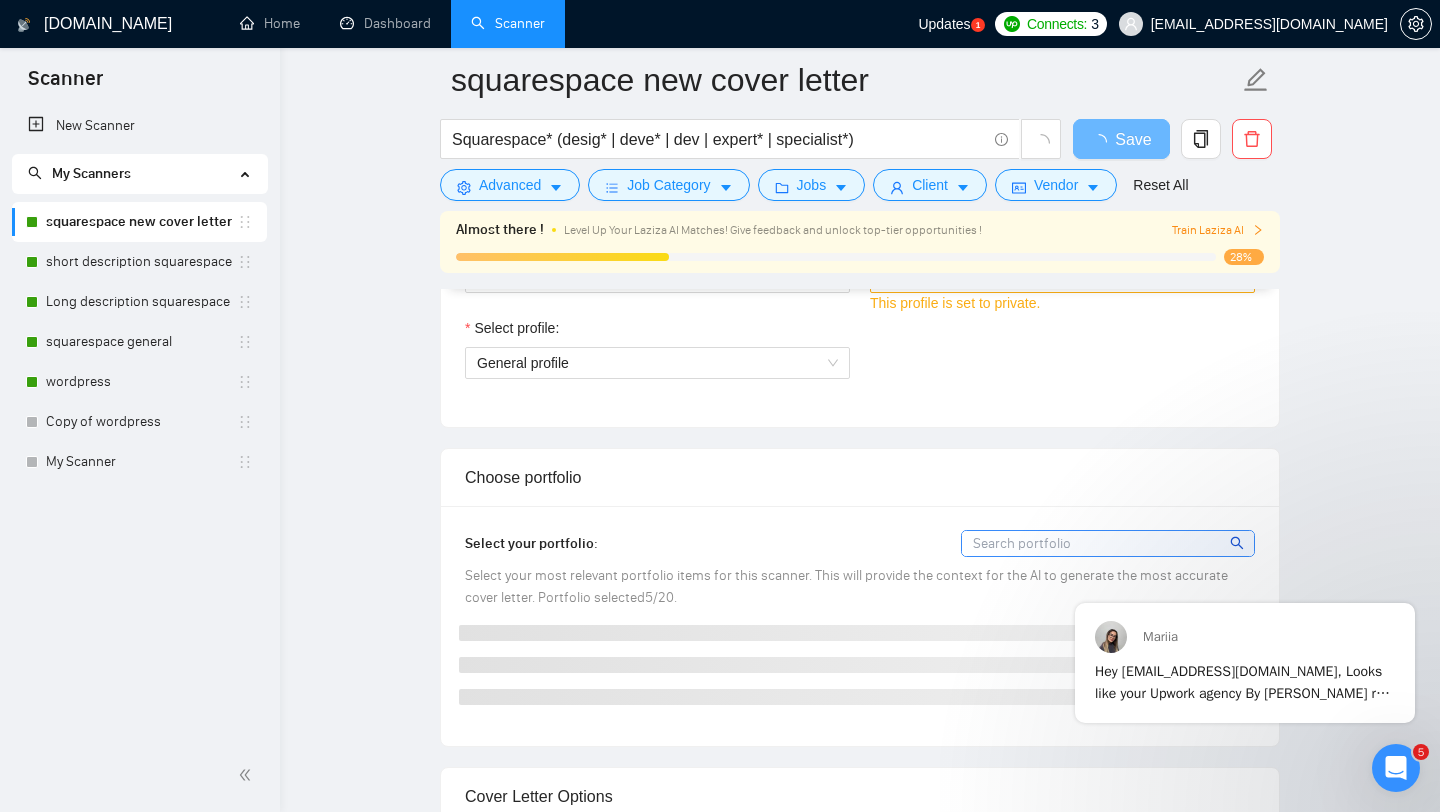 scroll, scrollTop: 1489, scrollLeft: 0, axis: vertical 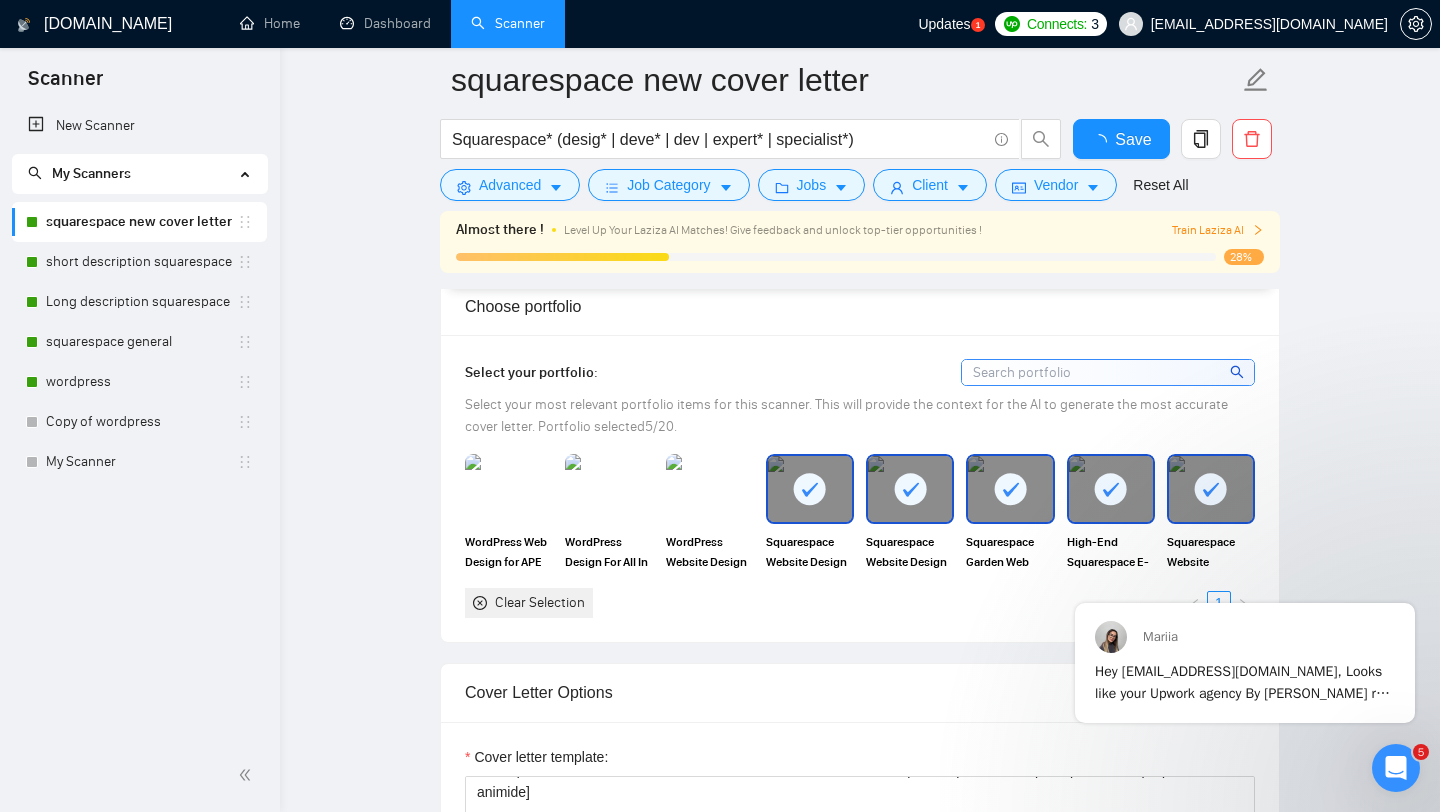 type 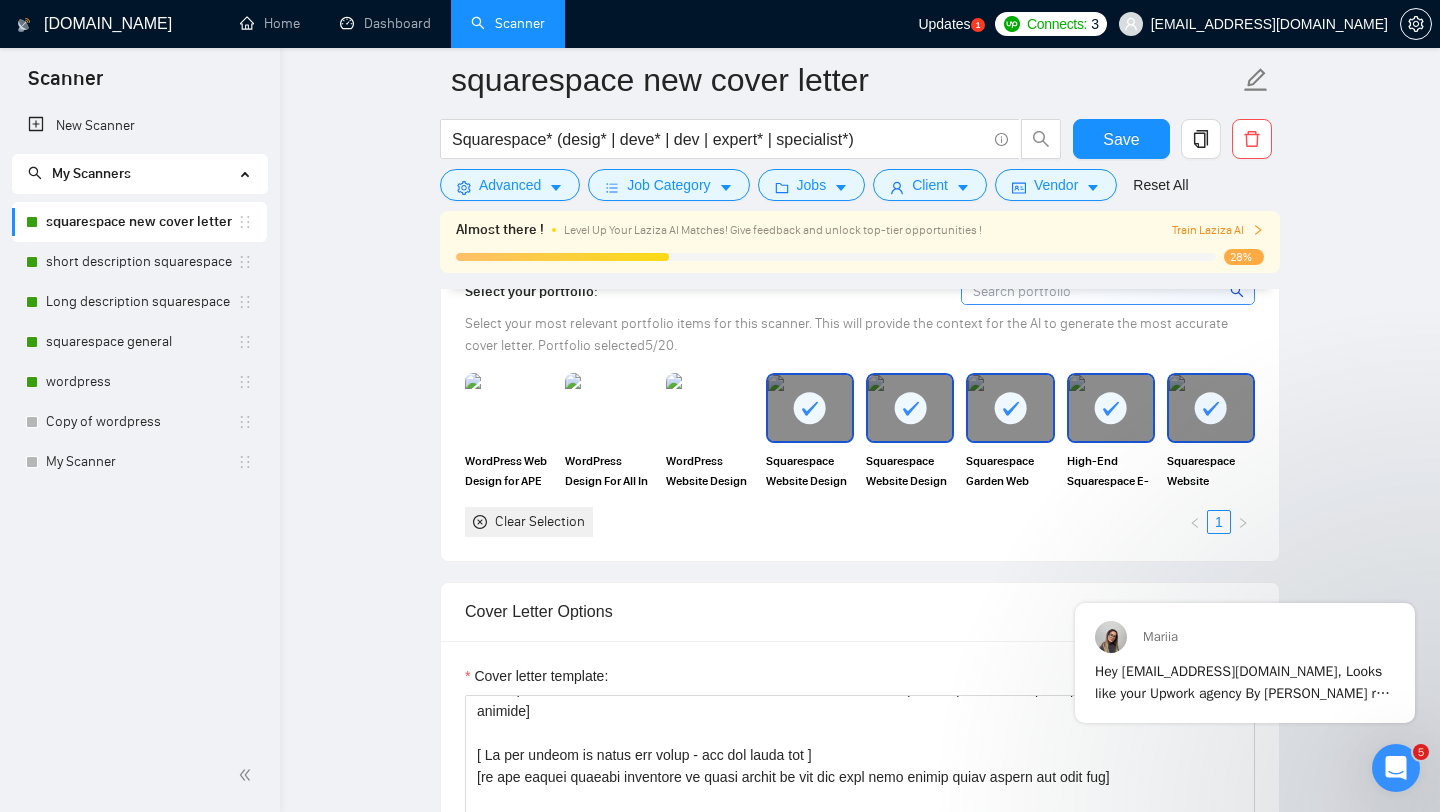 scroll, scrollTop: 1509, scrollLeft: 0, axis: vertical 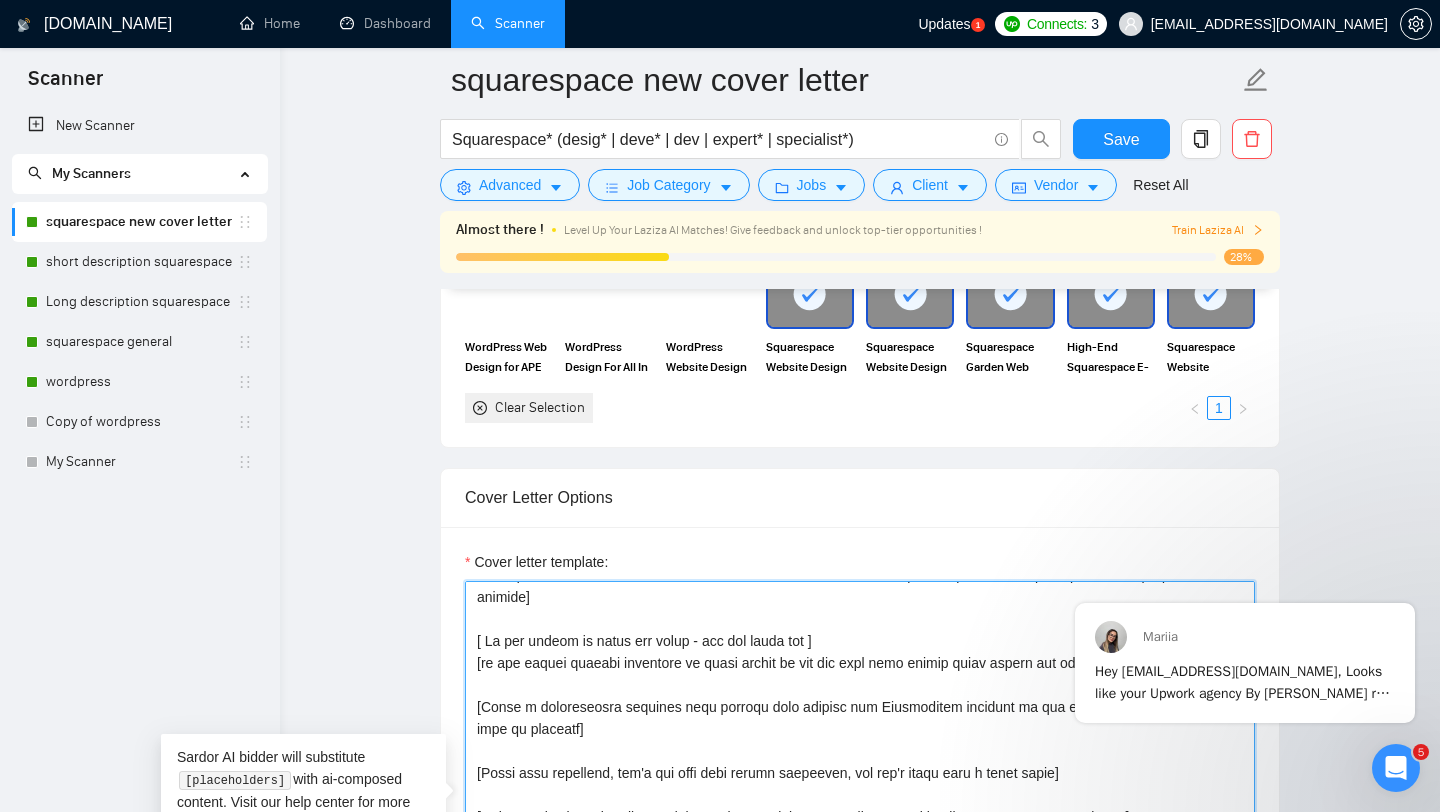 drag, startPoint x: 464, startPoint y: 616, endPoint x: 568, endPoint y: 636, distance: 105.90562 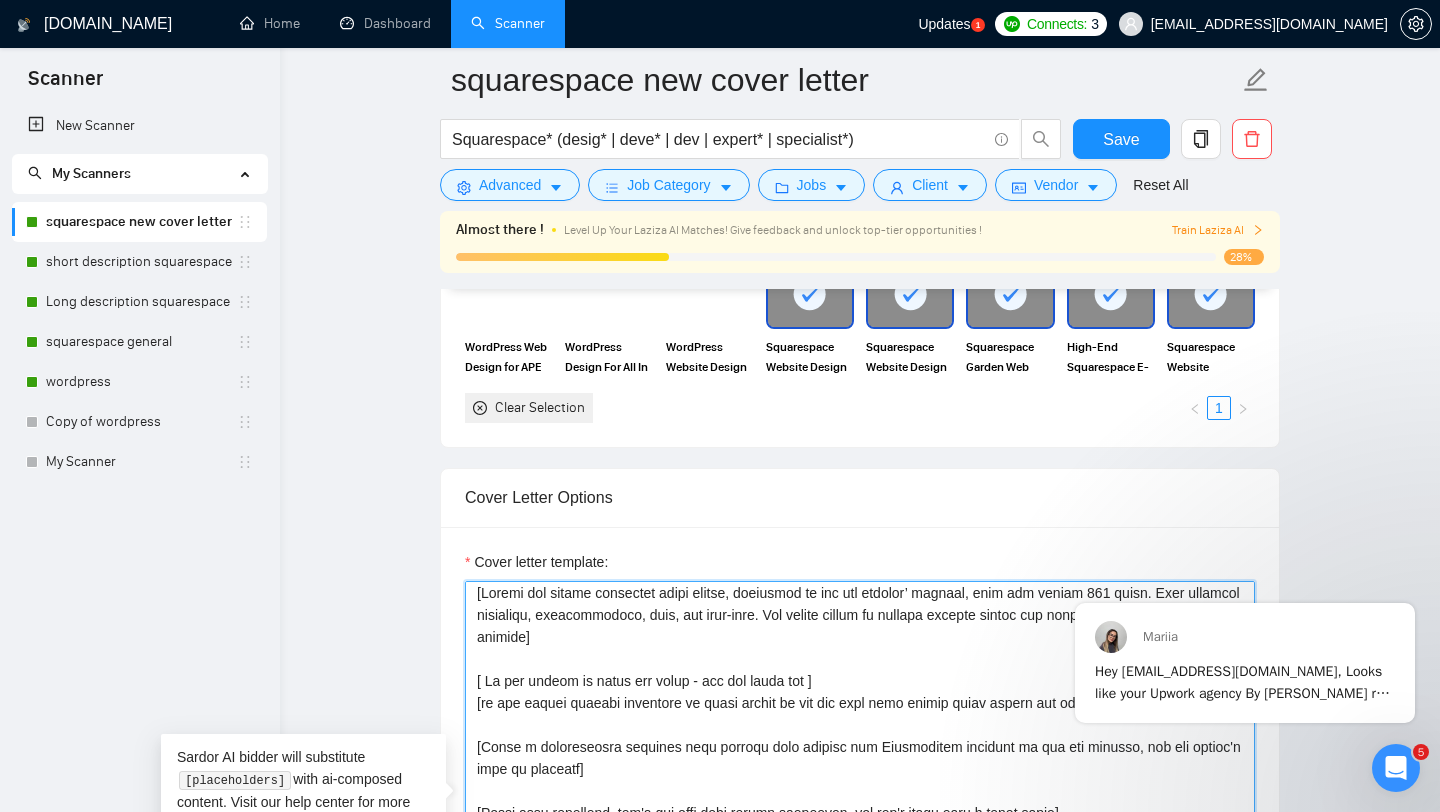 scroll, scrollTop: 0, scrollLeft: 0, axis: both 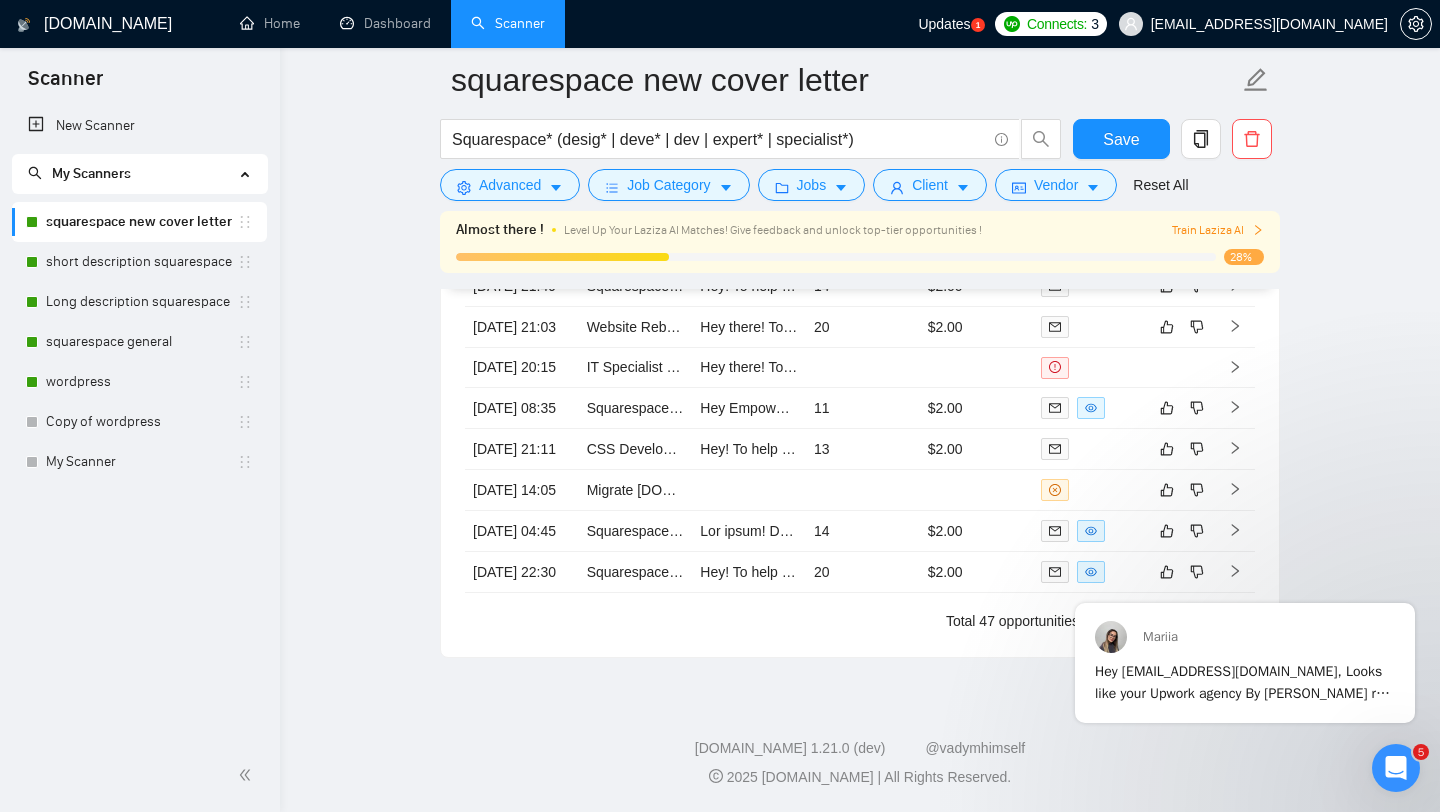 drag, startPoint x: 476, startPoint y: 612, endPoint x: 850, endPoint y: 807, distance: 421.7831 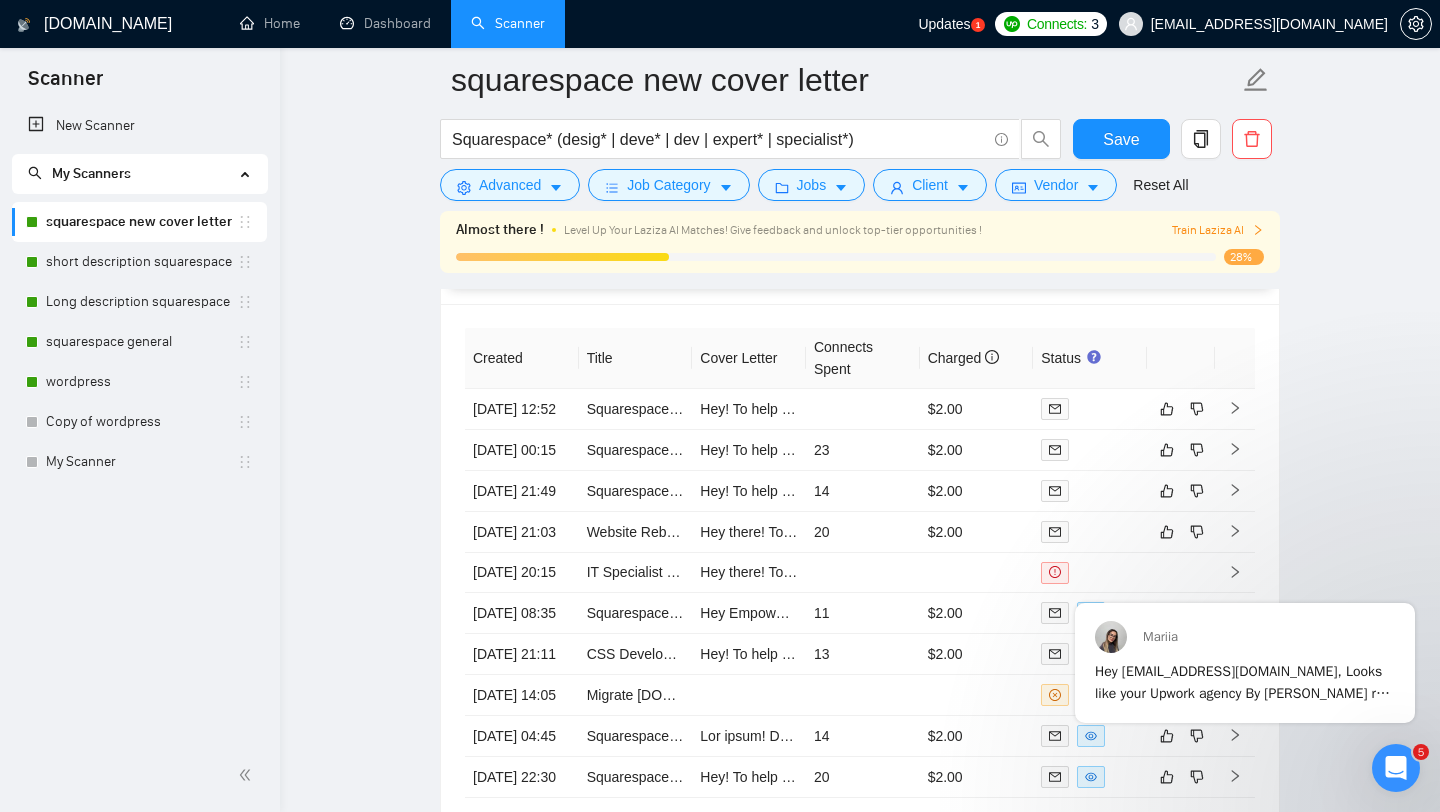 scroll, scrollTop: 4602, scrollLeft: 0, axis: vertical 